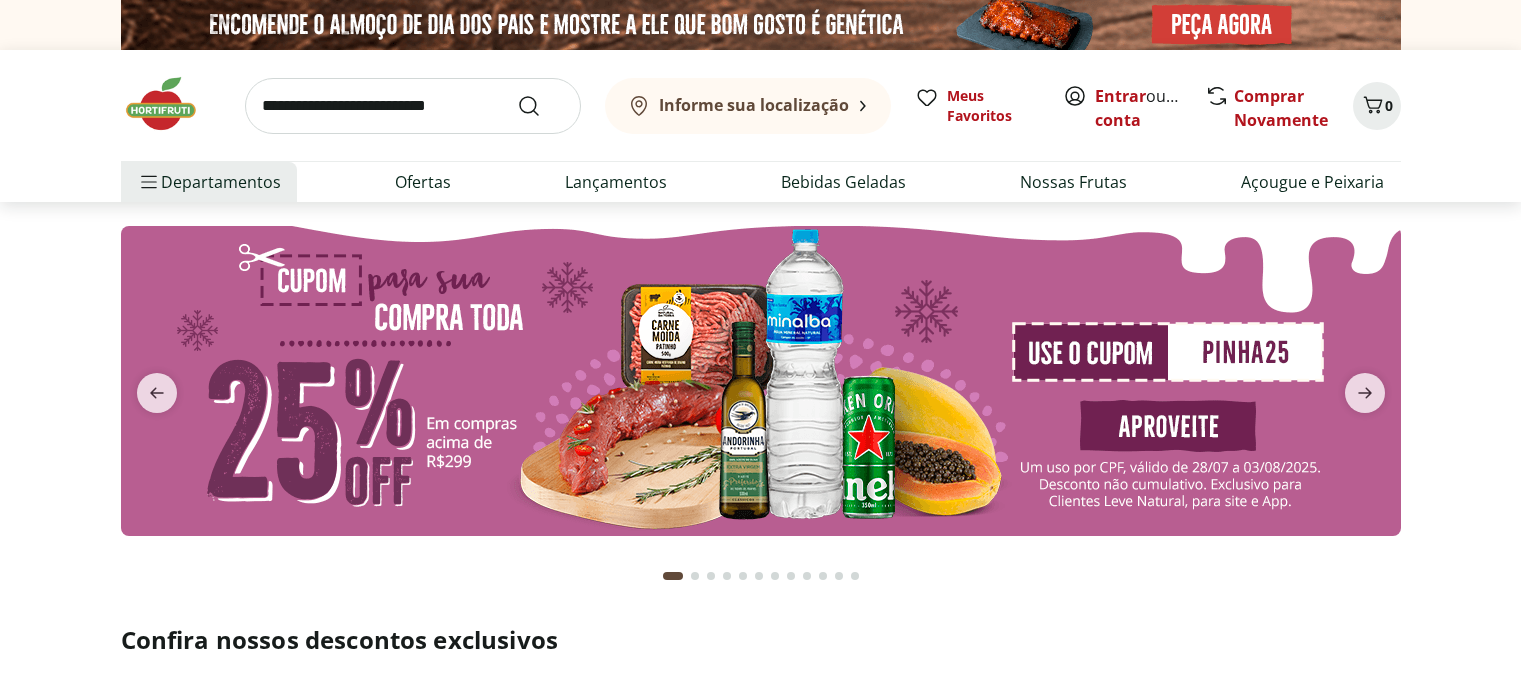 scroll, scrollTop: 0, scrollLeft: 0, axis: both 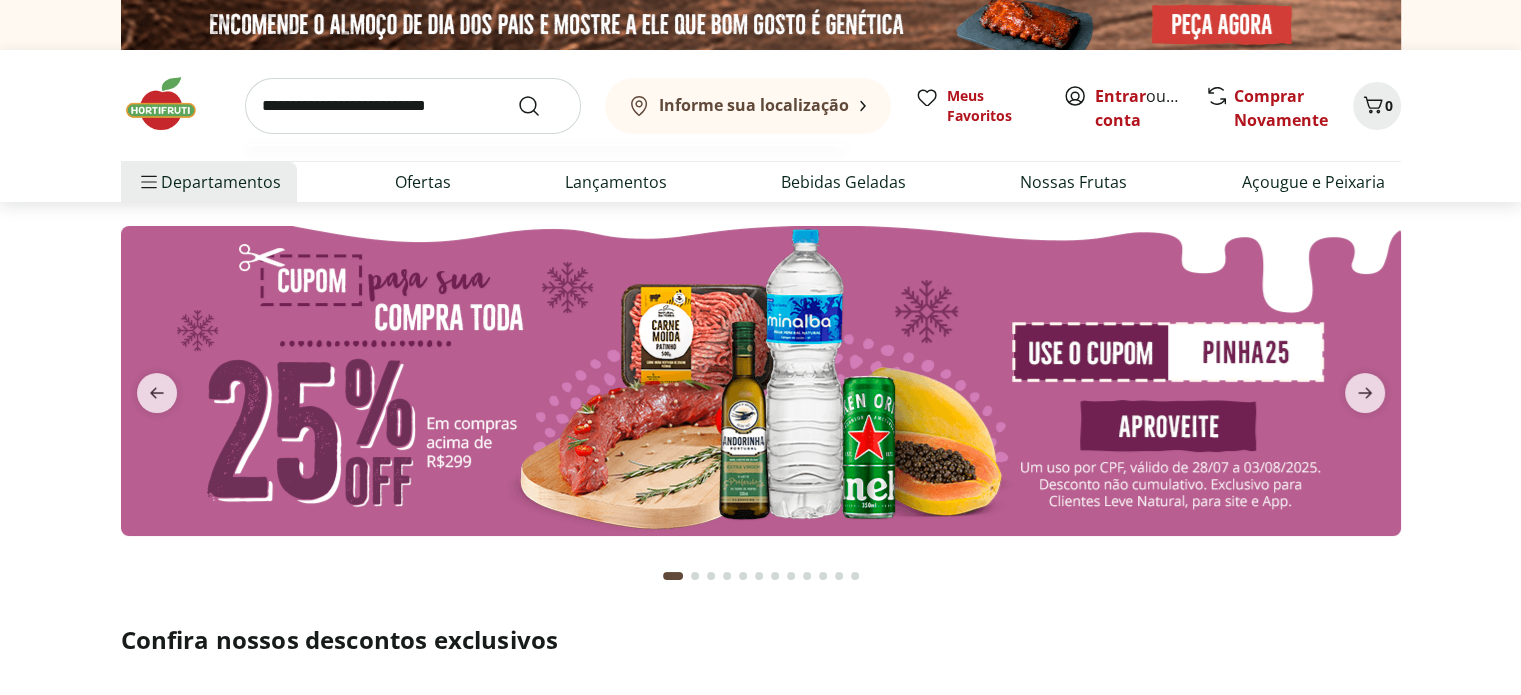 click at bounding box center [413, 106] 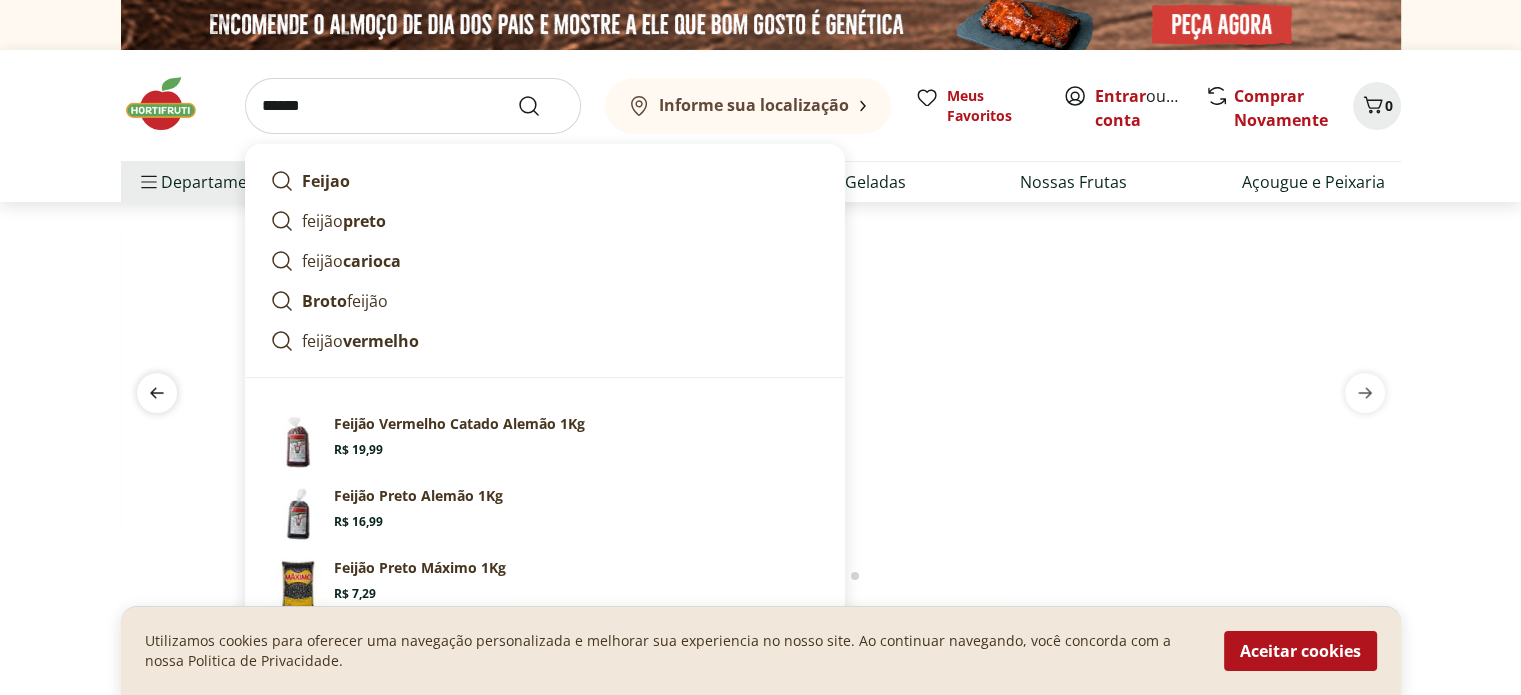 type on "******" 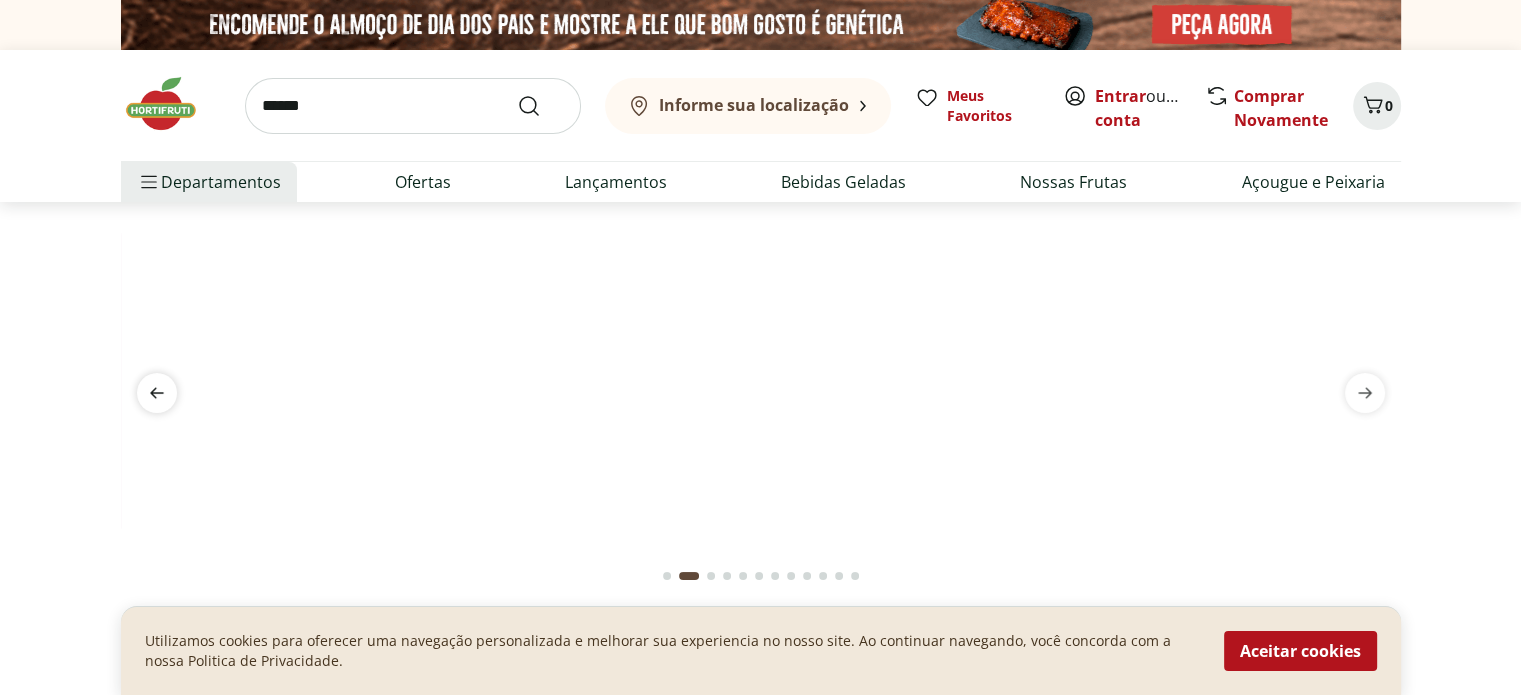click 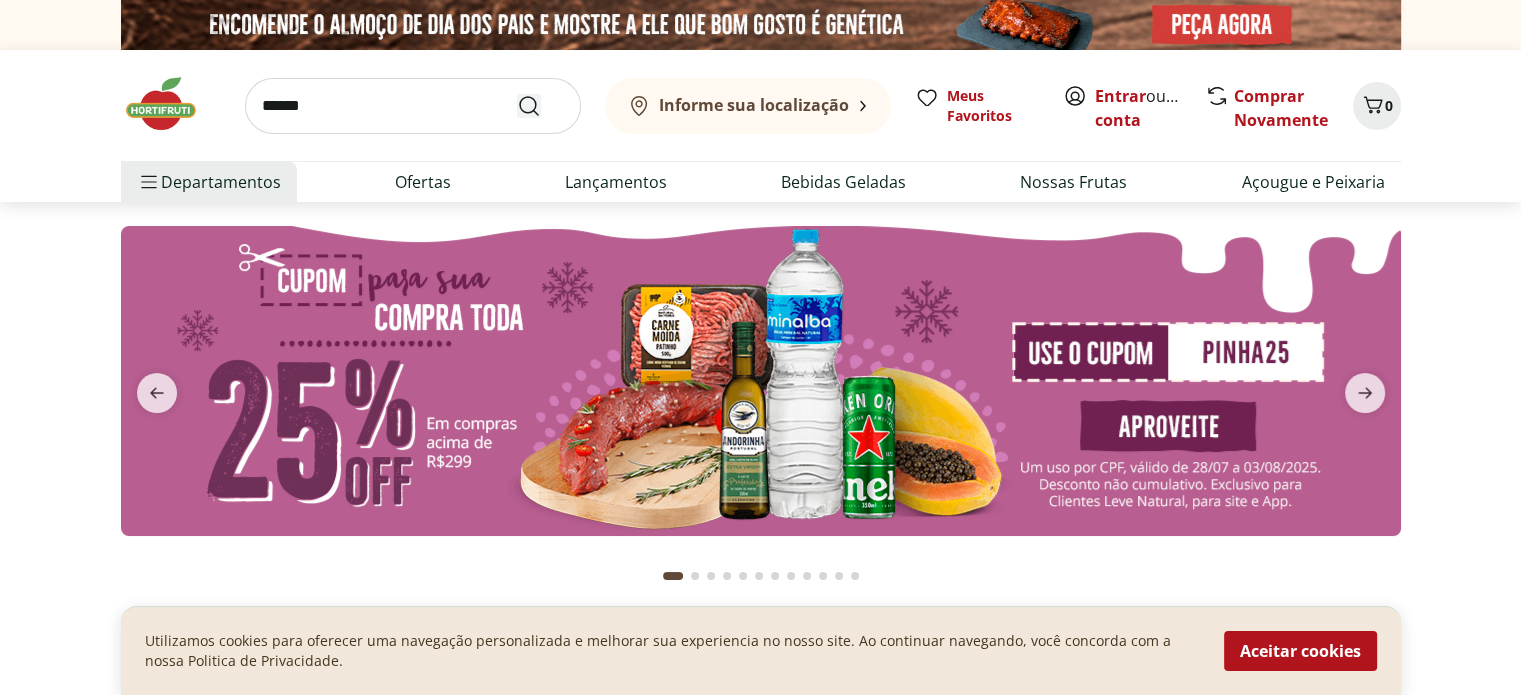 click 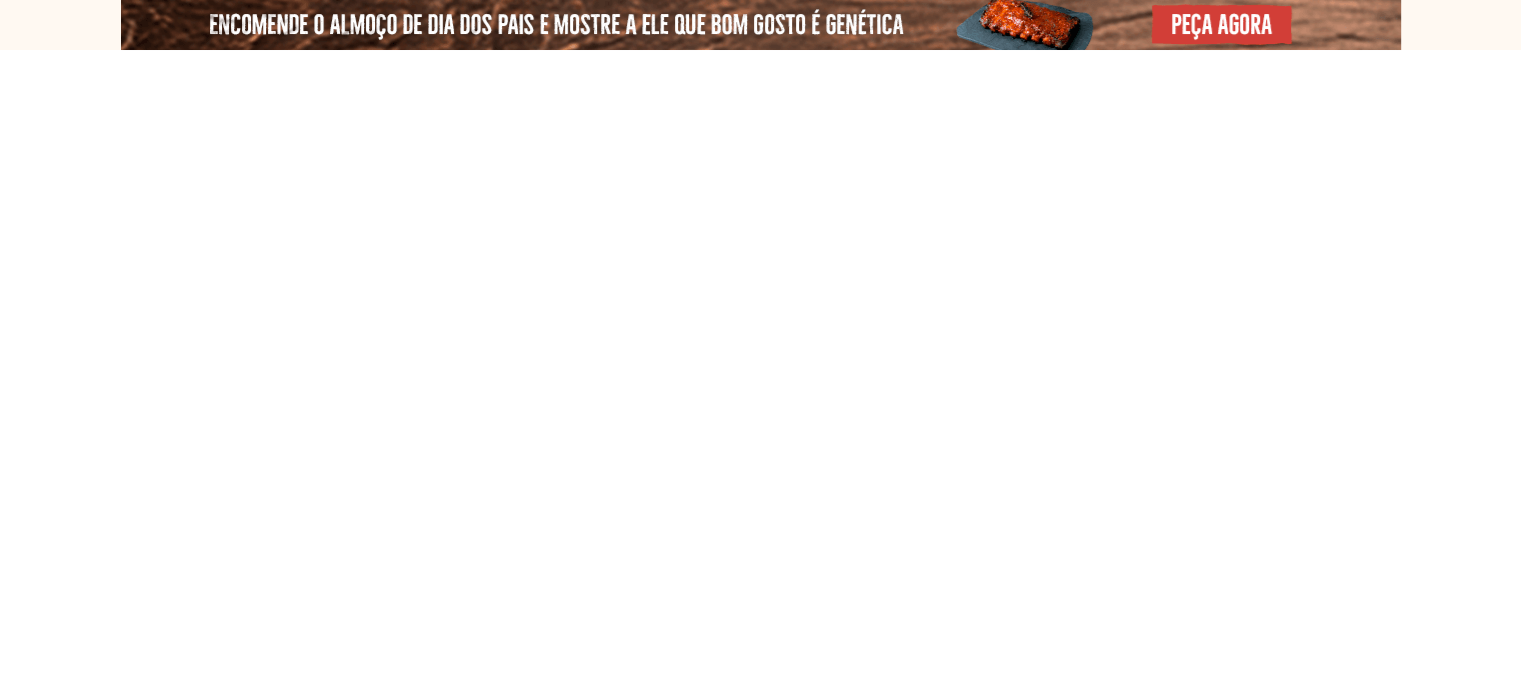 select on "**********" 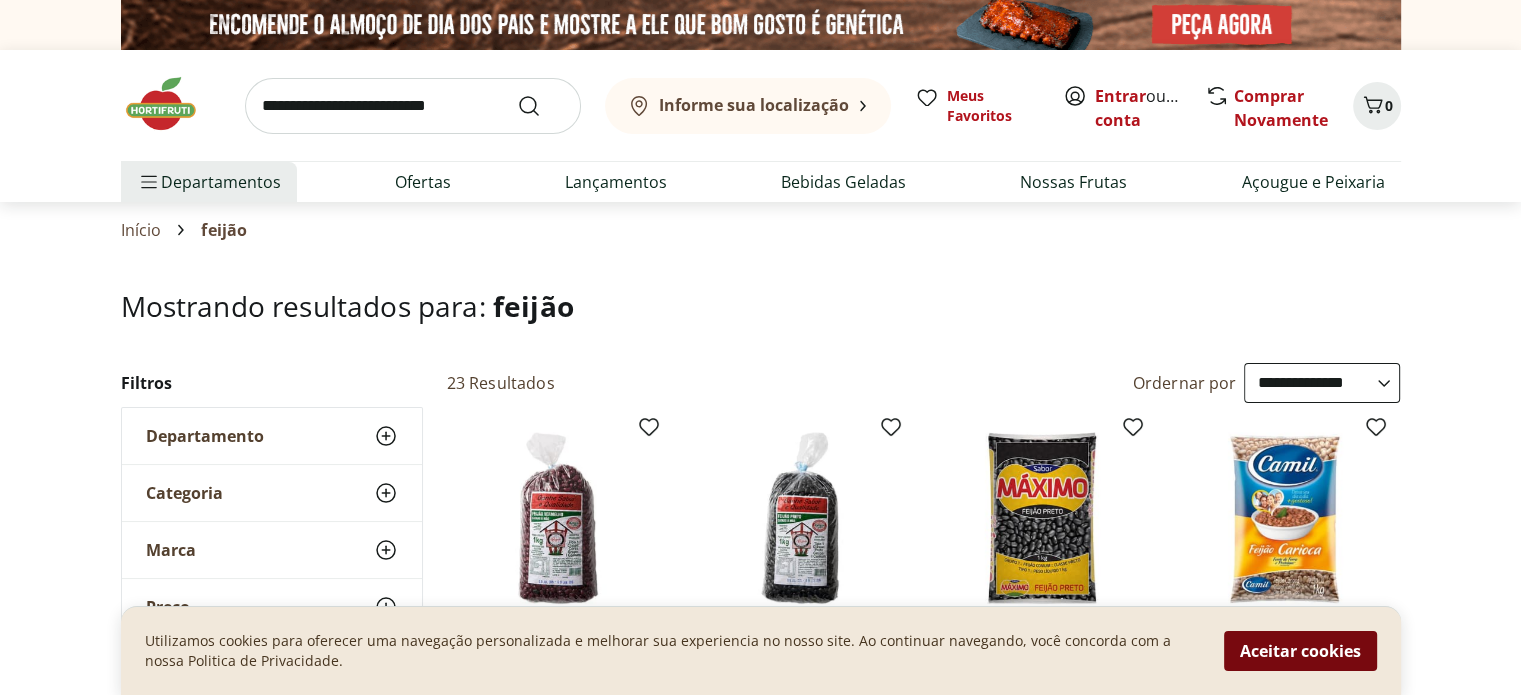 click on "Aceitar cookies" at bounding box center (1300, 651) 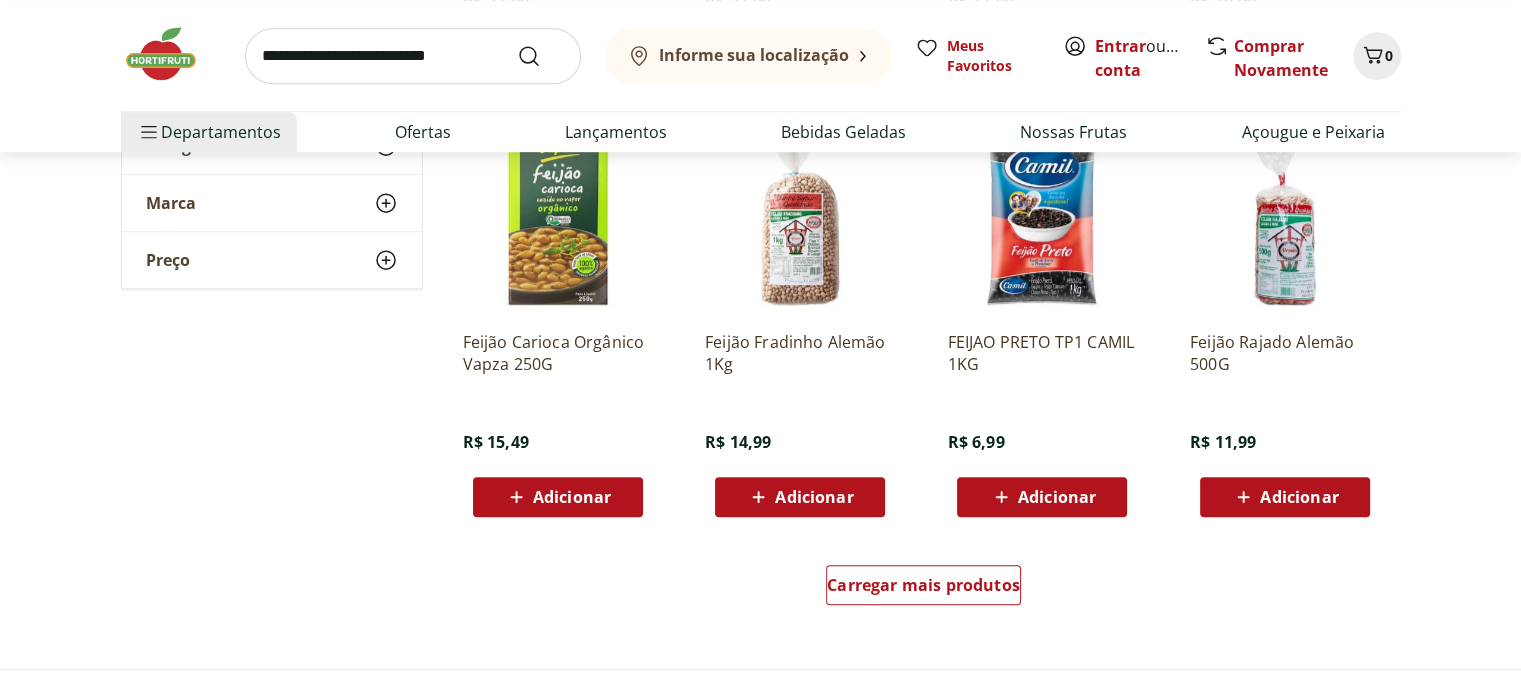 scroll, scrollTop: 1400, scrollLeft: 0, axis: vertical 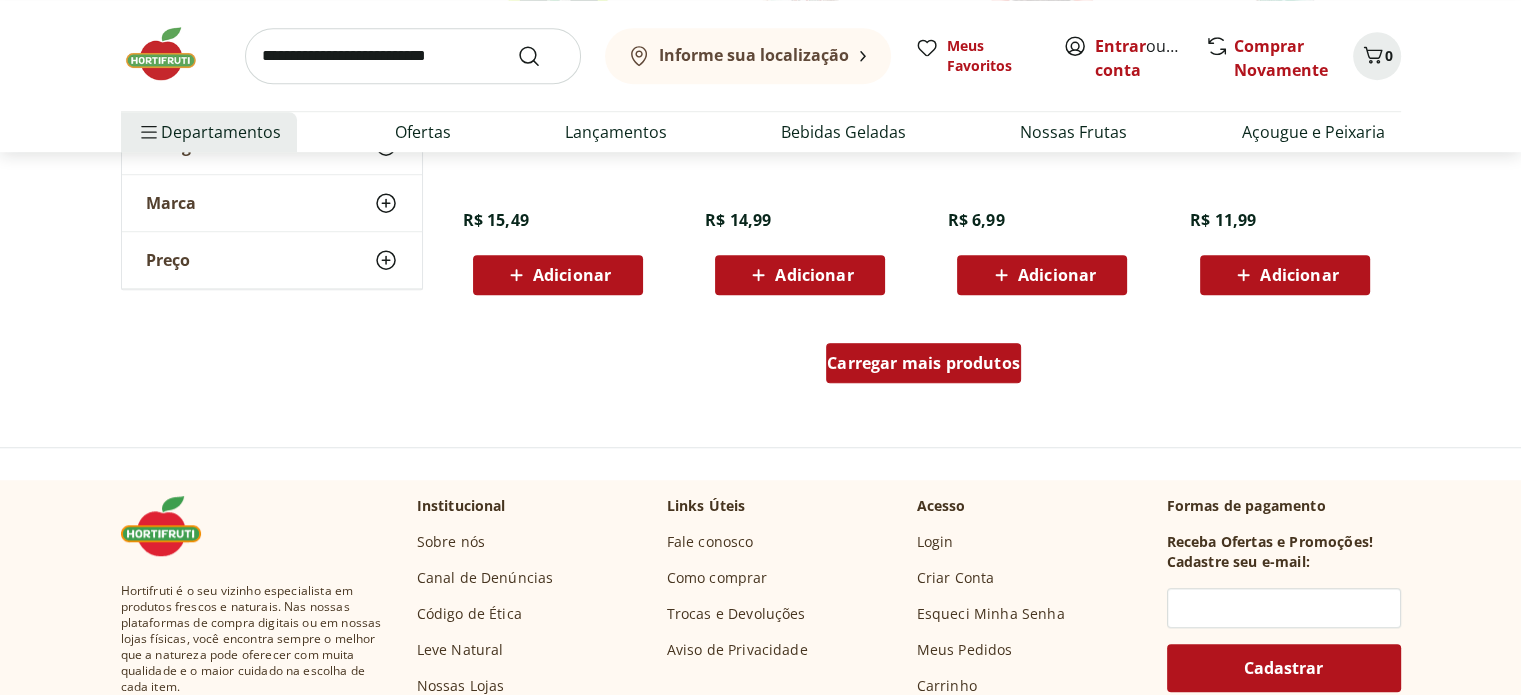 click on "Carregar mais produtos" at bounding box center [923, 363] 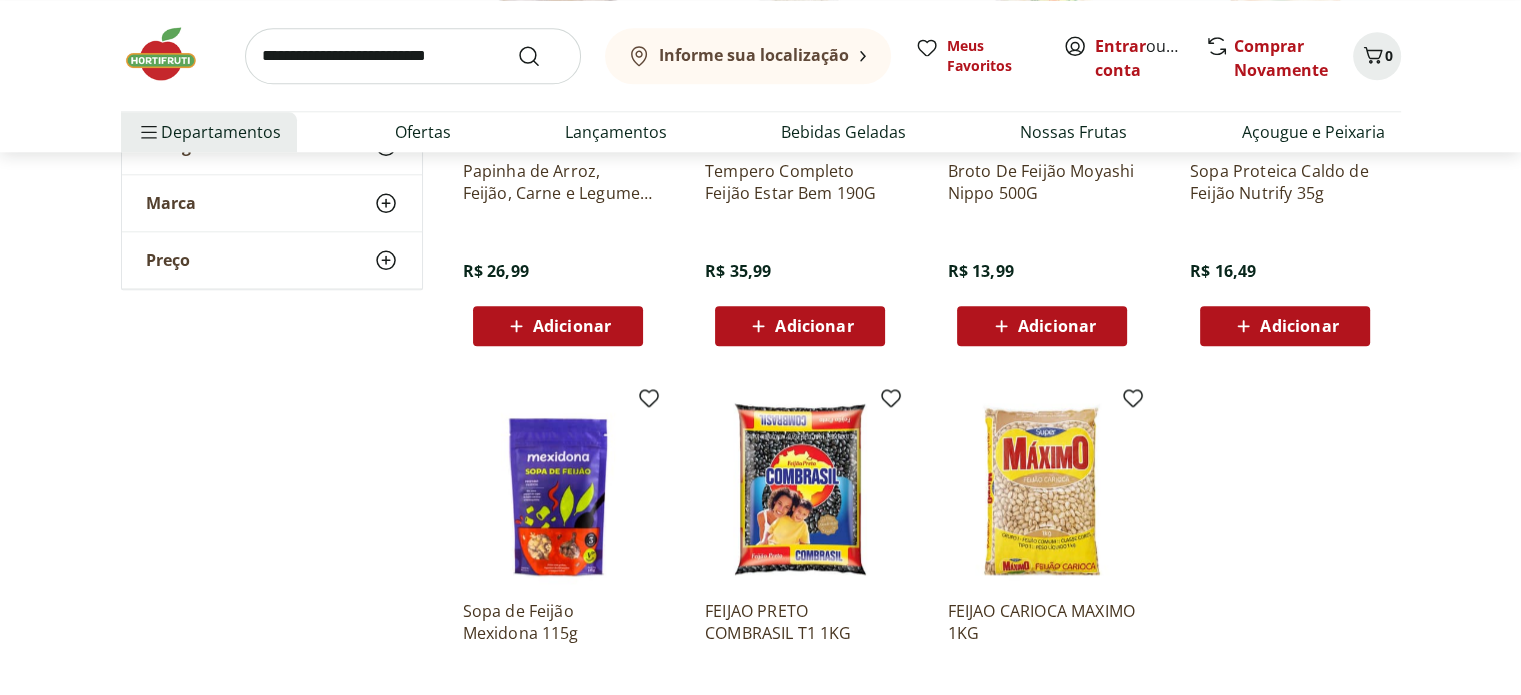 scroll, scrollTop: 2400, scrollLeft: 0, axis: vertical 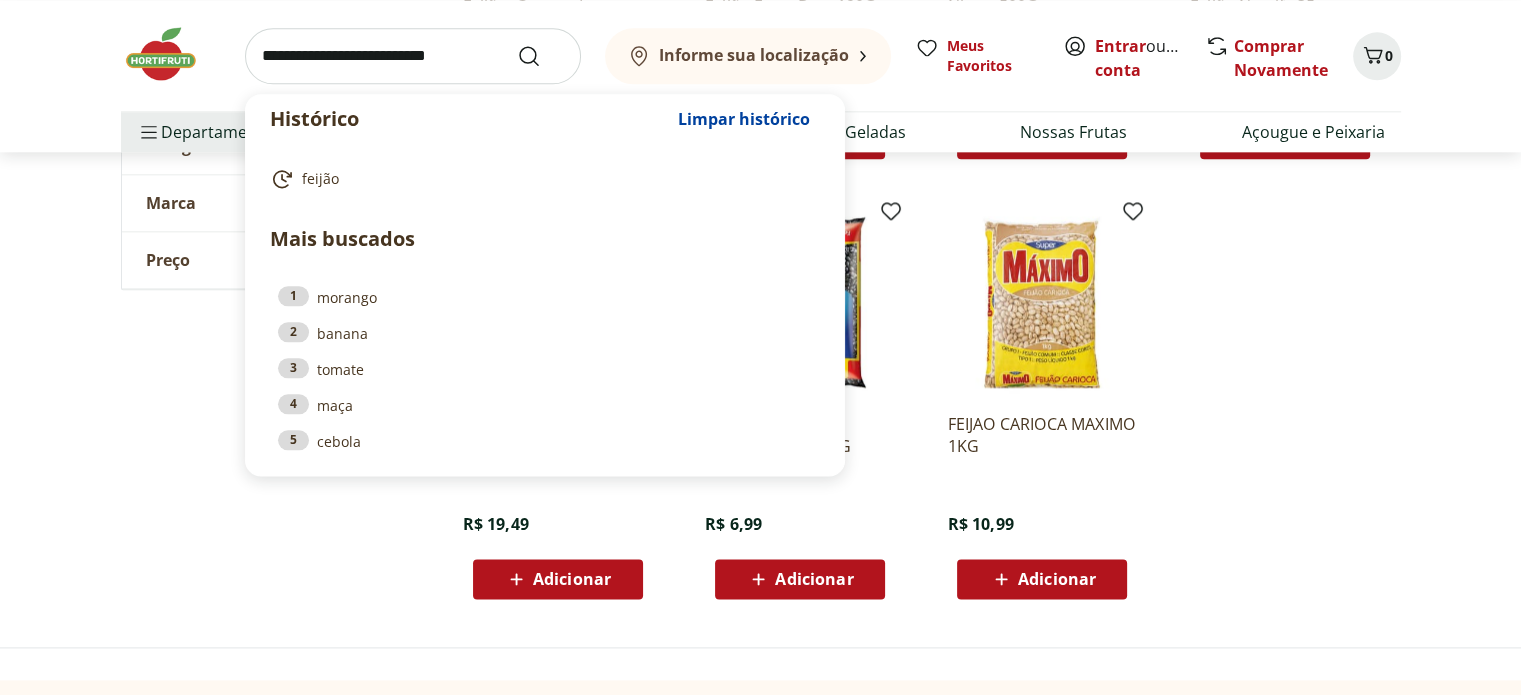 click at bounding box center [413, 56] 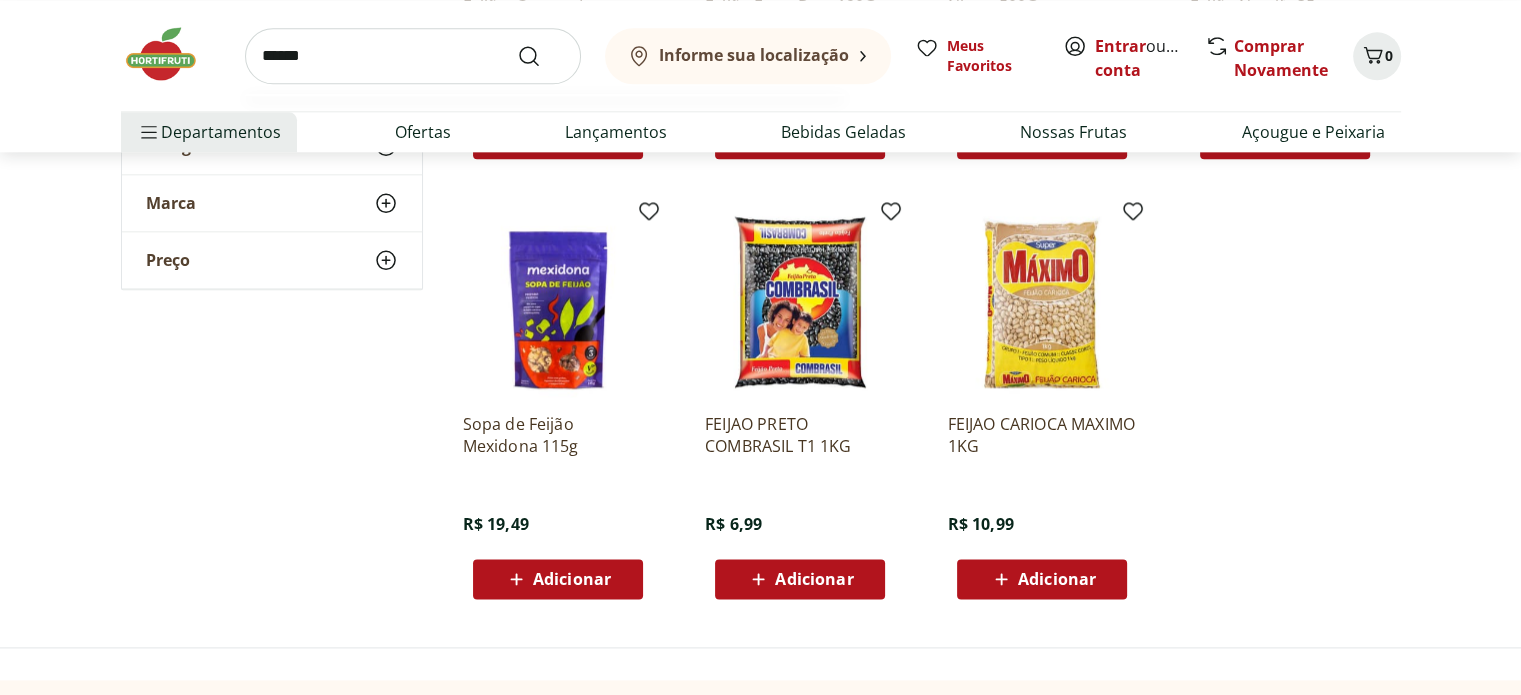 type on "******" 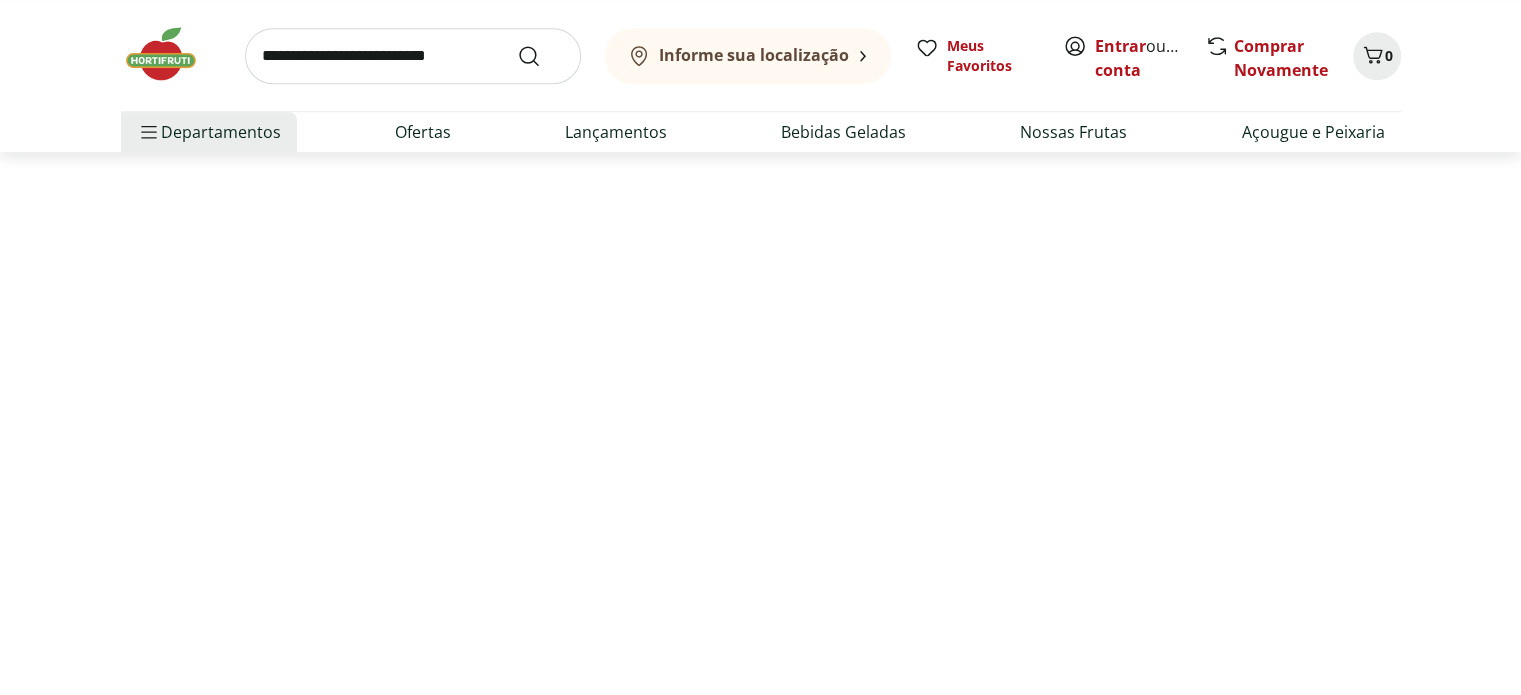 scroll, scrollTop: 0, scrollLeft: 0, axis: both 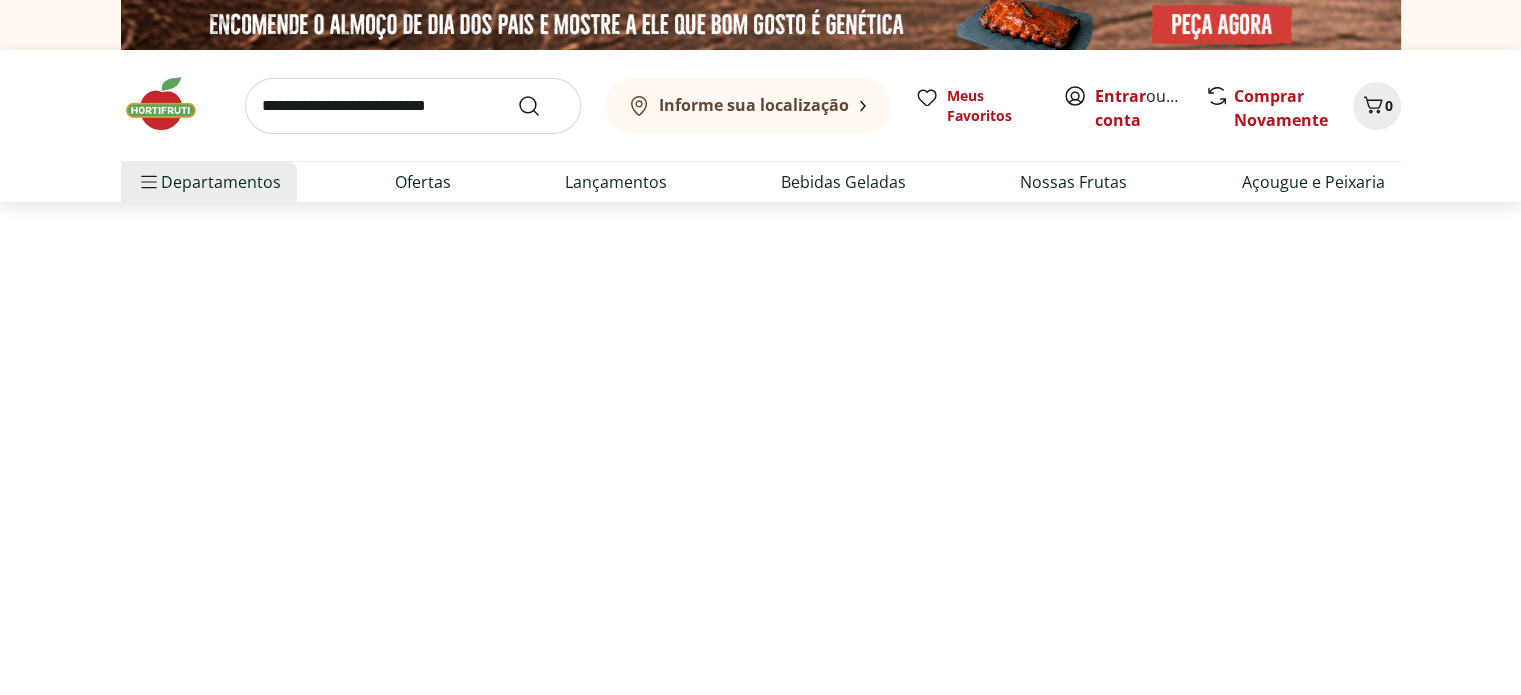 select on "**********" 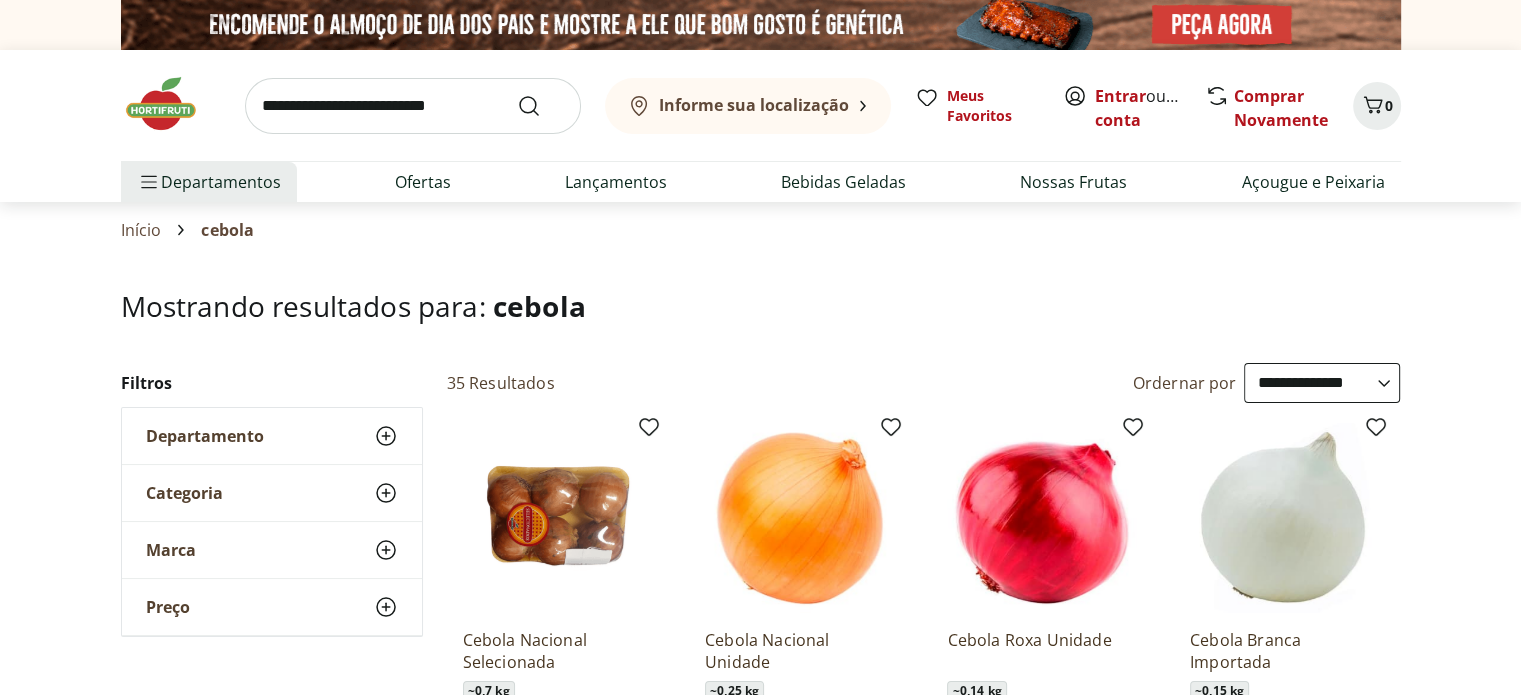 click at bounding box center (413, 106) 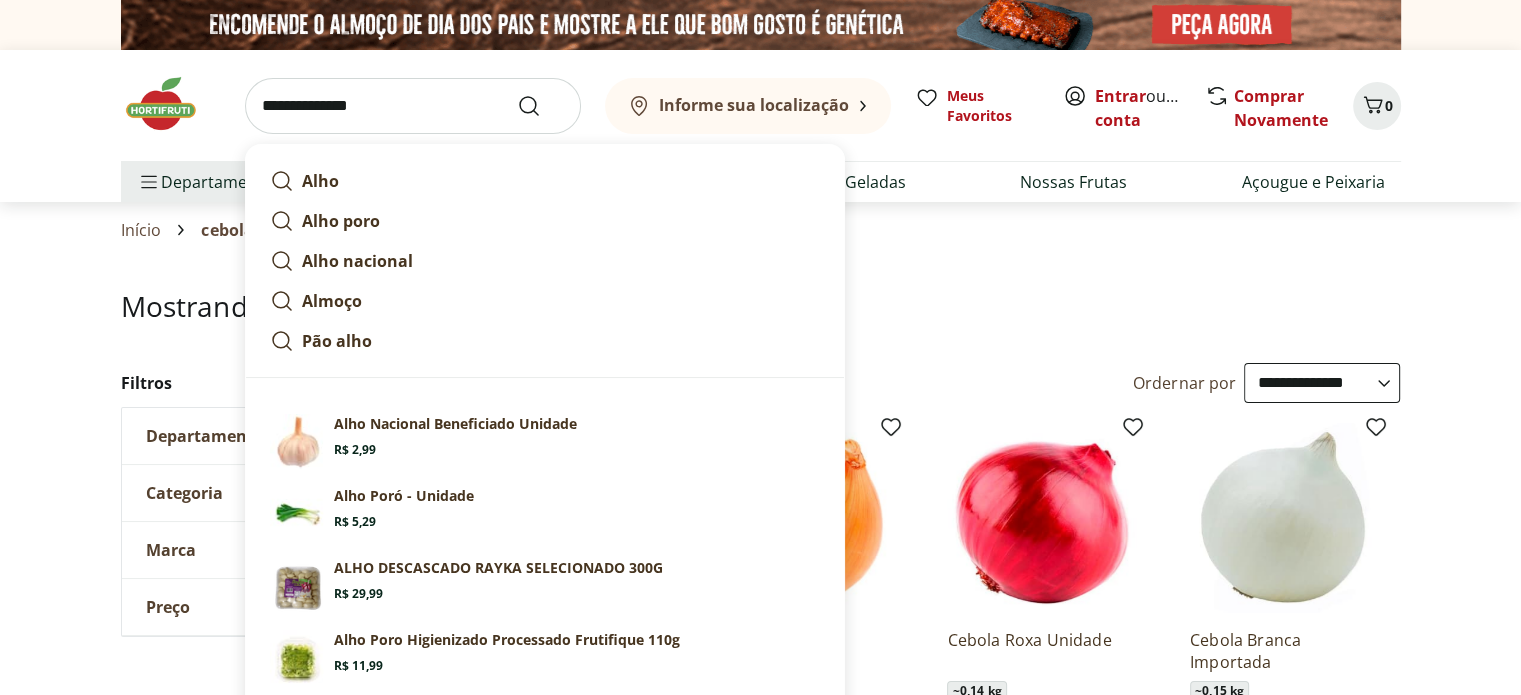type on "**********" 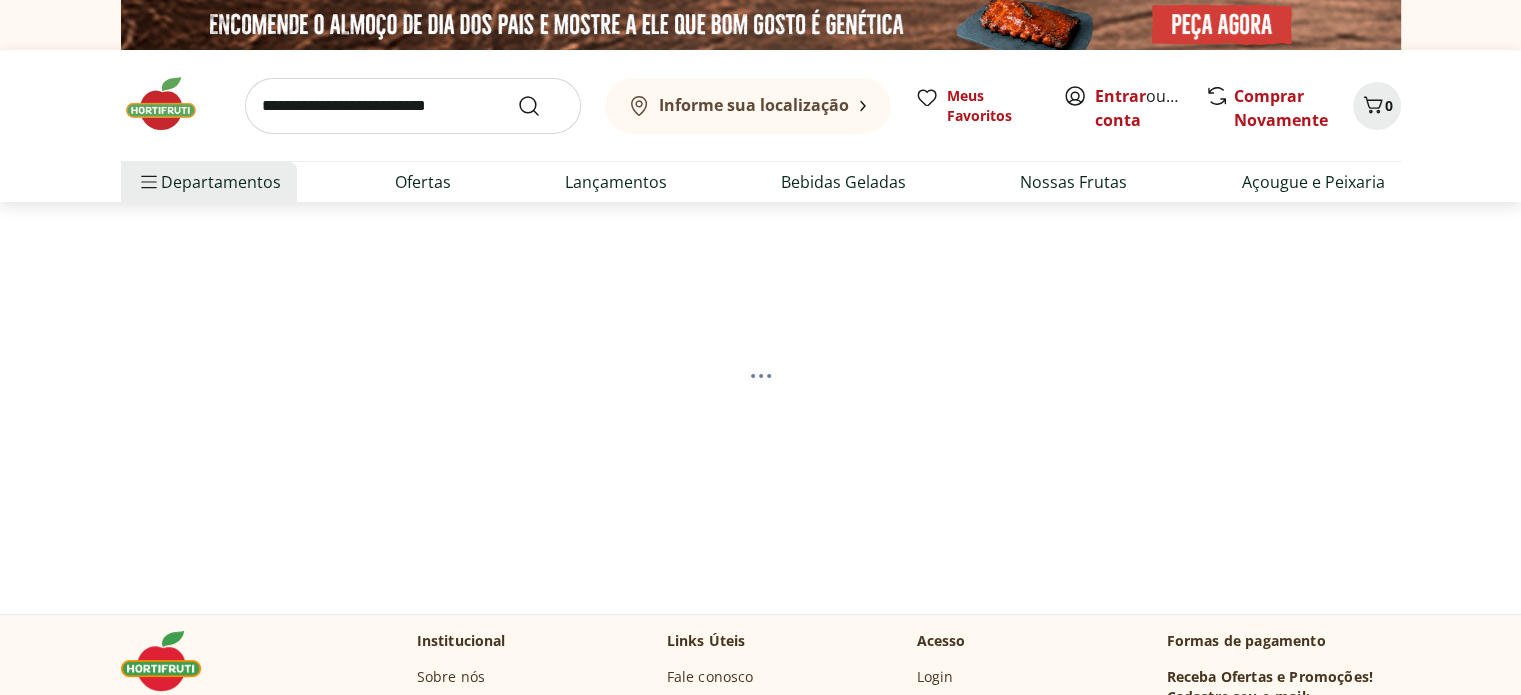 select on "**********" 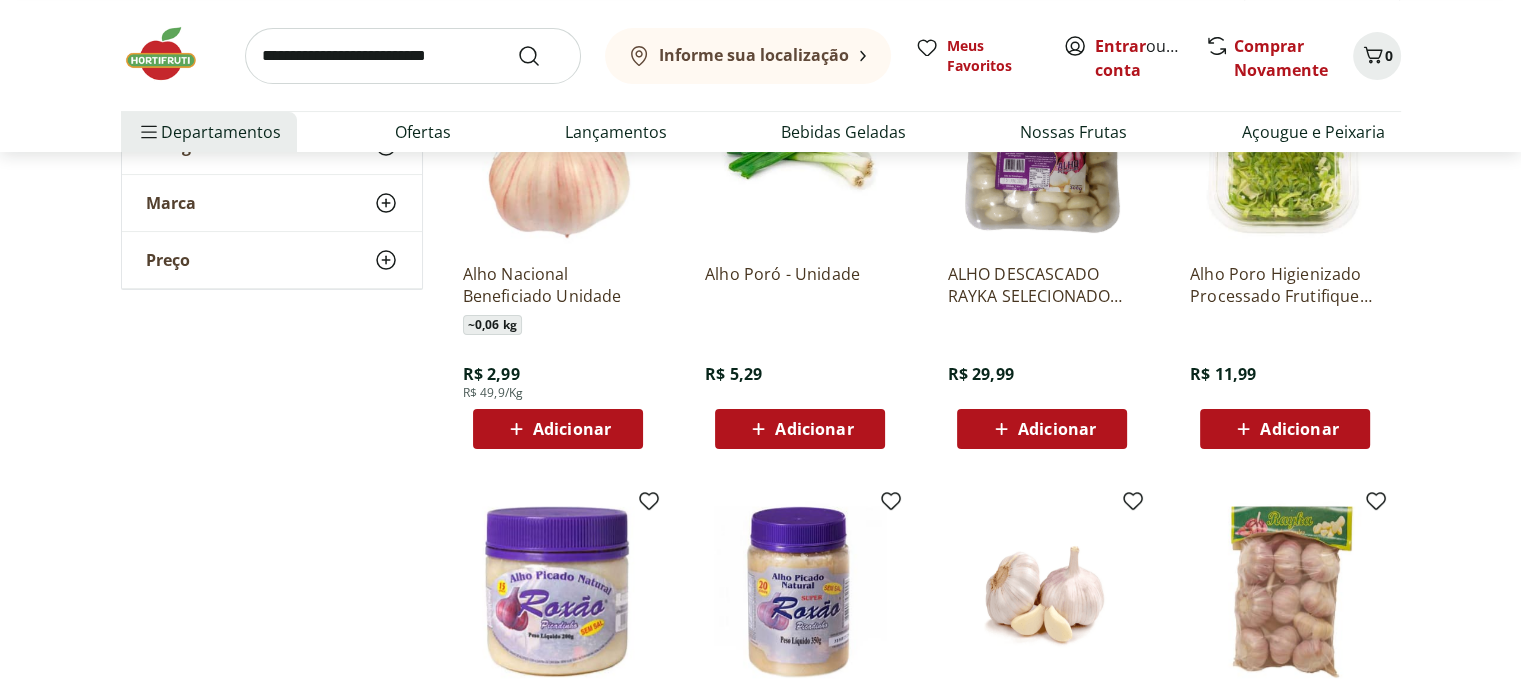 scroll, scrollTop: 400, scrollLeft: 0, axis: vertical 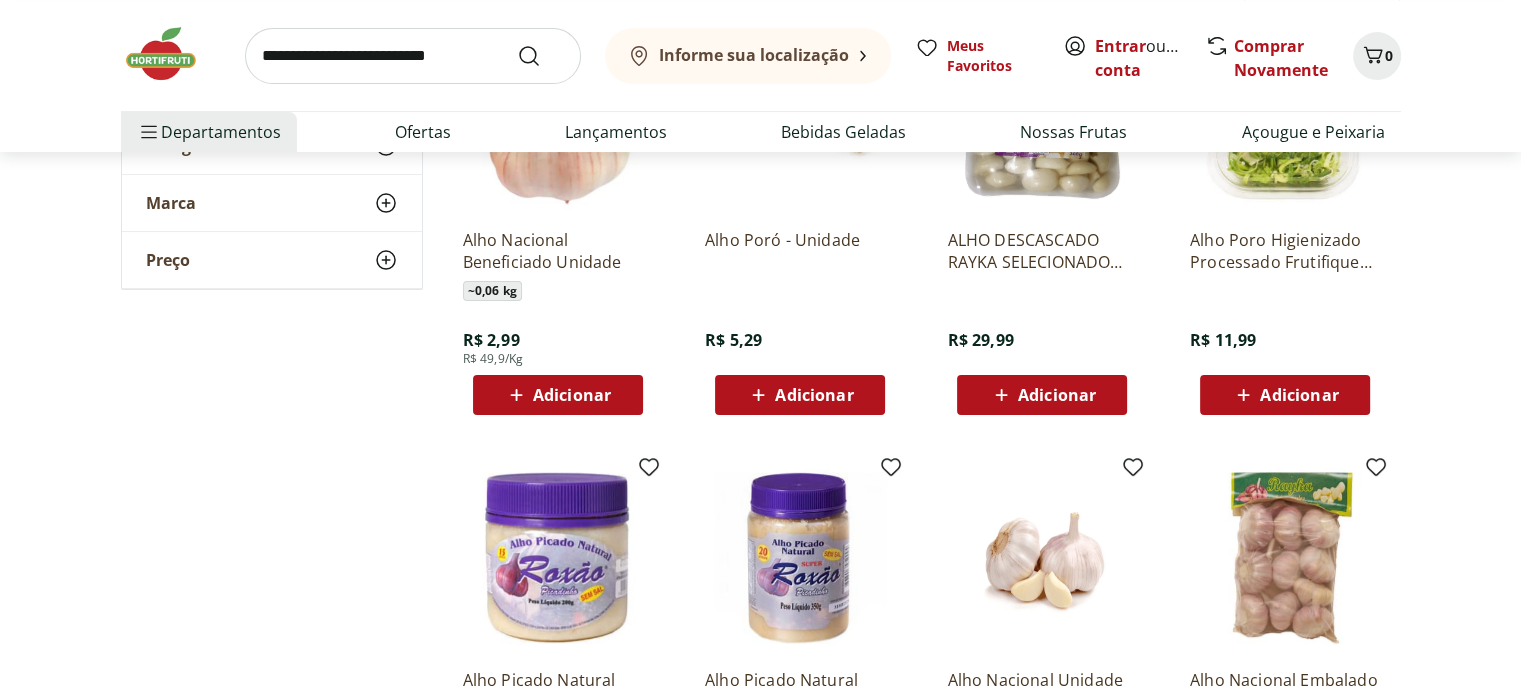 click at bounding box center (413, 56) 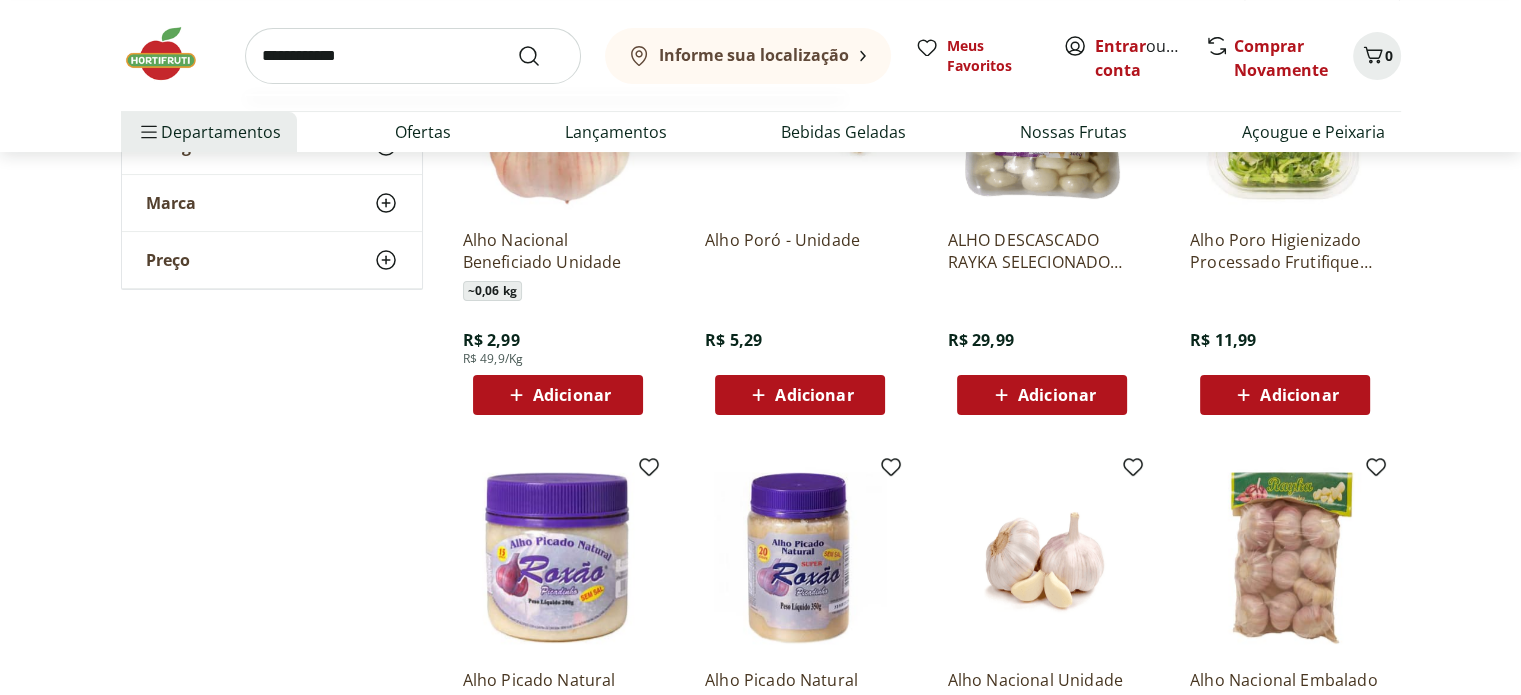 type on "**********" 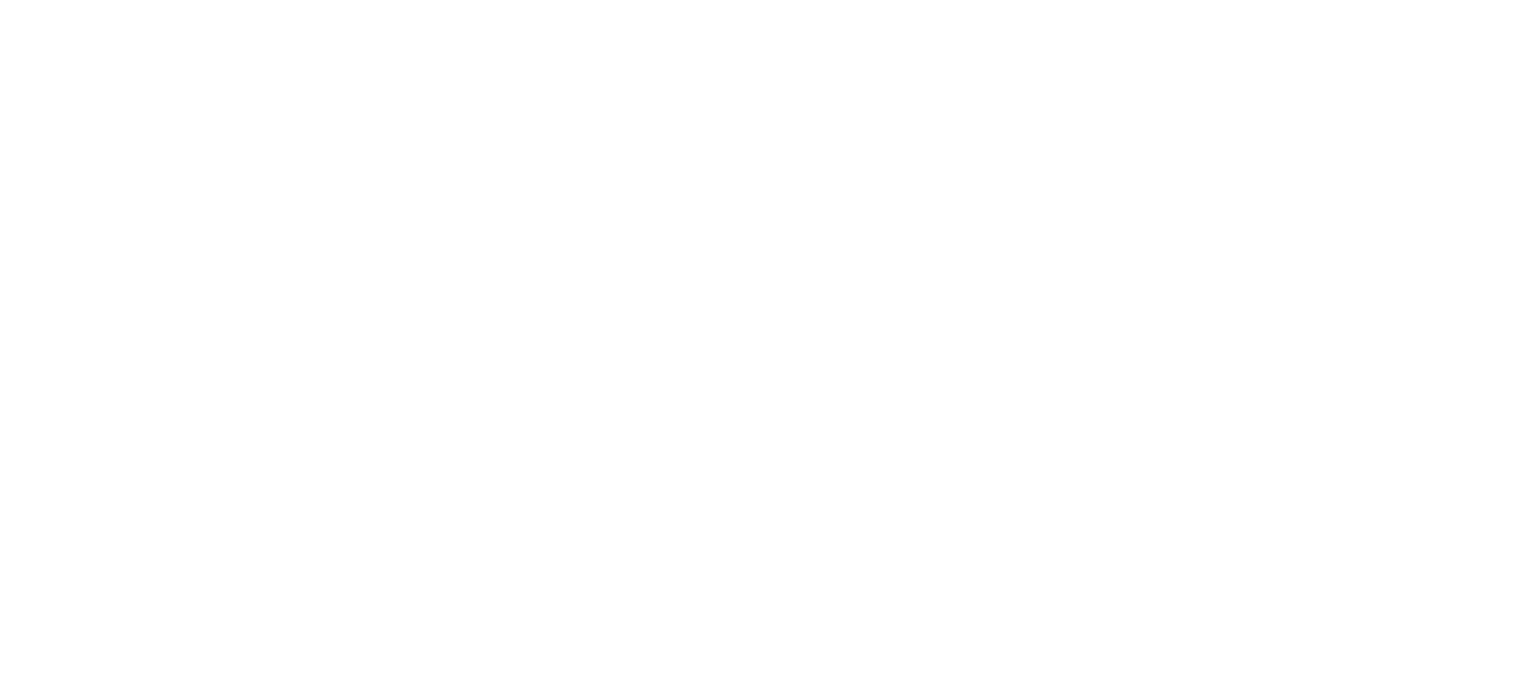 scroll, scrollTop: 0, scrollLeft: 0, axis: both 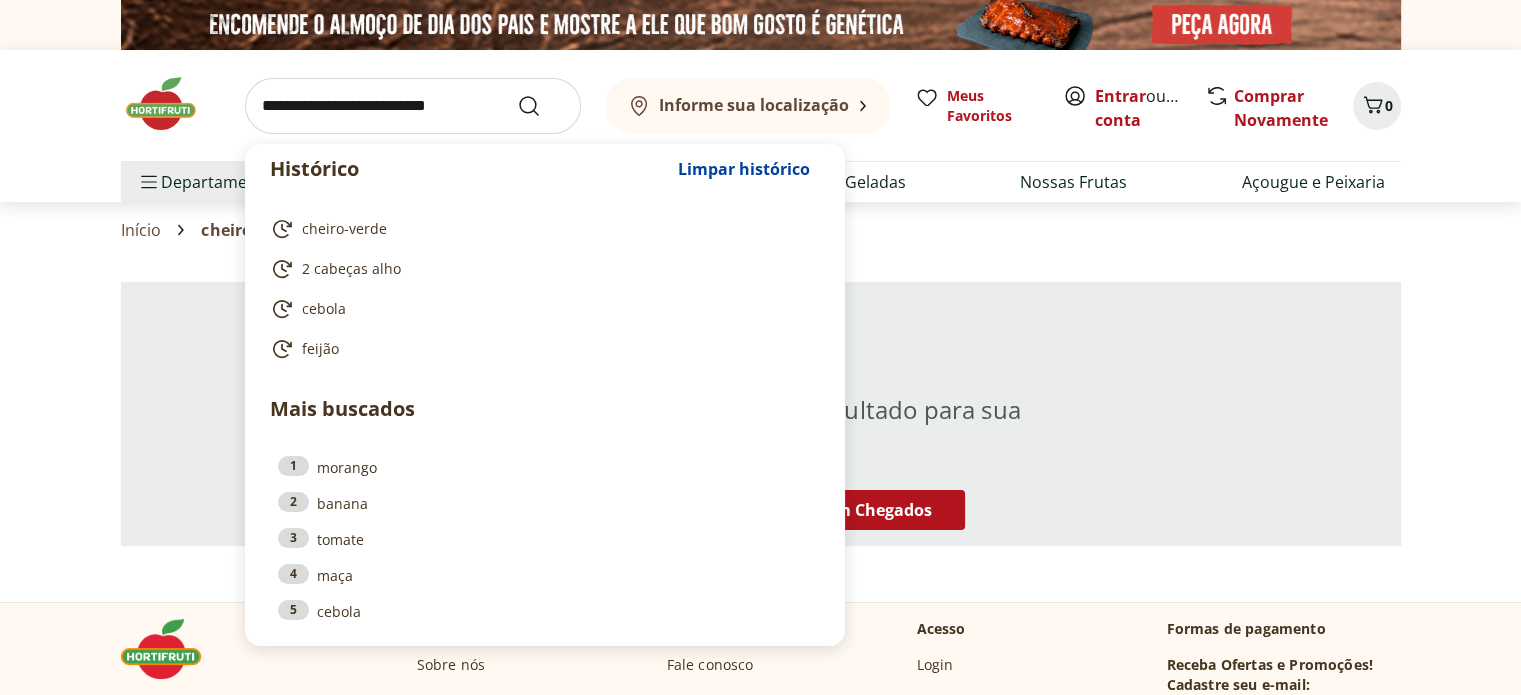 click at bounding box center [413, 106] 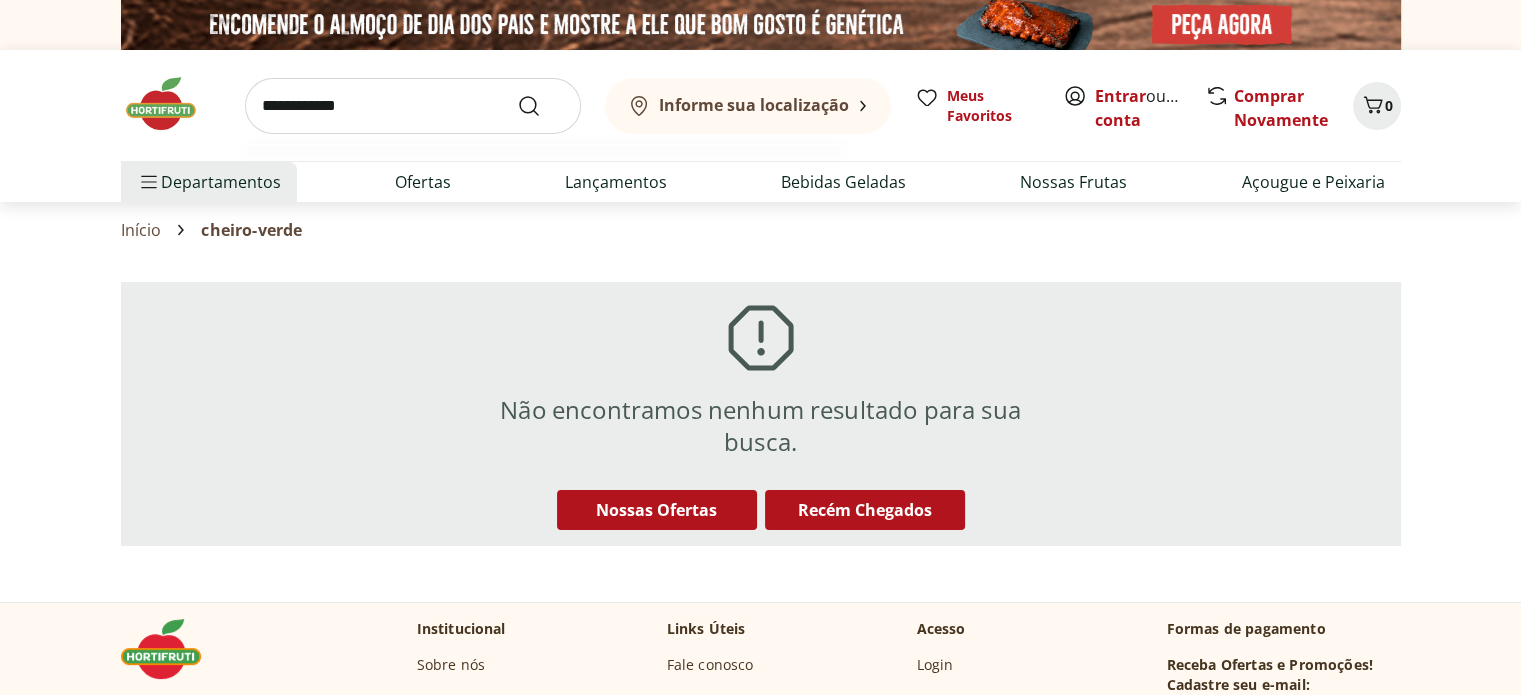 type on "**********" 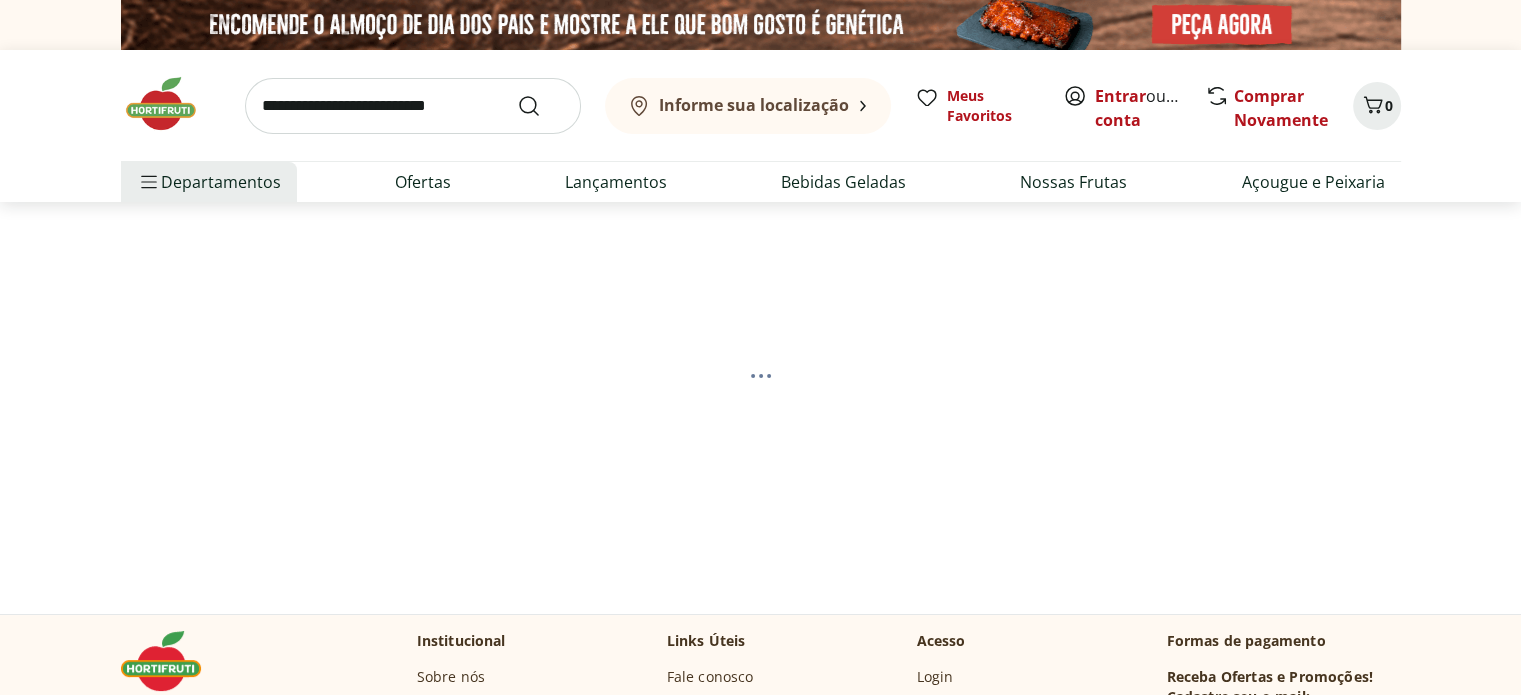 select on "**********" 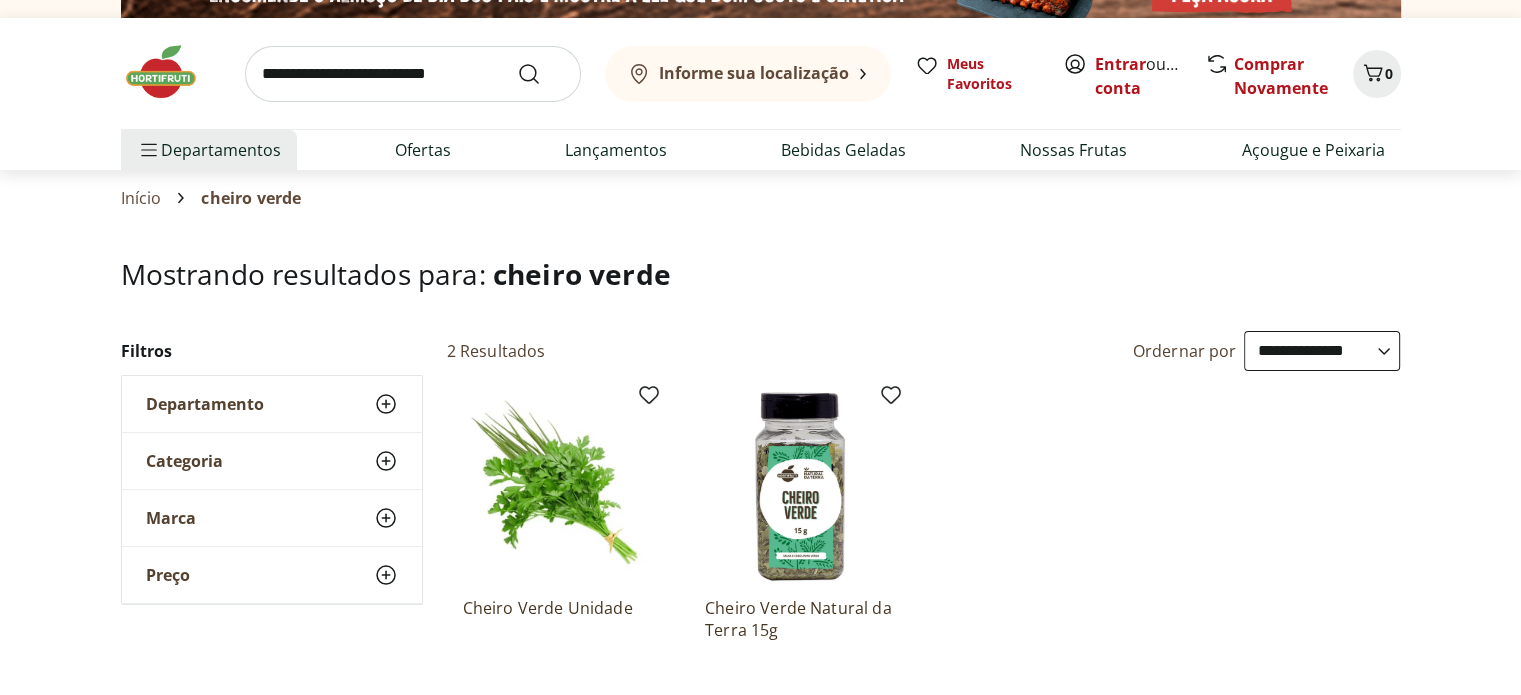scroll, scrollTop: 0, scrollLeft: 0, axis: both 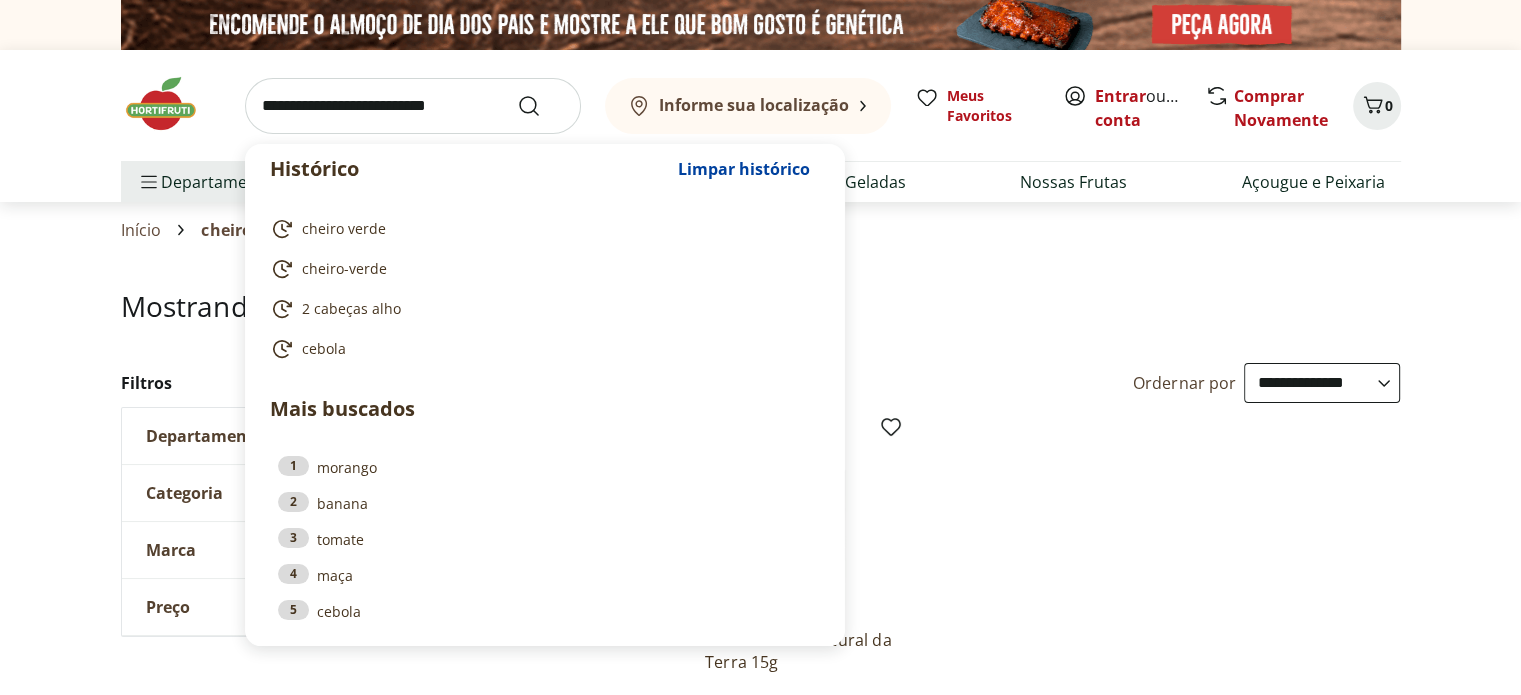click at bounding box center (413, 106) 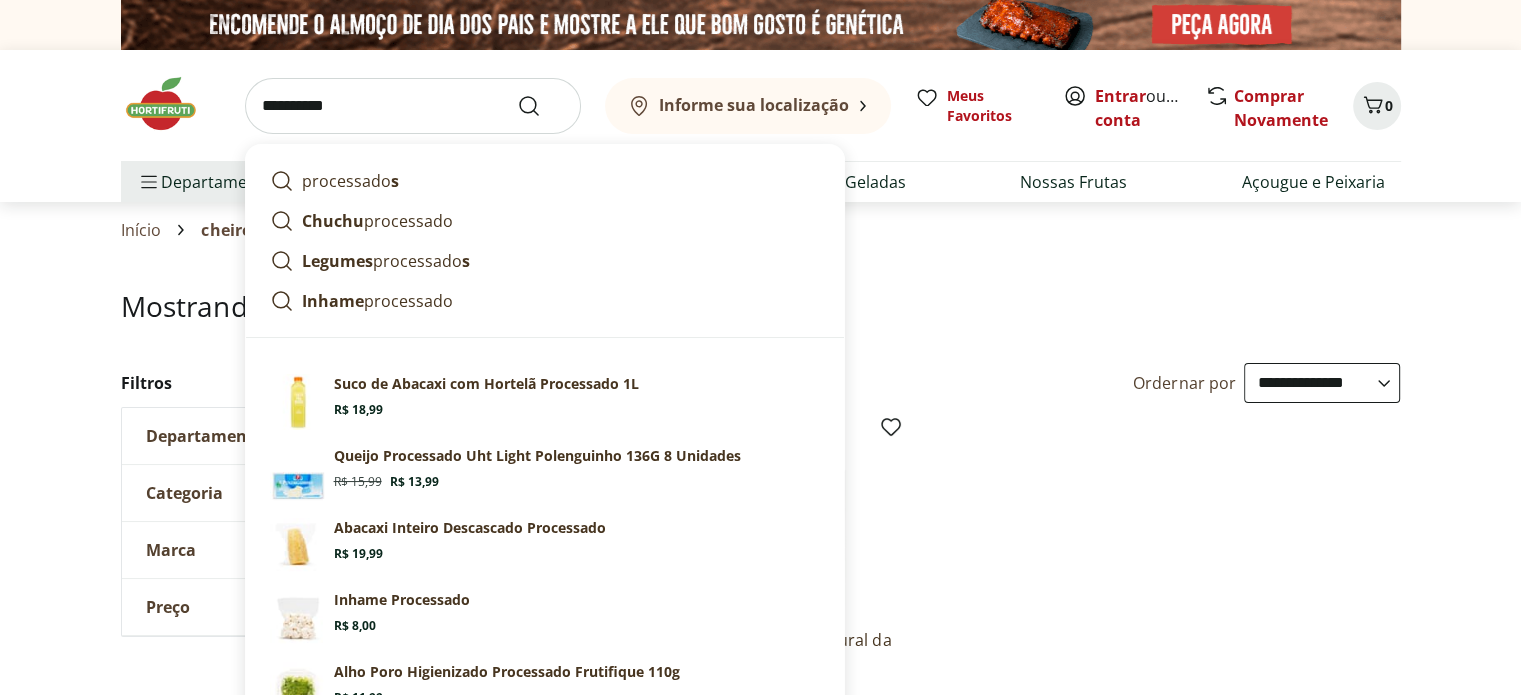 type on "**********" 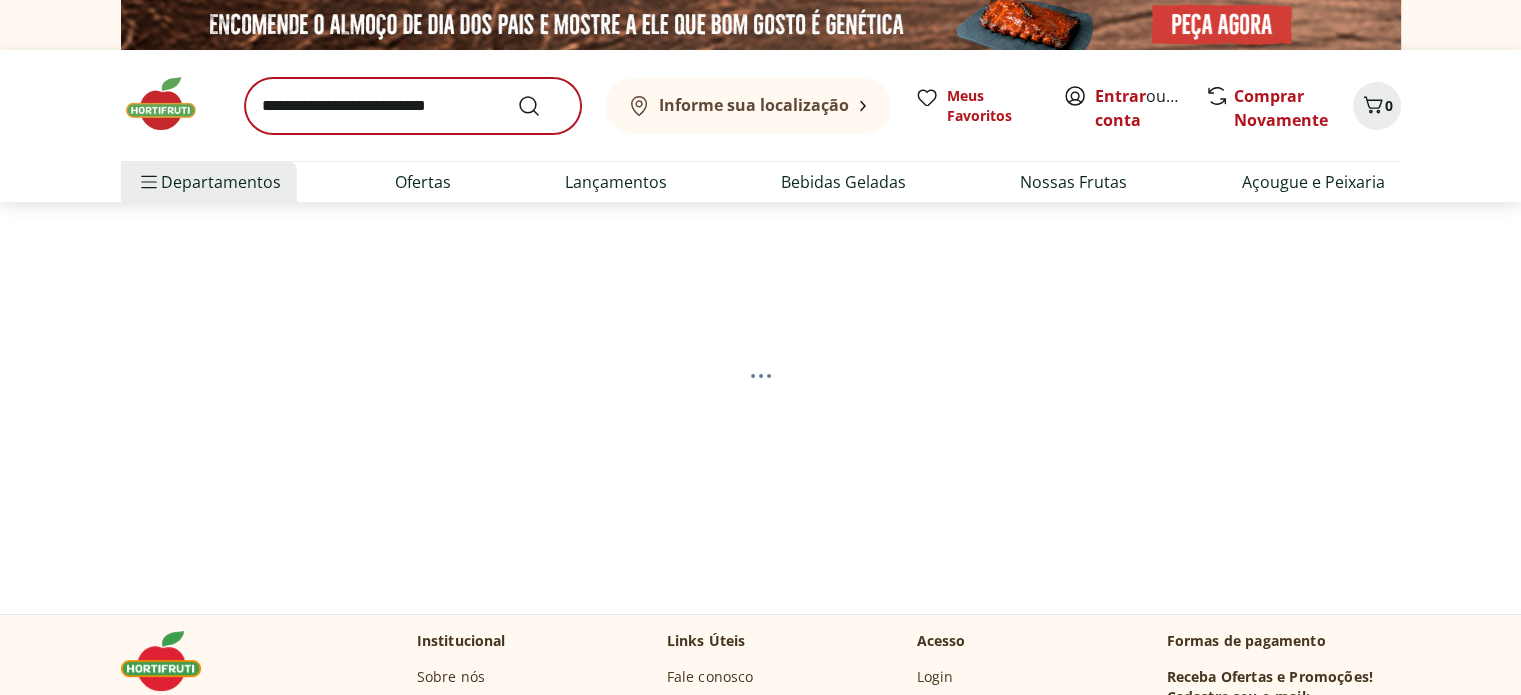 select on "**********" 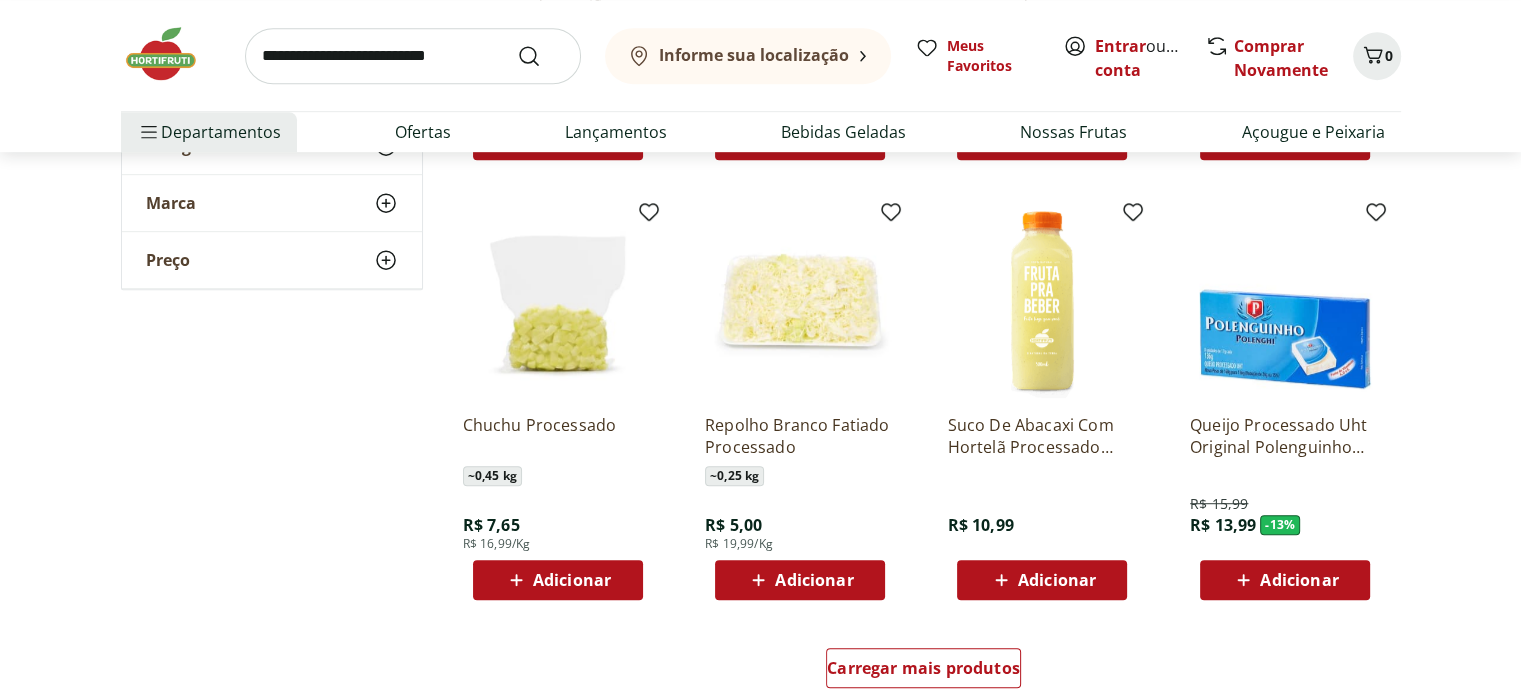 scroll, scrollTop: 1200, scrollLeft: 0, axis: vertical 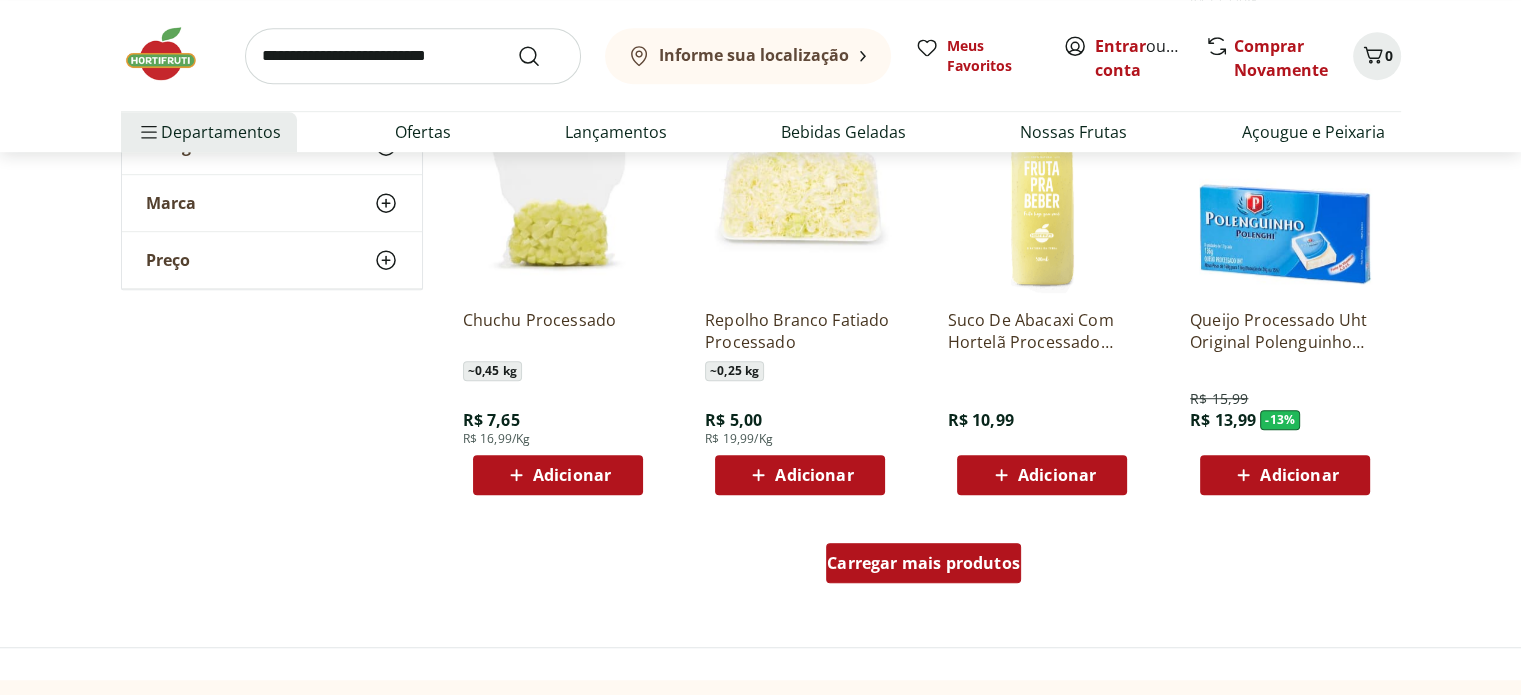 click on "Carregar mais produtos" at bounding box center (923, 563) 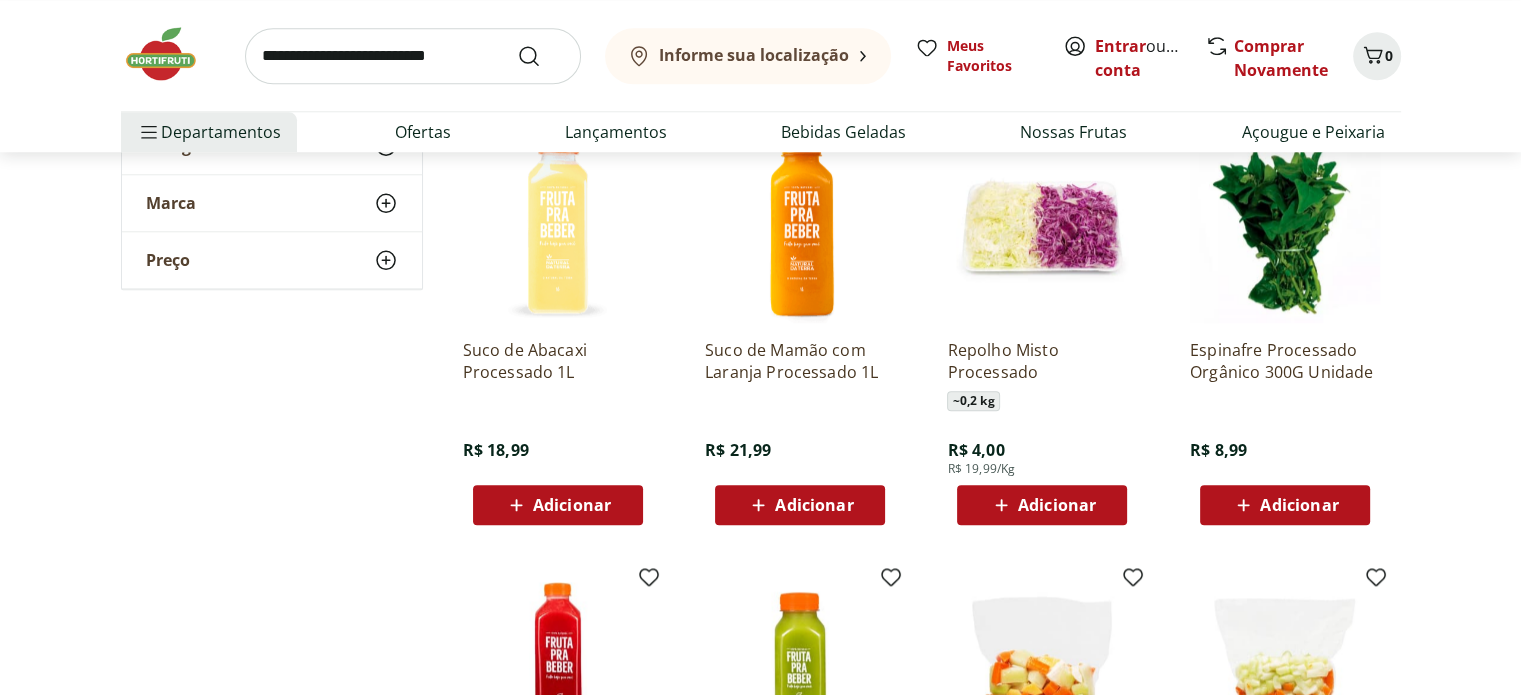 scroll, scrollTop: 2000, scrollLeft: 0, axis: vertical 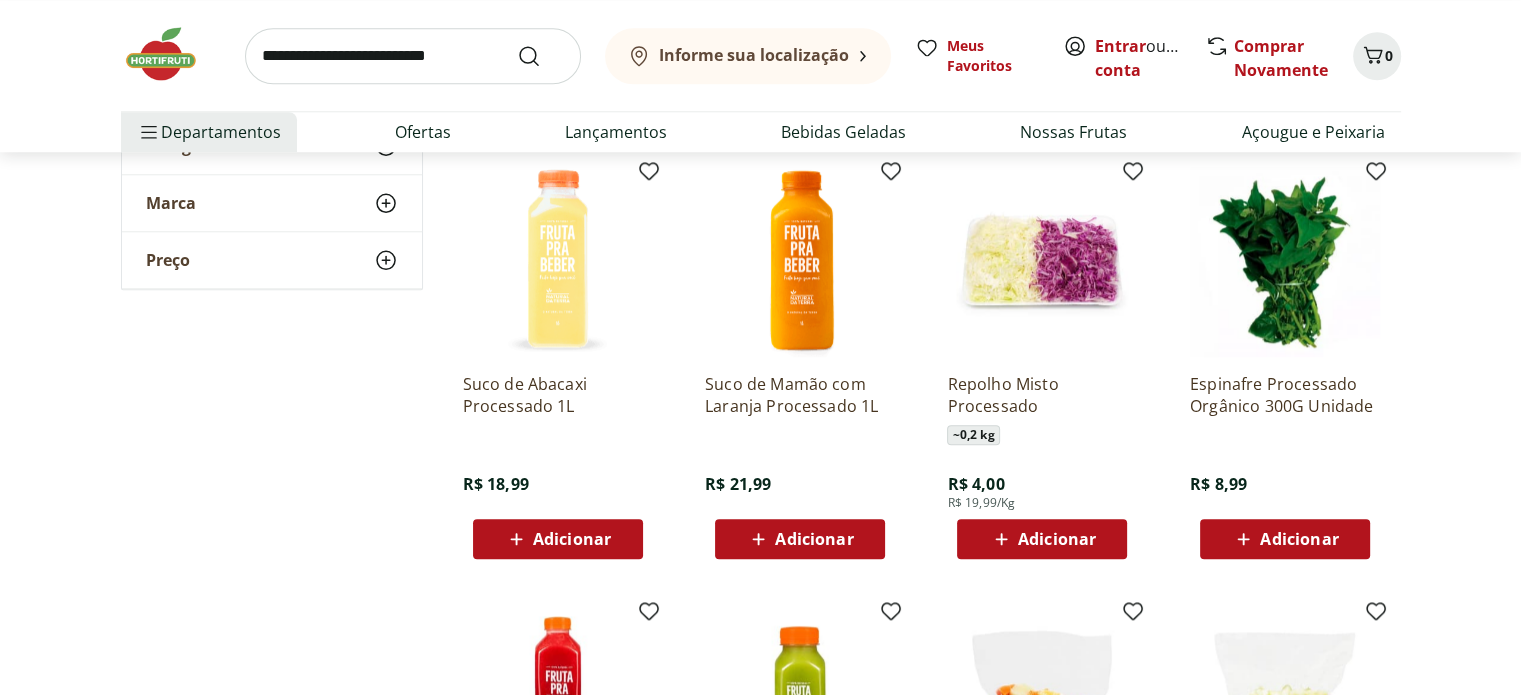click at bounding box center (1042, 262) 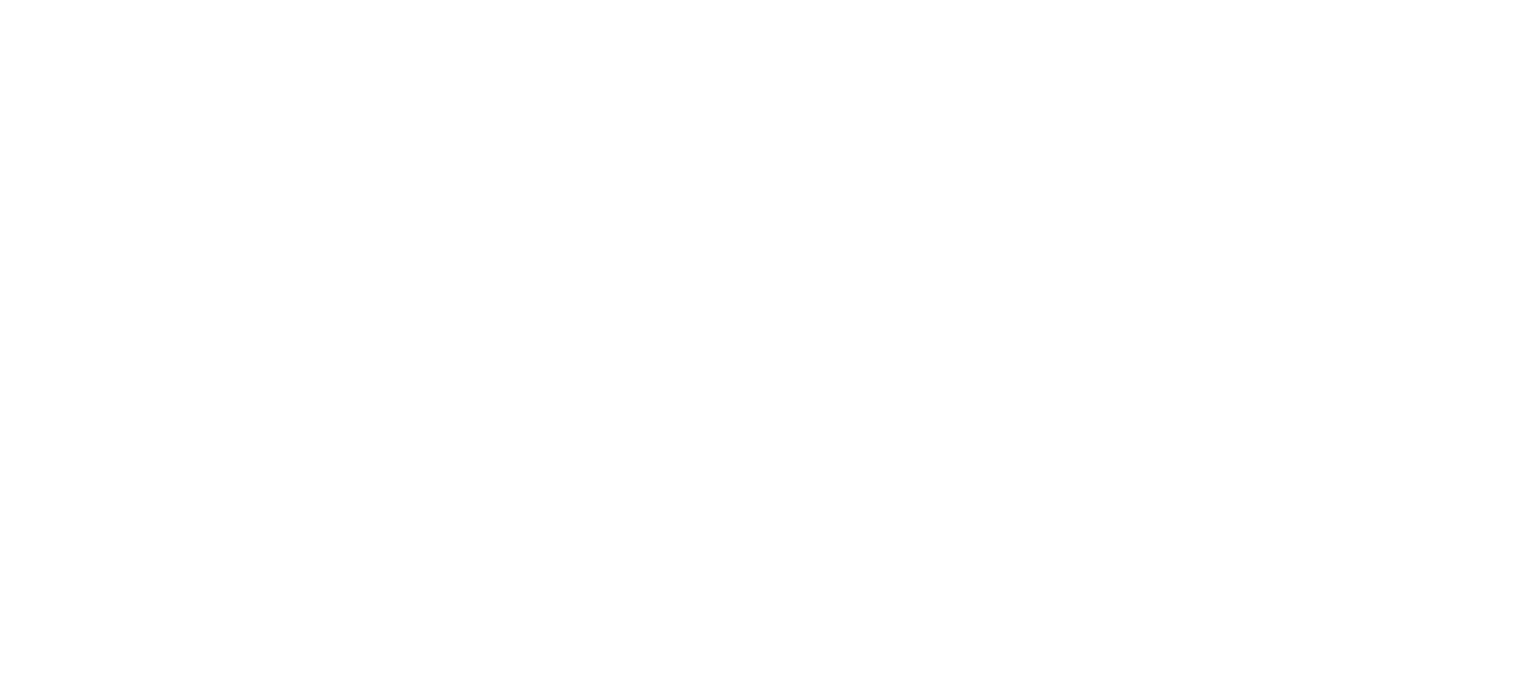 scroll, scrollTop: 0, scrollLeft: 0, axis: both 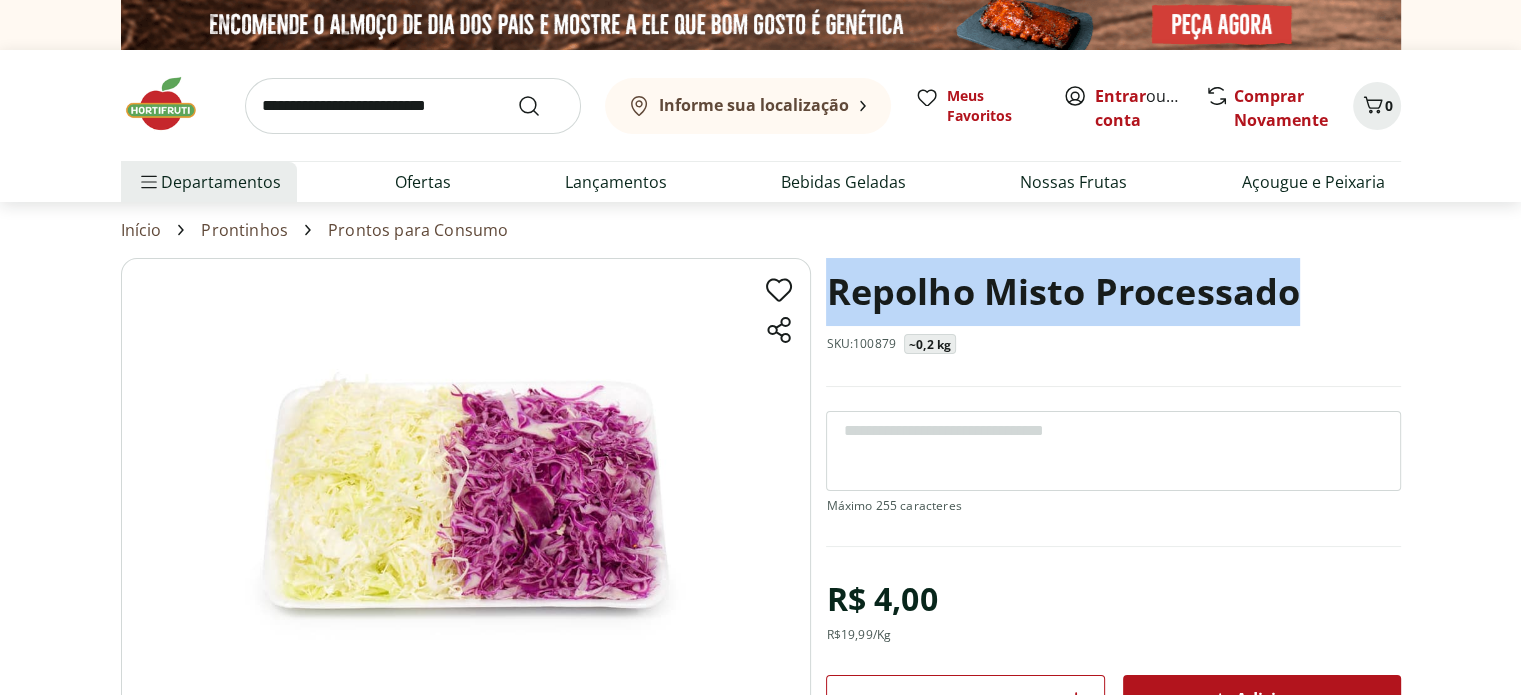 drag, startPoint x: 833, startPoint y: 297, endPoint x: 1300, endPoint y: 311, distance: 467.2098 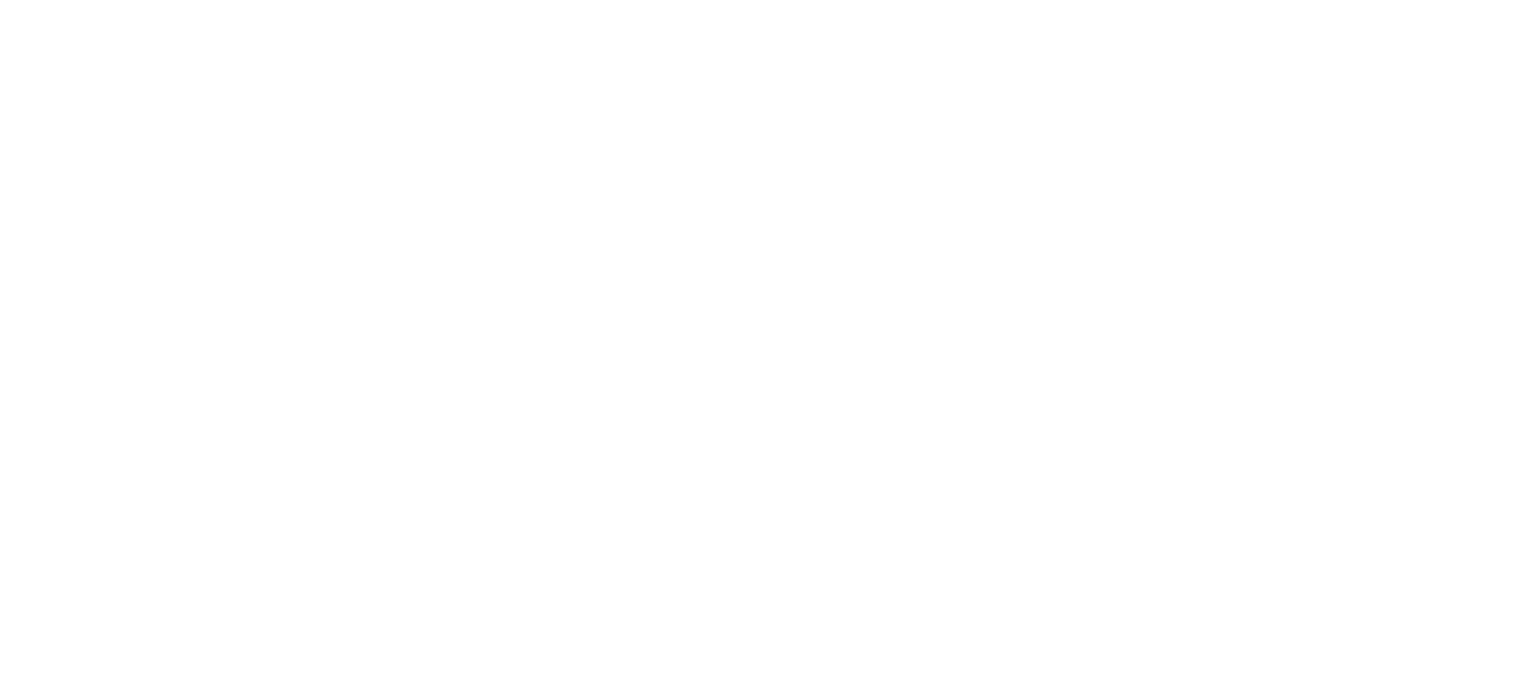 scroll, scrollTop: 2000, scrollLeft: 0, axis: vertical 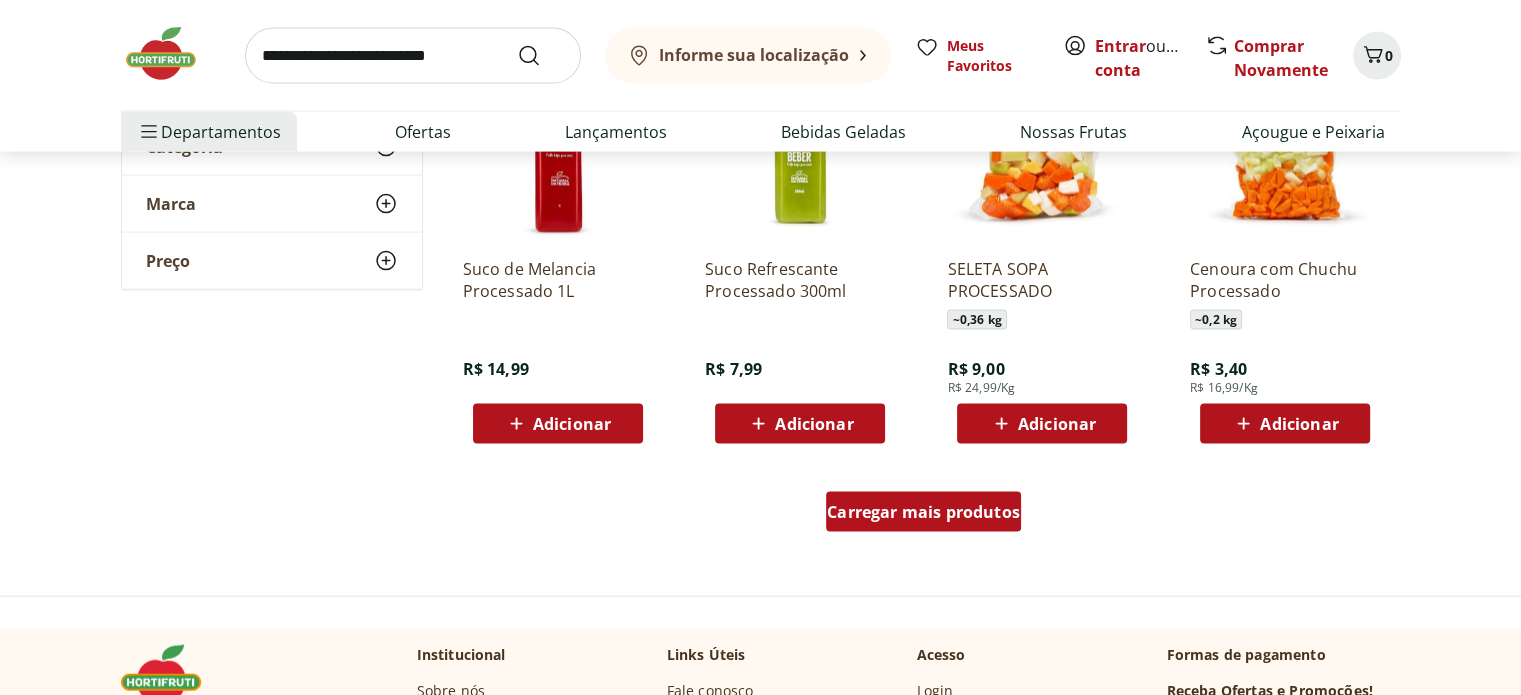 click on "Carregar mais produtos" at bounding box center [923, 512] 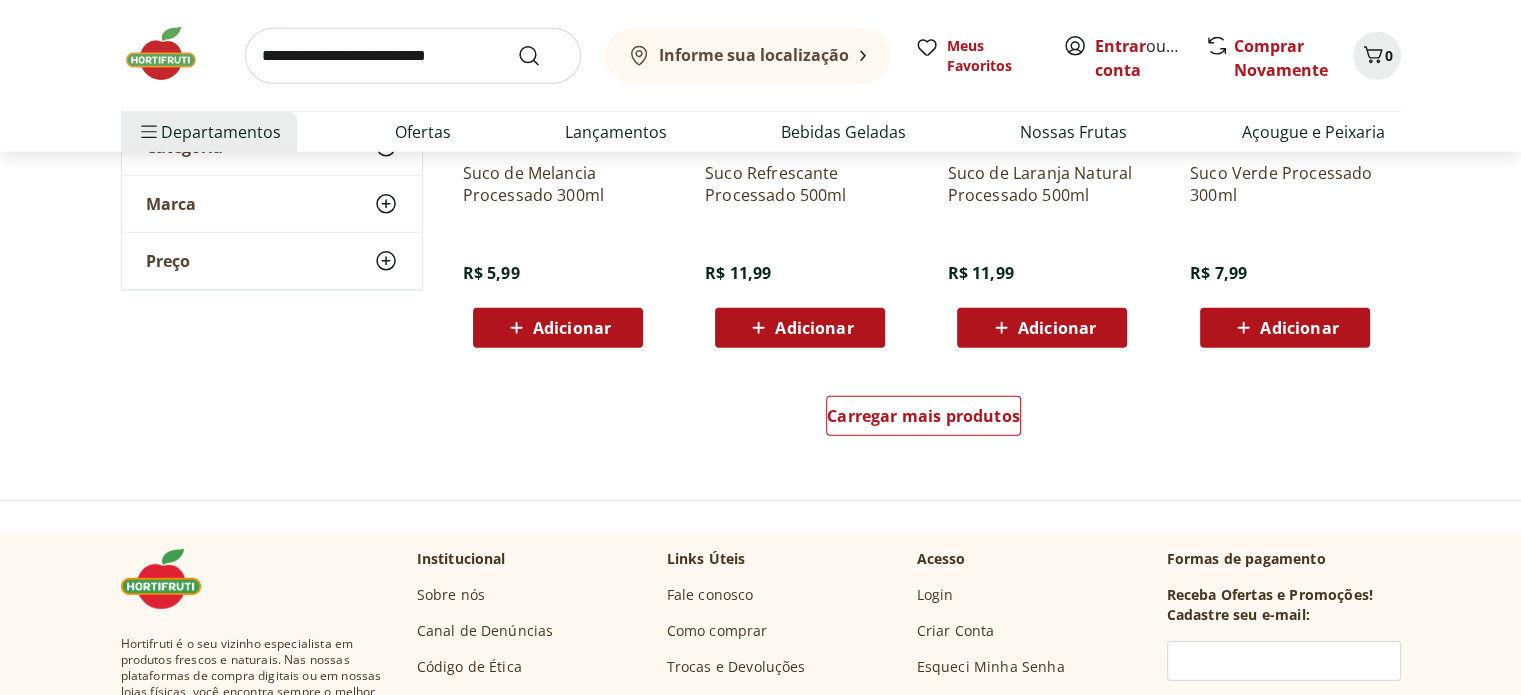 scroll, scrollTop: 5701, scrollLeft: 0, axis: vertical 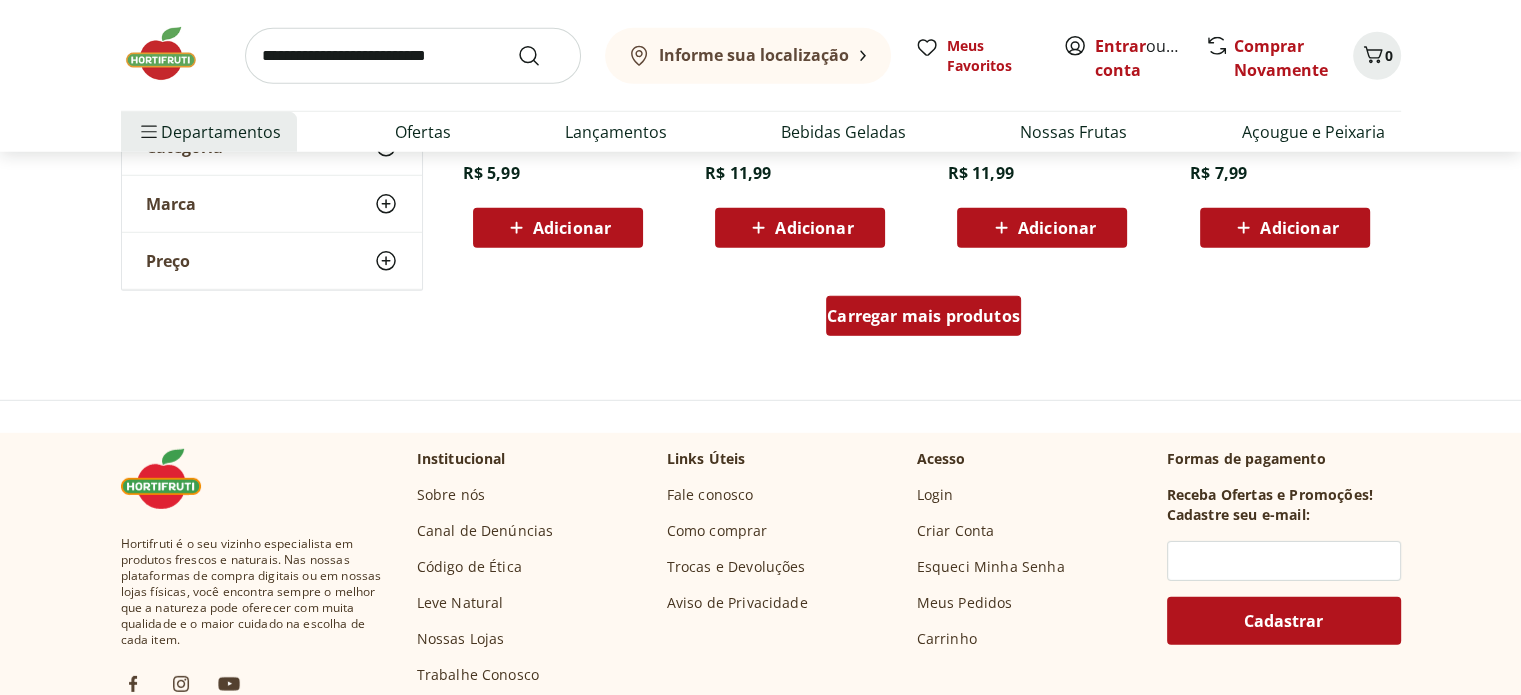 click on "Carregar mais produtos" at bounding box center (923, 316) 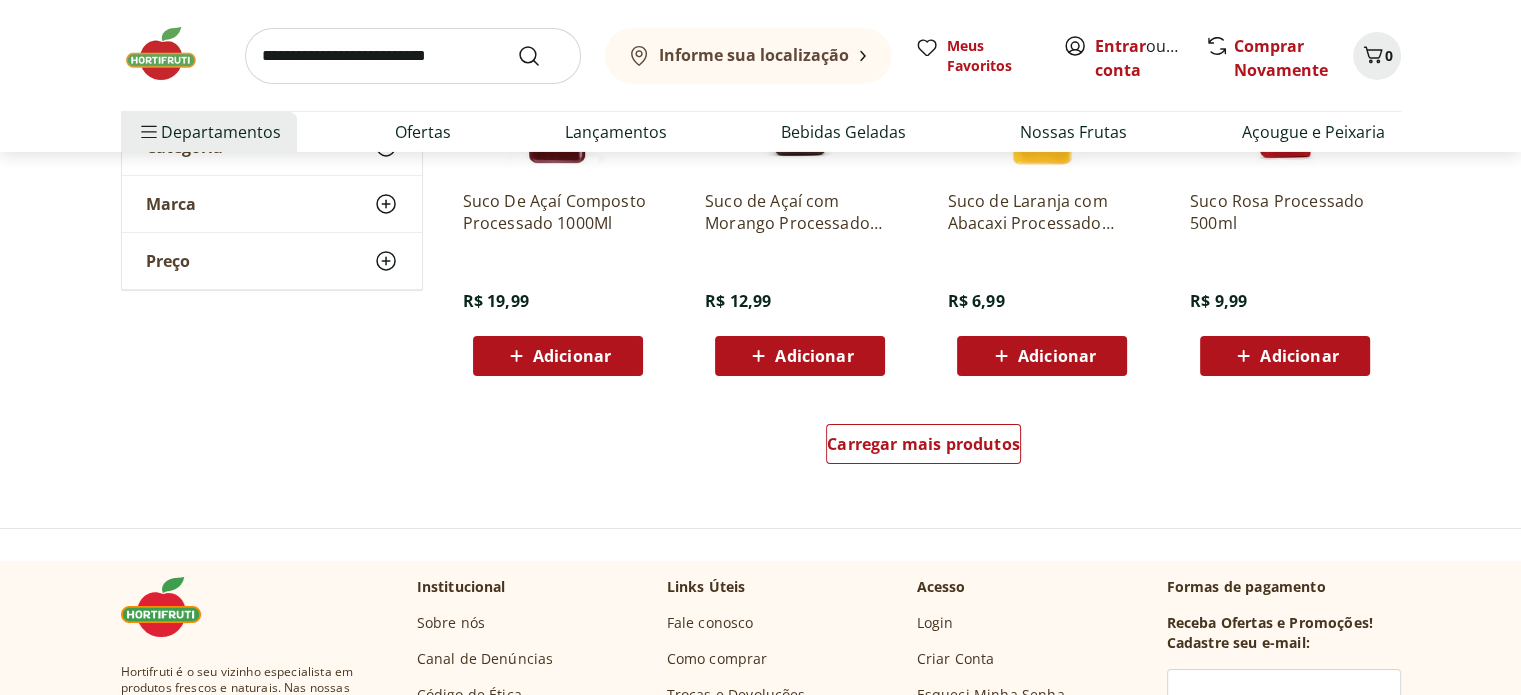 scroll, scrollTop: 6901, scrollLeft: 0, axis: vertical 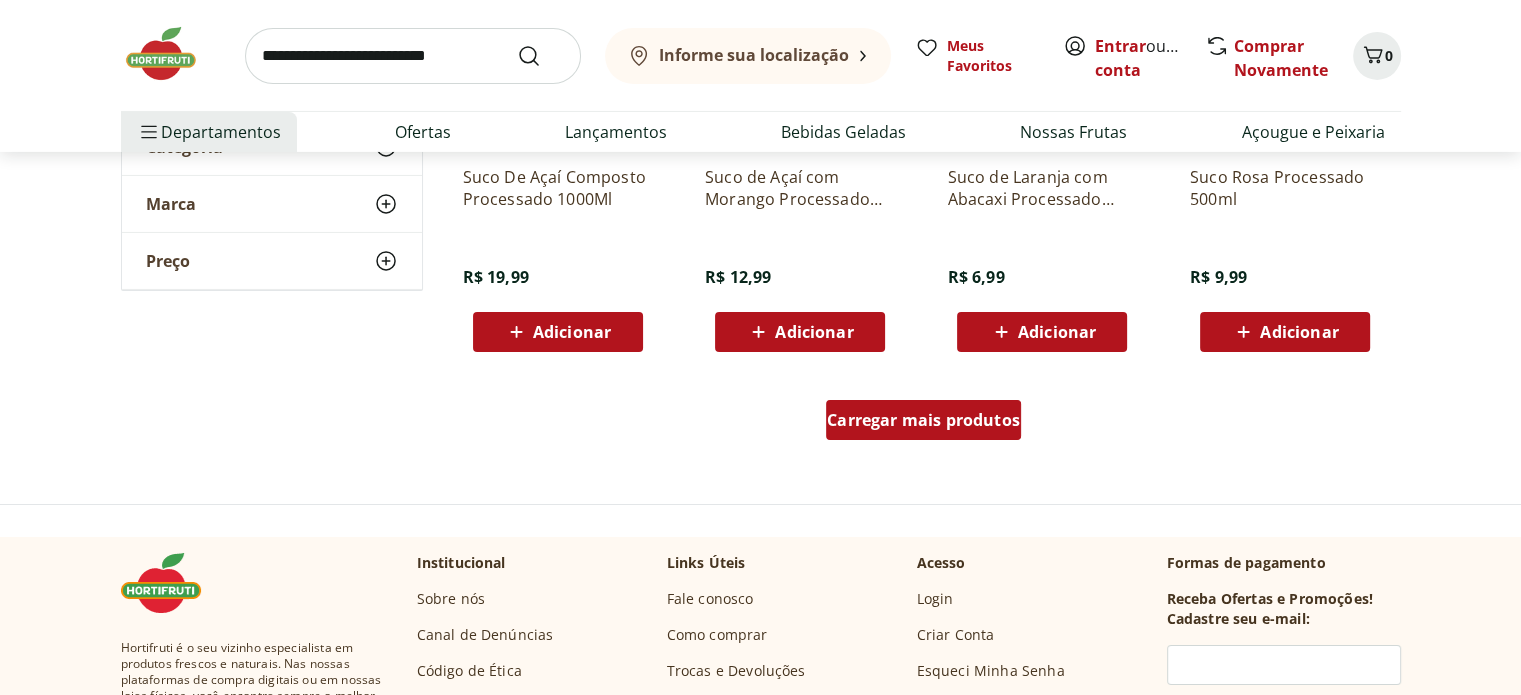 click on "Carregar mais produtos" at bounding box center (923, 420) 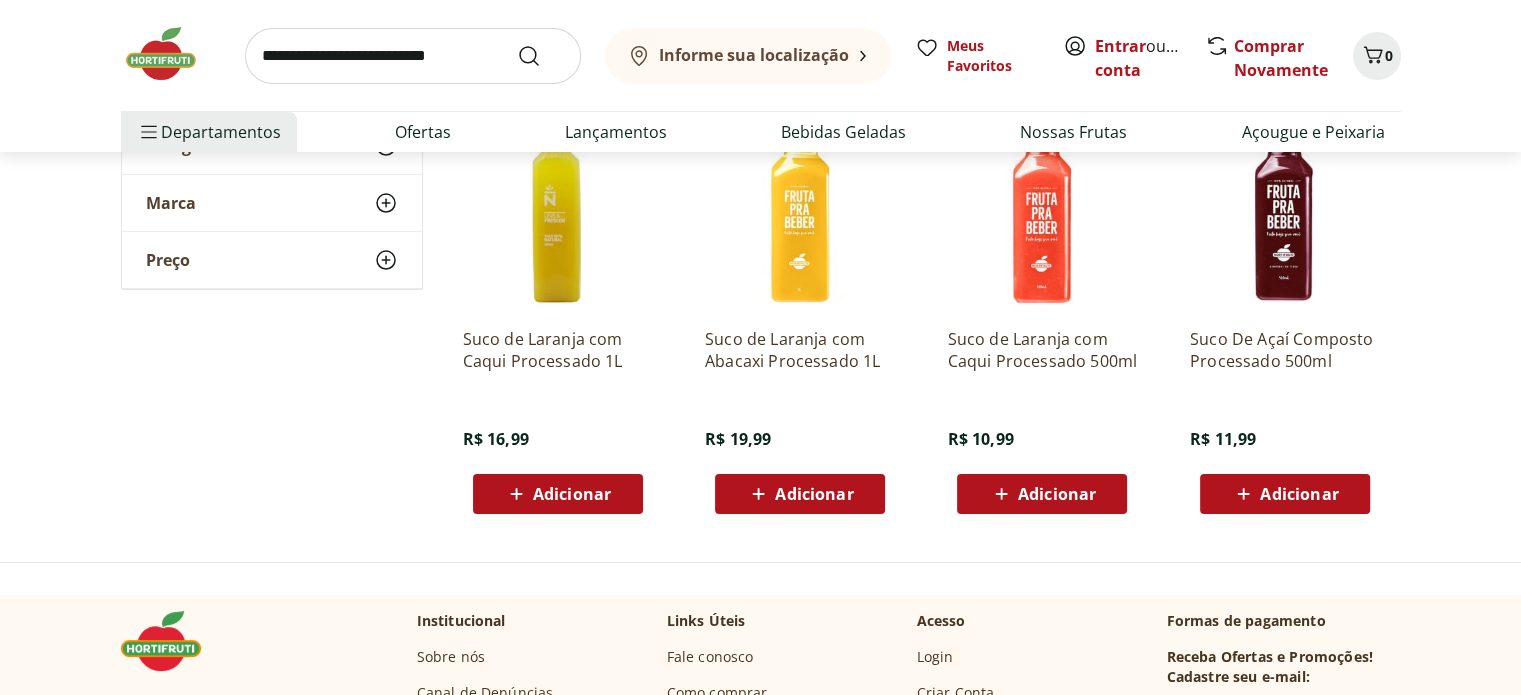 scroll, scrollTop: 7601, scrollLeft: 0, axis: vertical 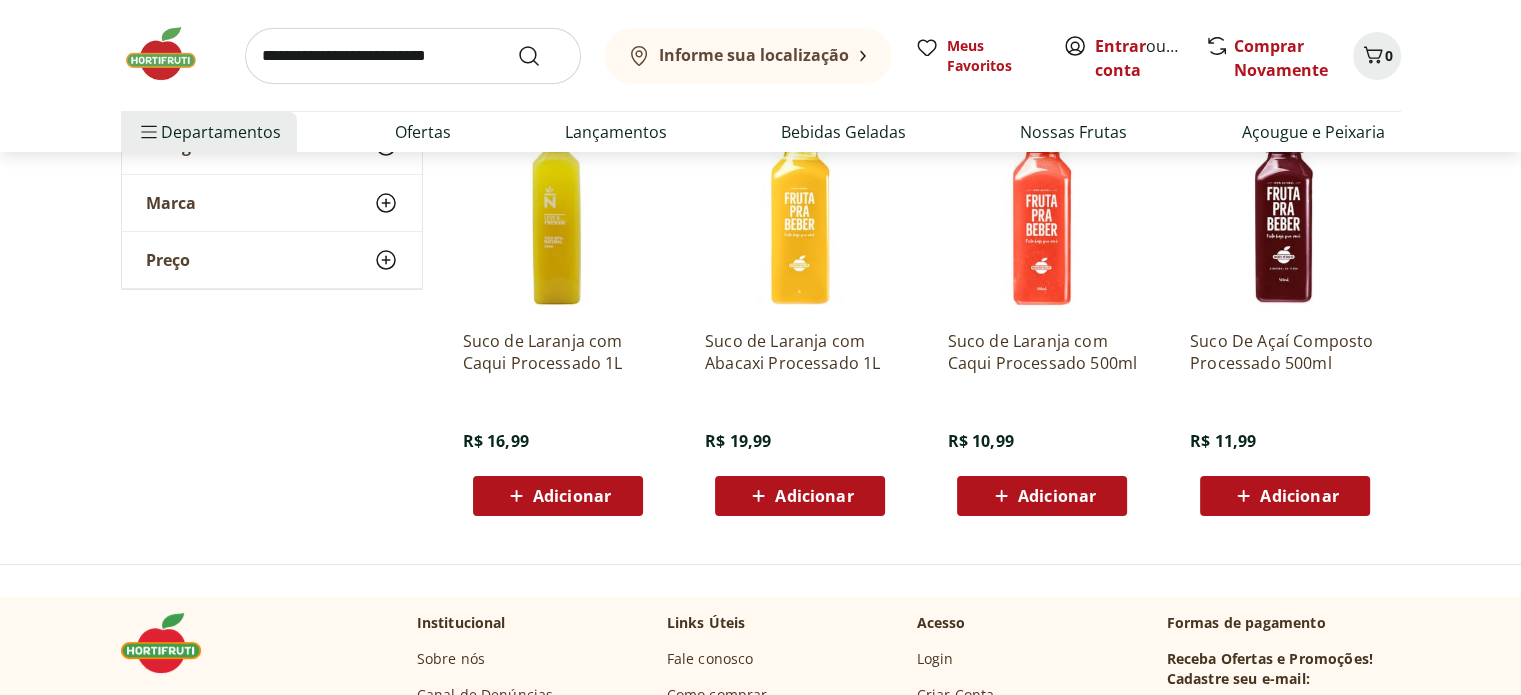 click at bounding box center (413, 56) 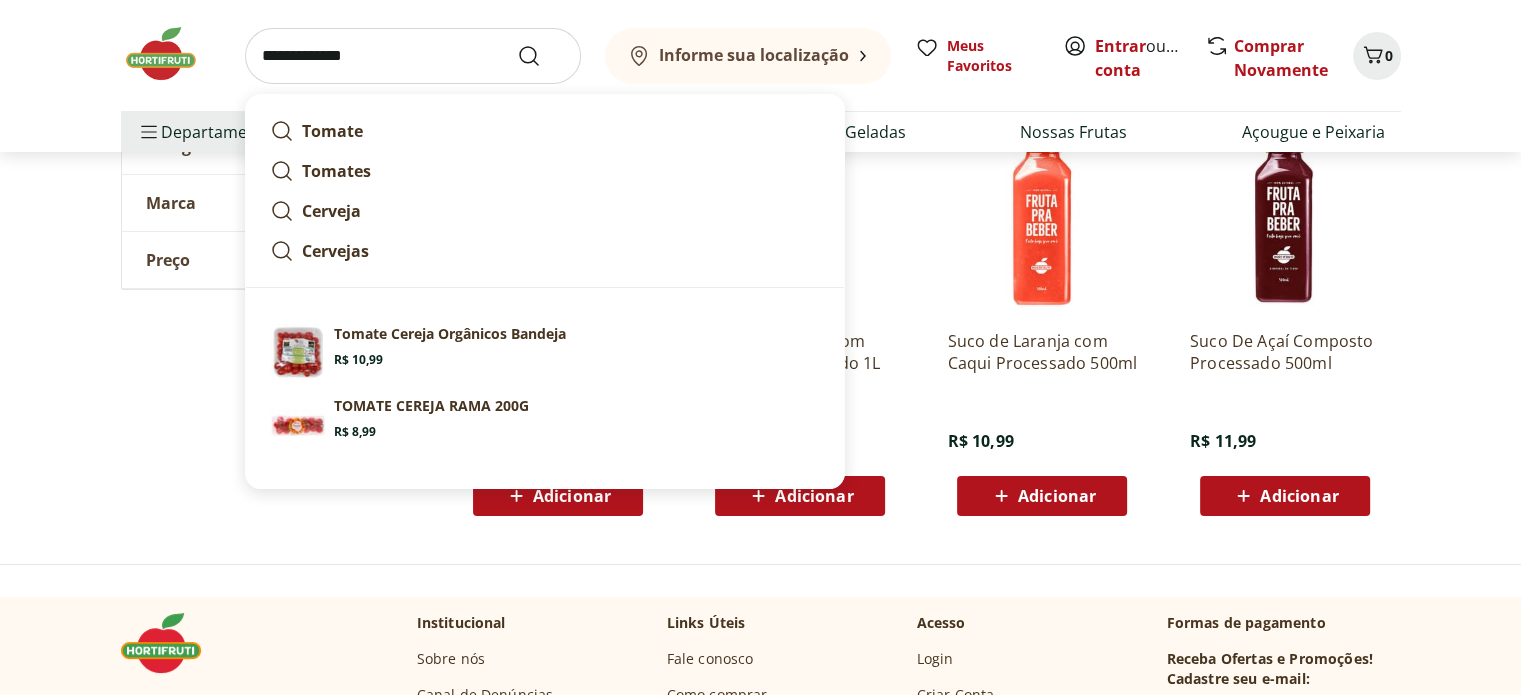type on "**********" 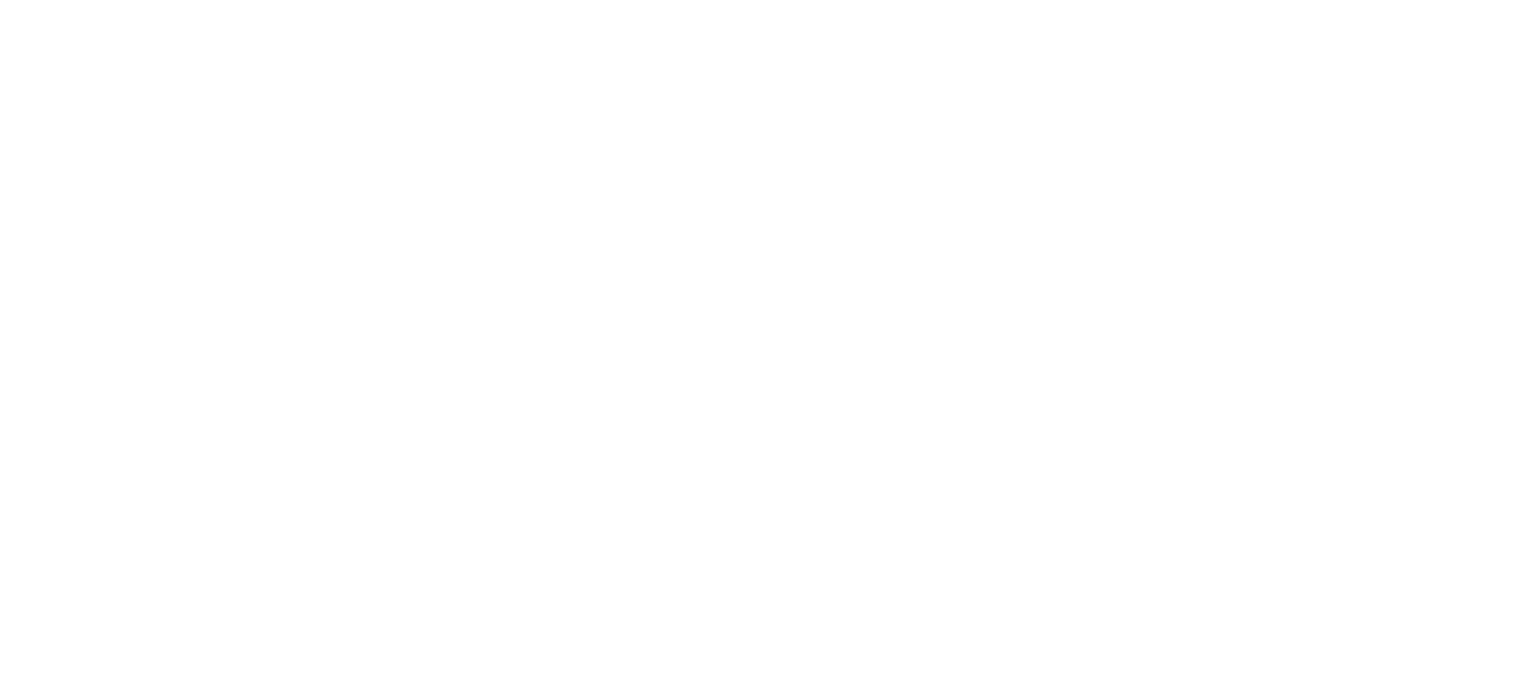 scroll, scrollTop: 0, scrollLeft: 0, axis: both 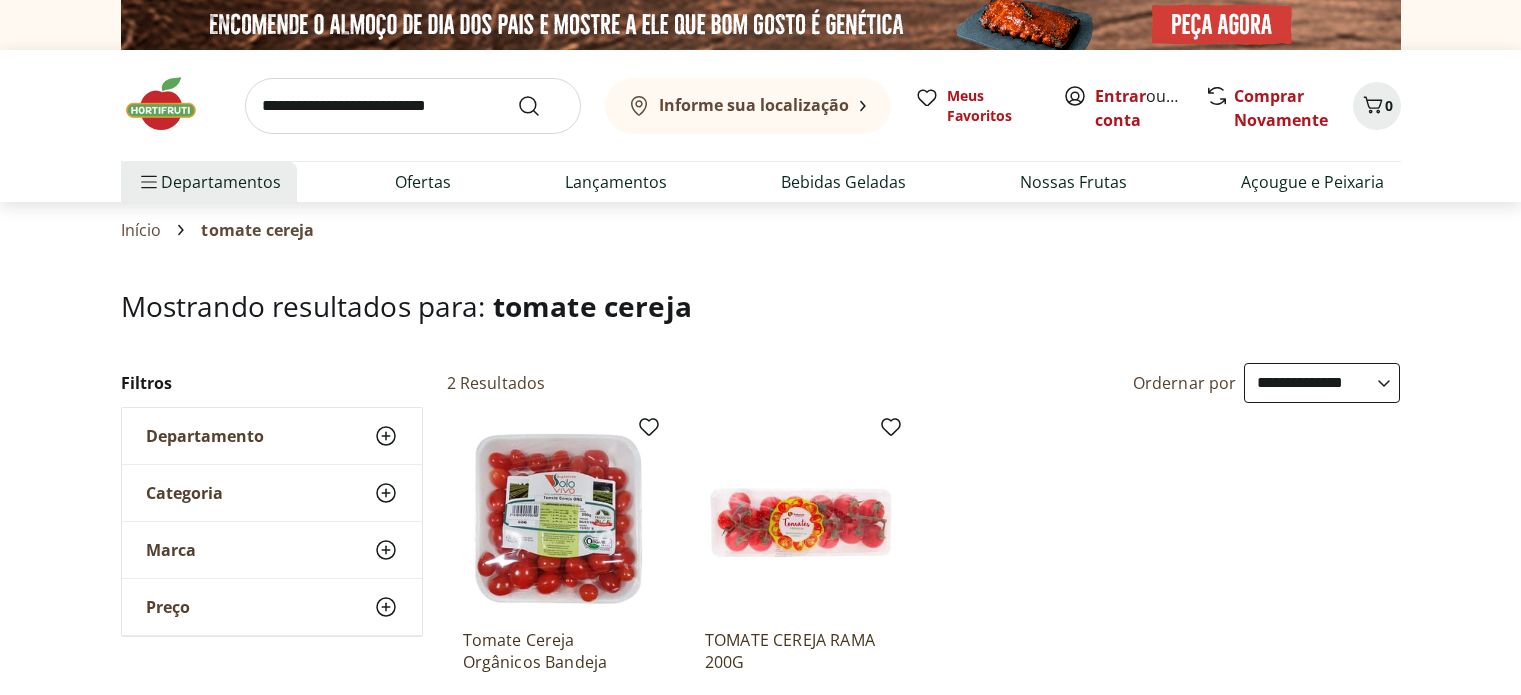 select on "**********" 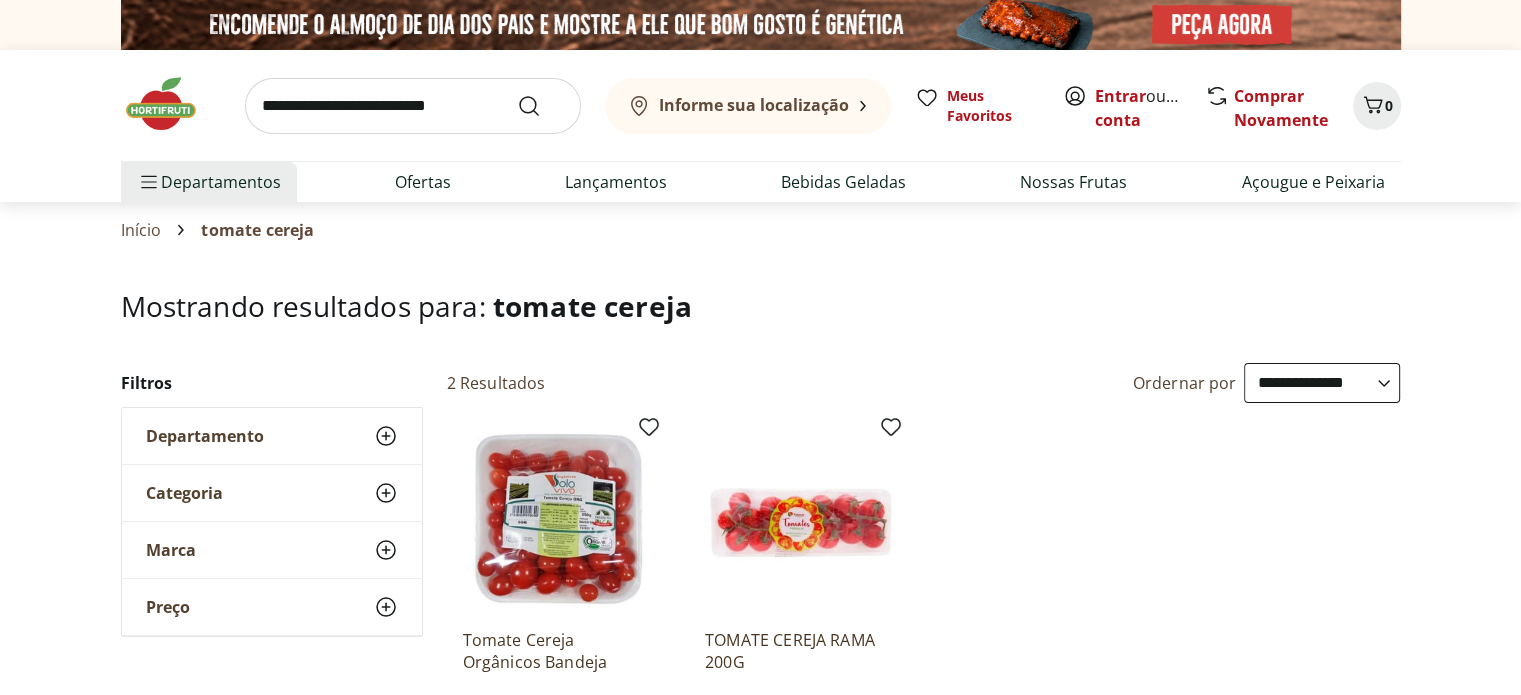 scroll, scrollTop: 0, scrollLeft: 0, axis: both 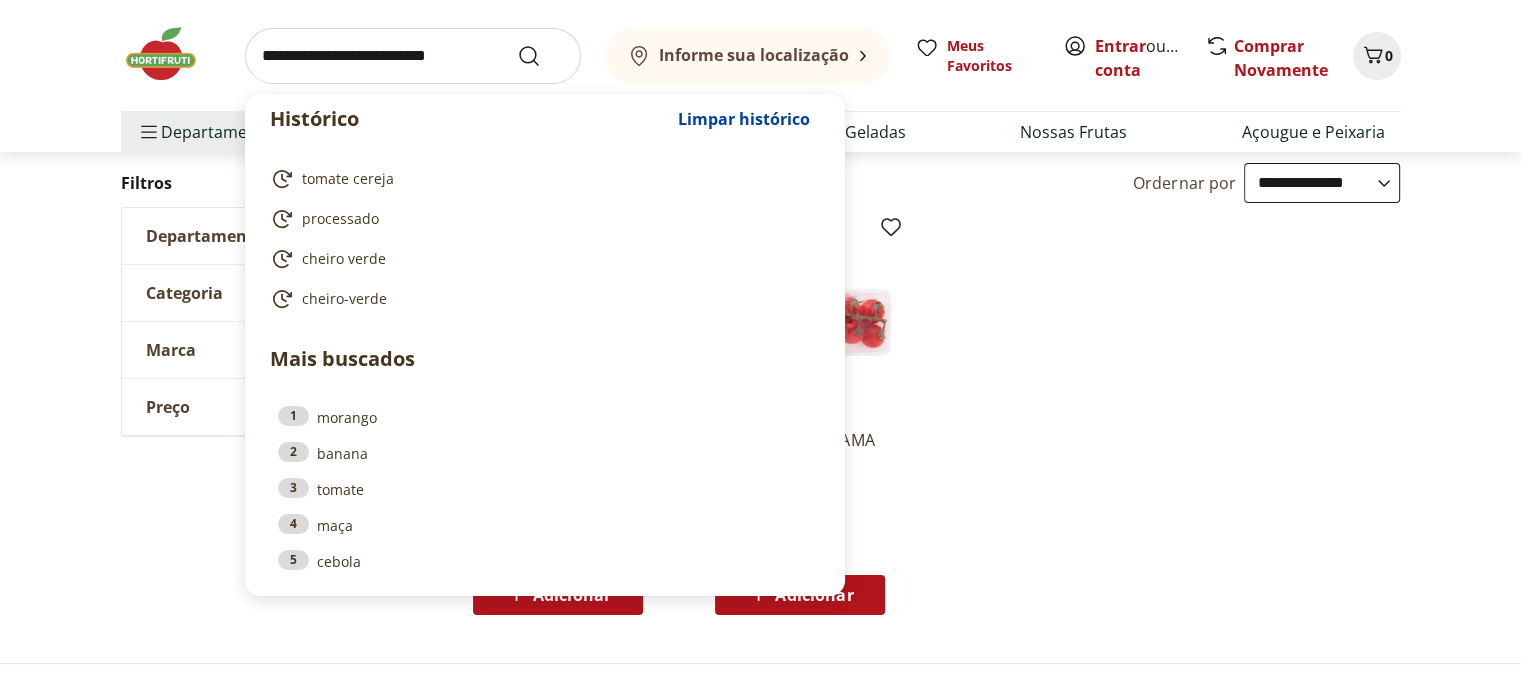 click at bounding box center (413, 56) 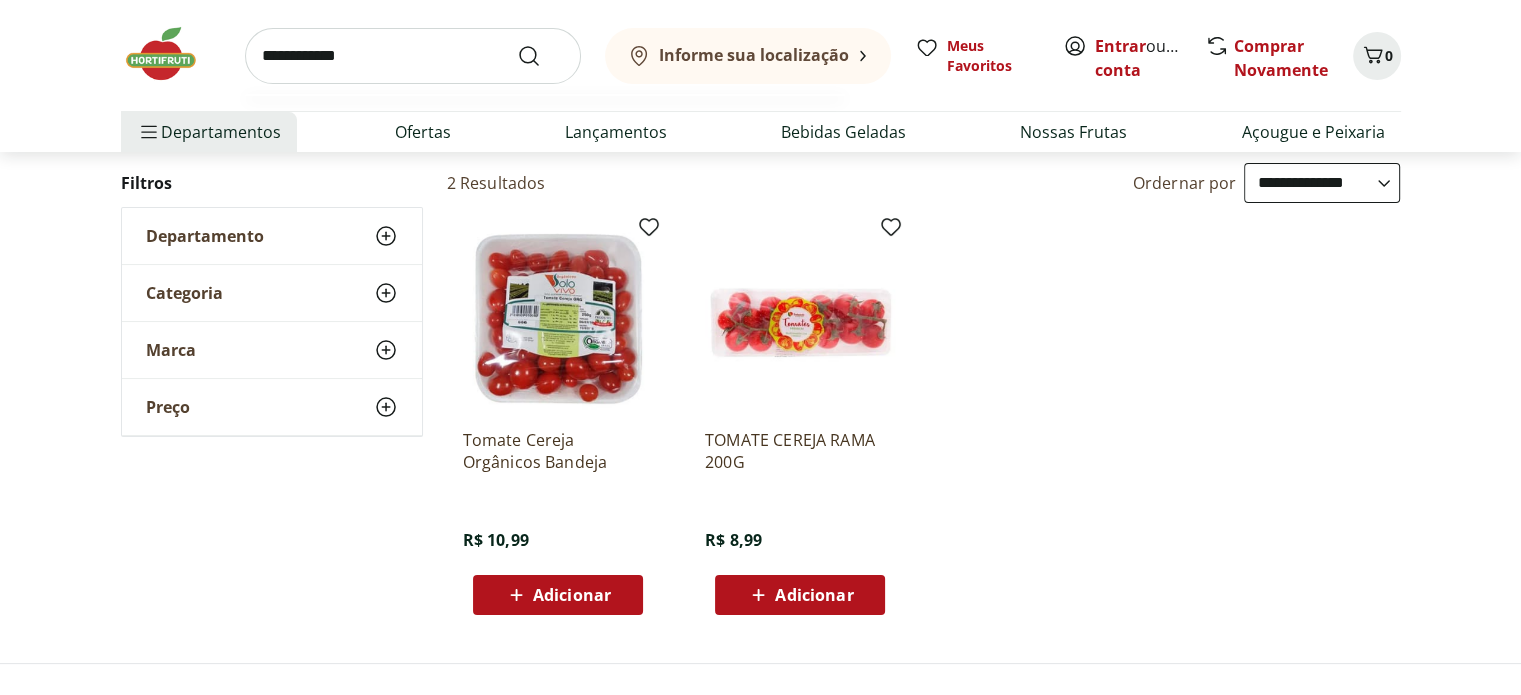 type on "**********" 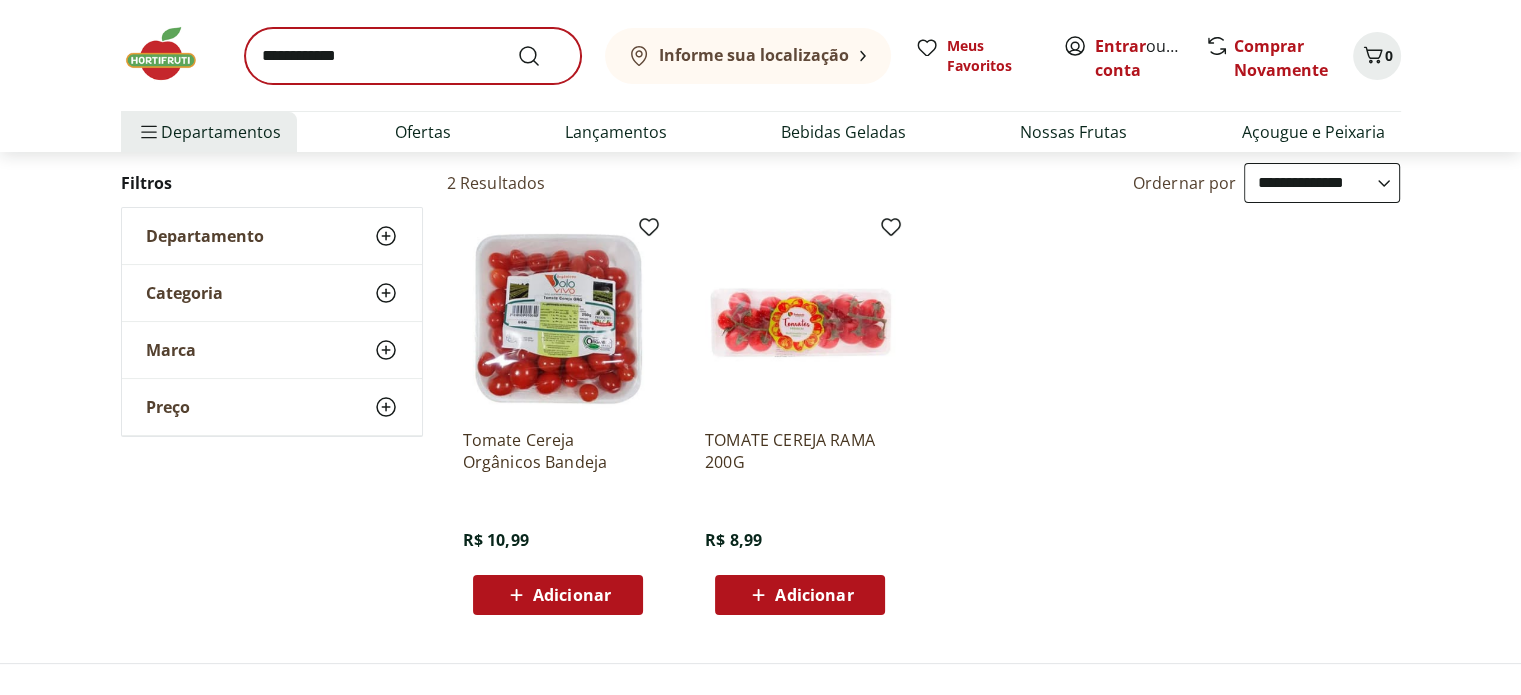 scroll, scrollTop: 0, scrollLeft: 0, axis: both 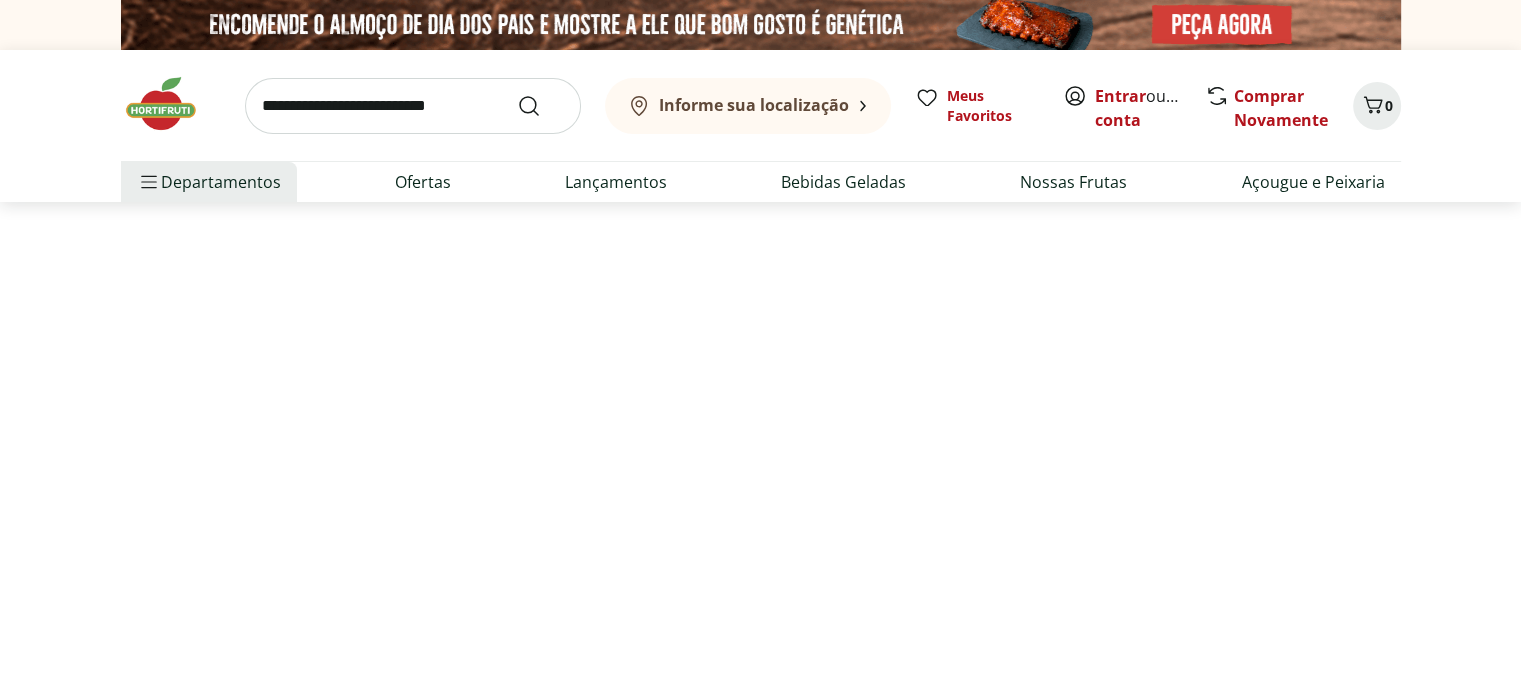 select on "**********" 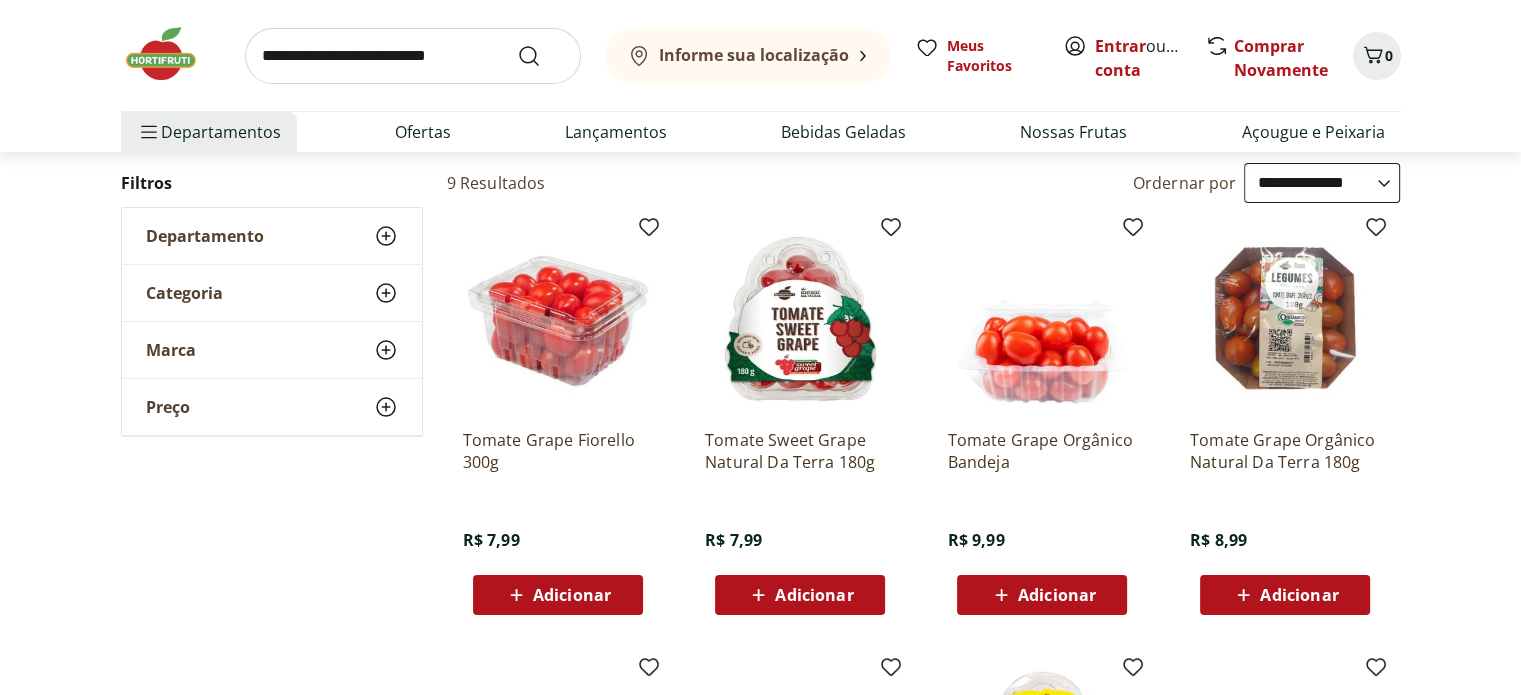 scroll, scrollTop: 300, scrollLeft: 0, axis: vertical 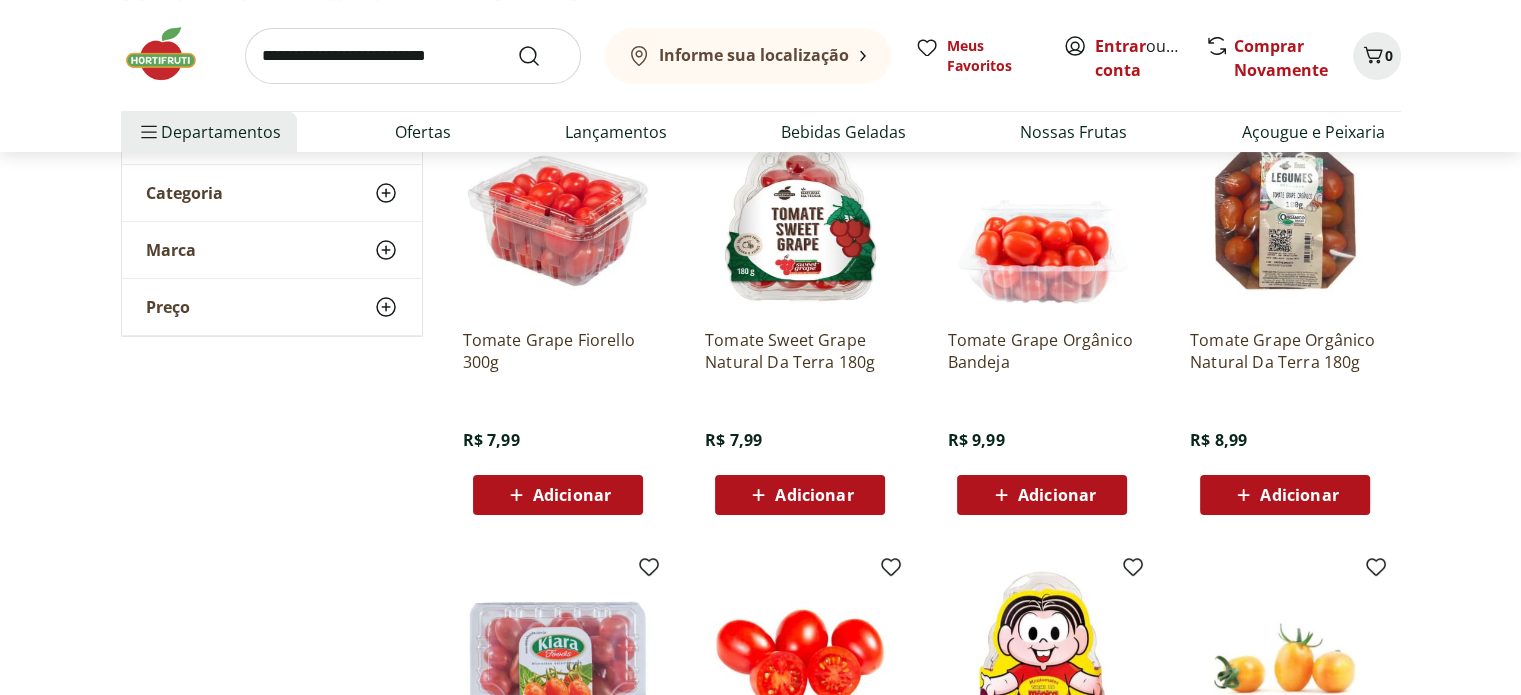 click at bounding box center (558, 218) 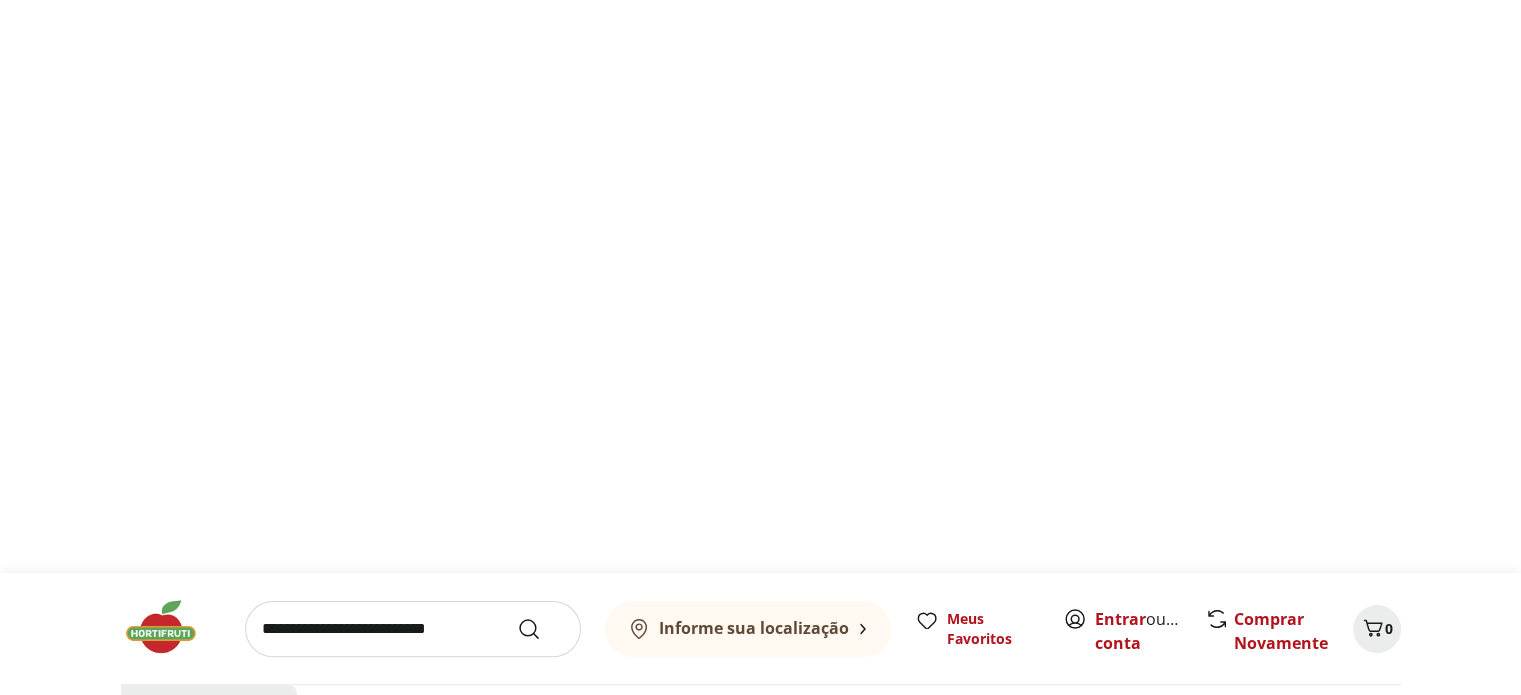 scroll, scrollTop: 0, scrollLeft: 0, axis: both 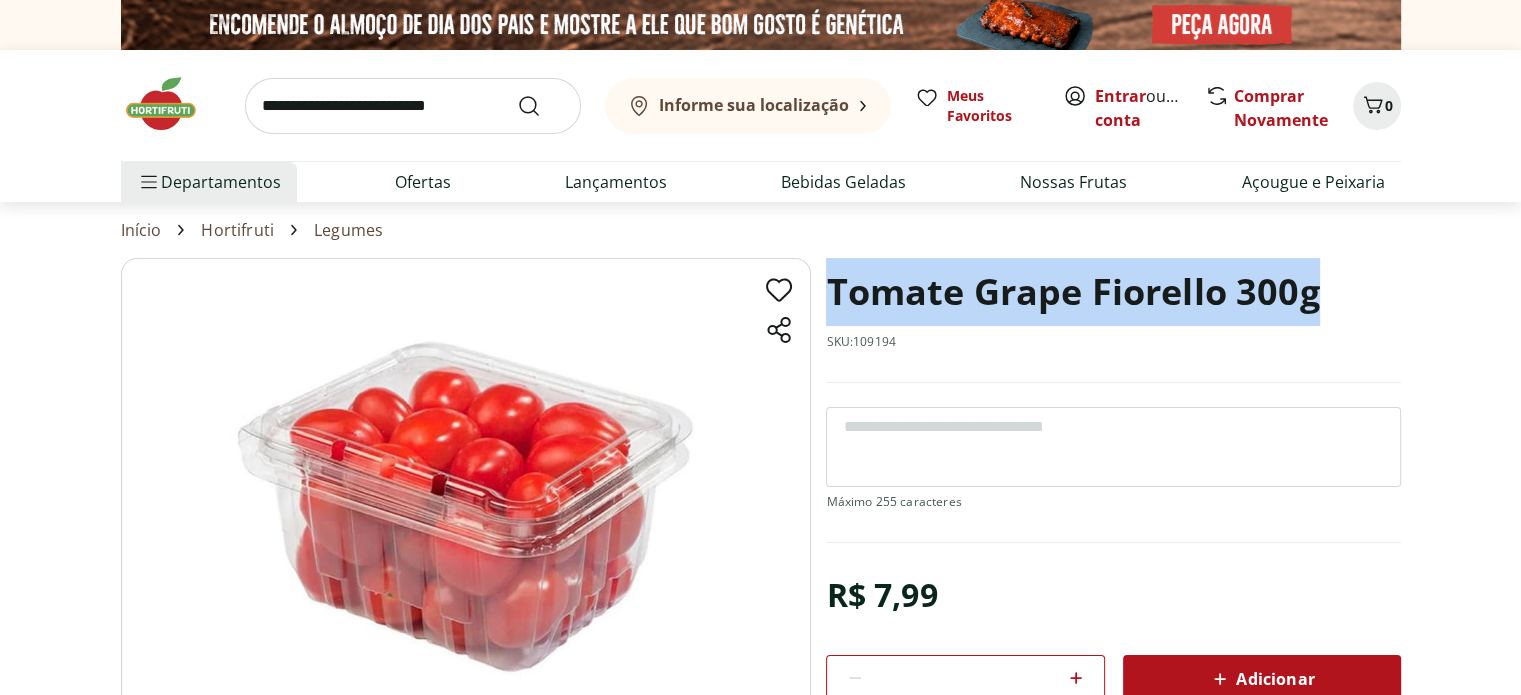 drag, startPoint x: 825, startPoint y: 288, endPoint x: 1388, endPoint y: 303, distance: 563.19977 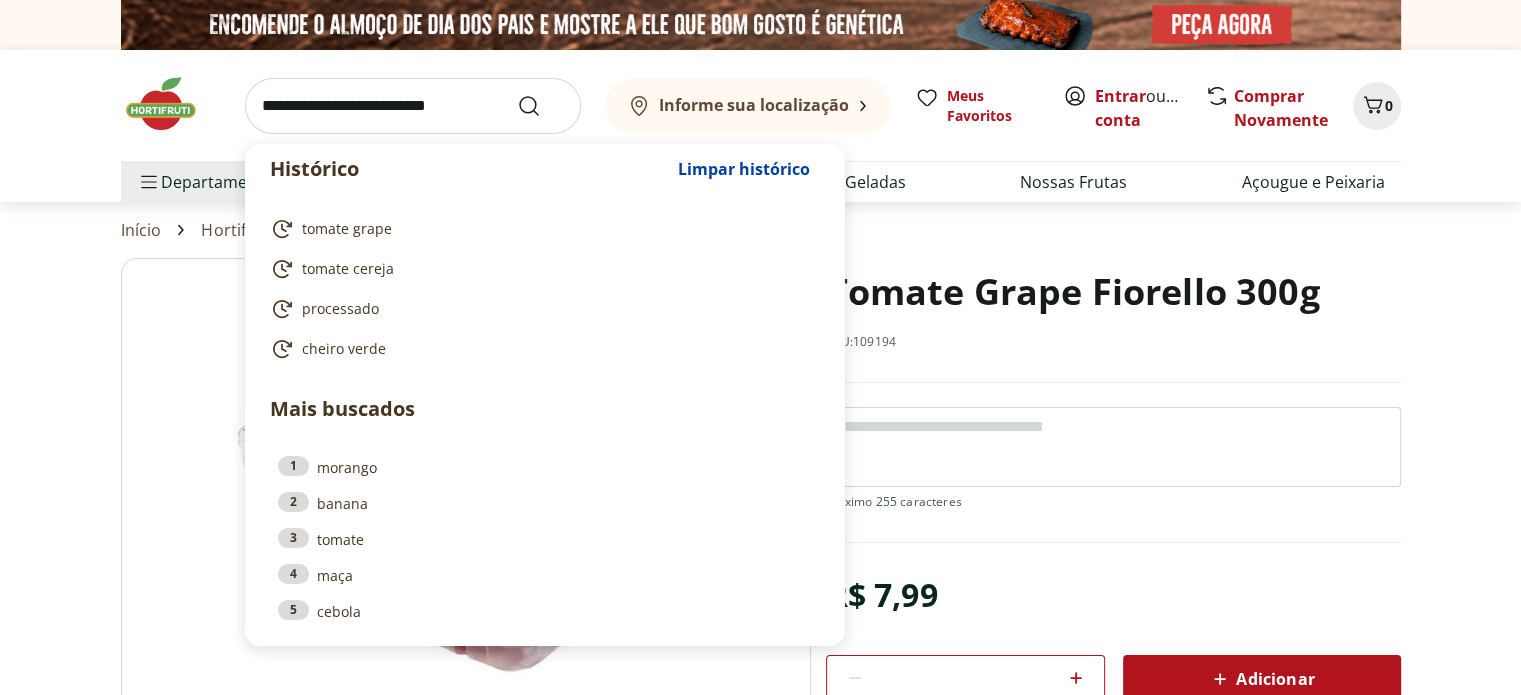 click at bounding box center (413, 106) 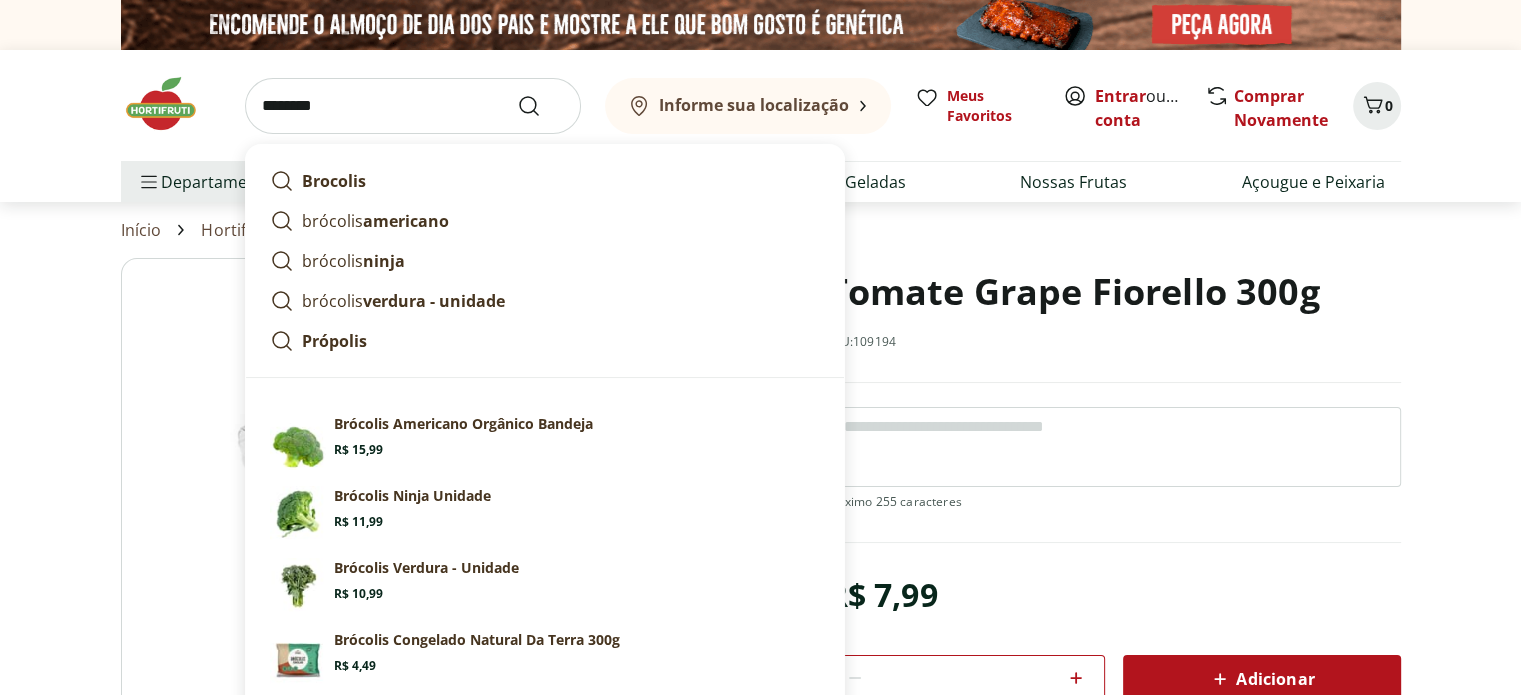 type on "********" 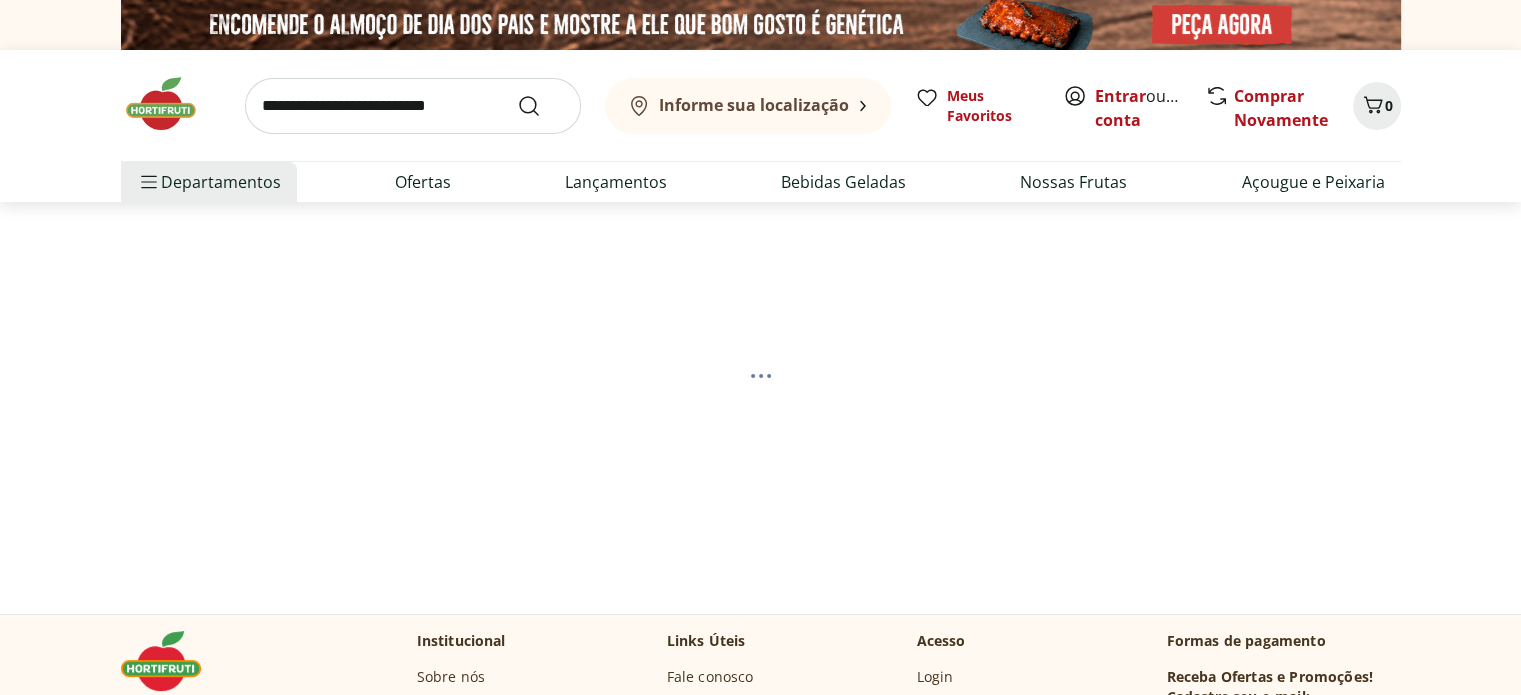 select on "**********" 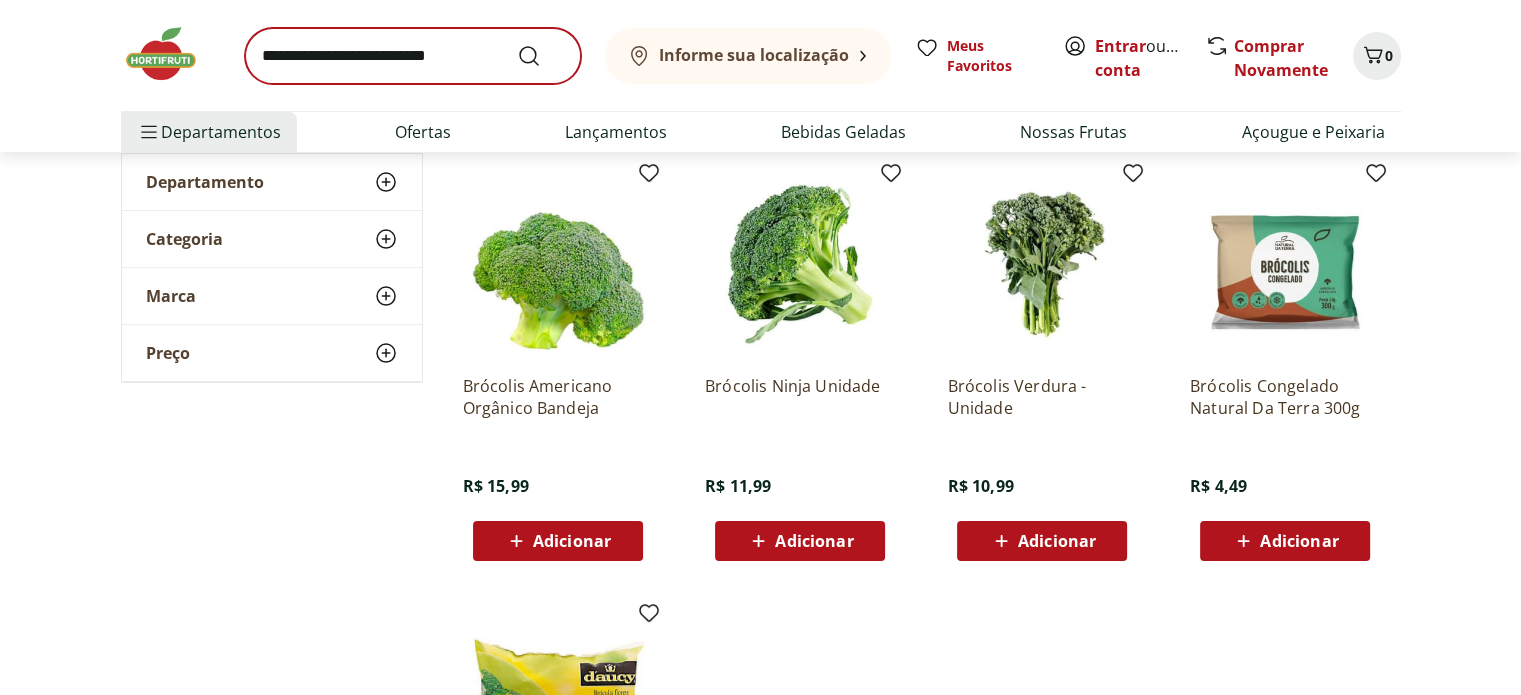 scroll, scrollTop: 100, scrollLeft: 0, axis: vertical 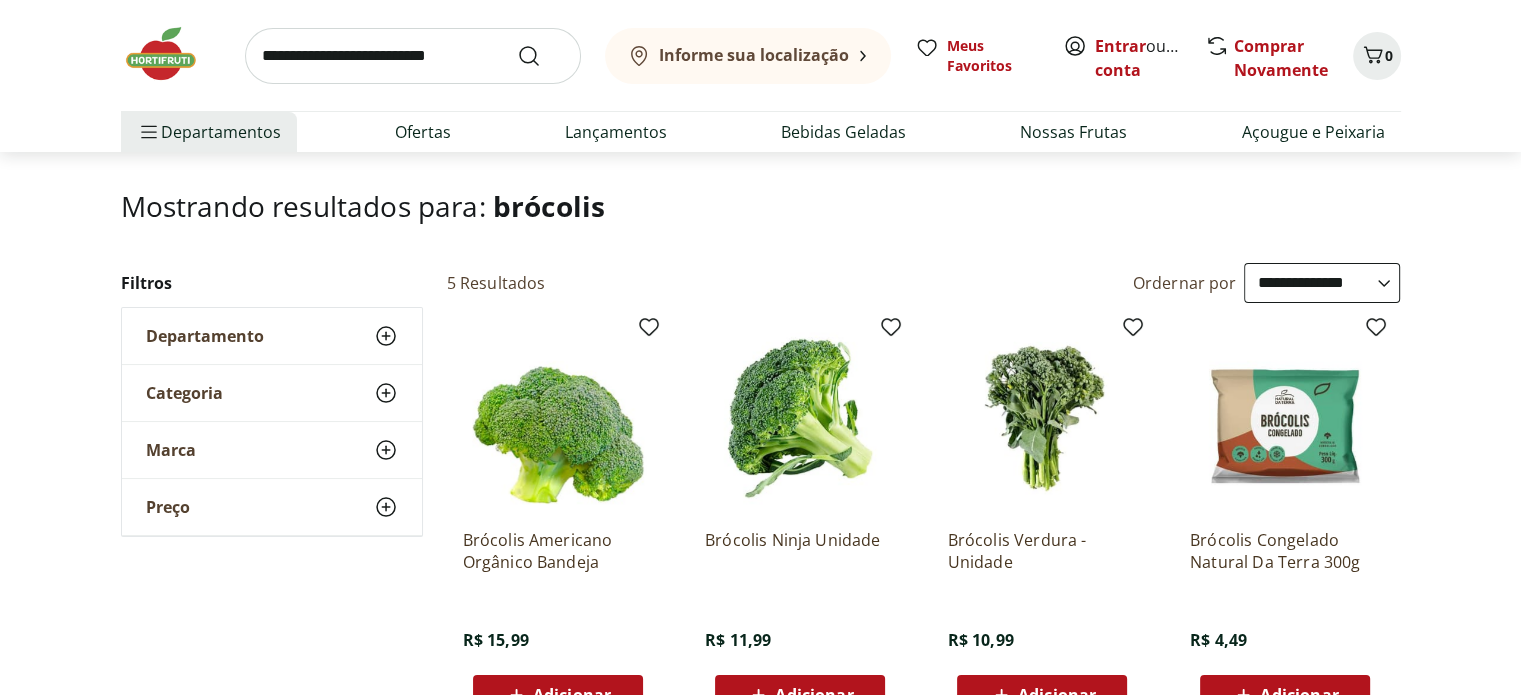 click at bounding box center (1285, 418) 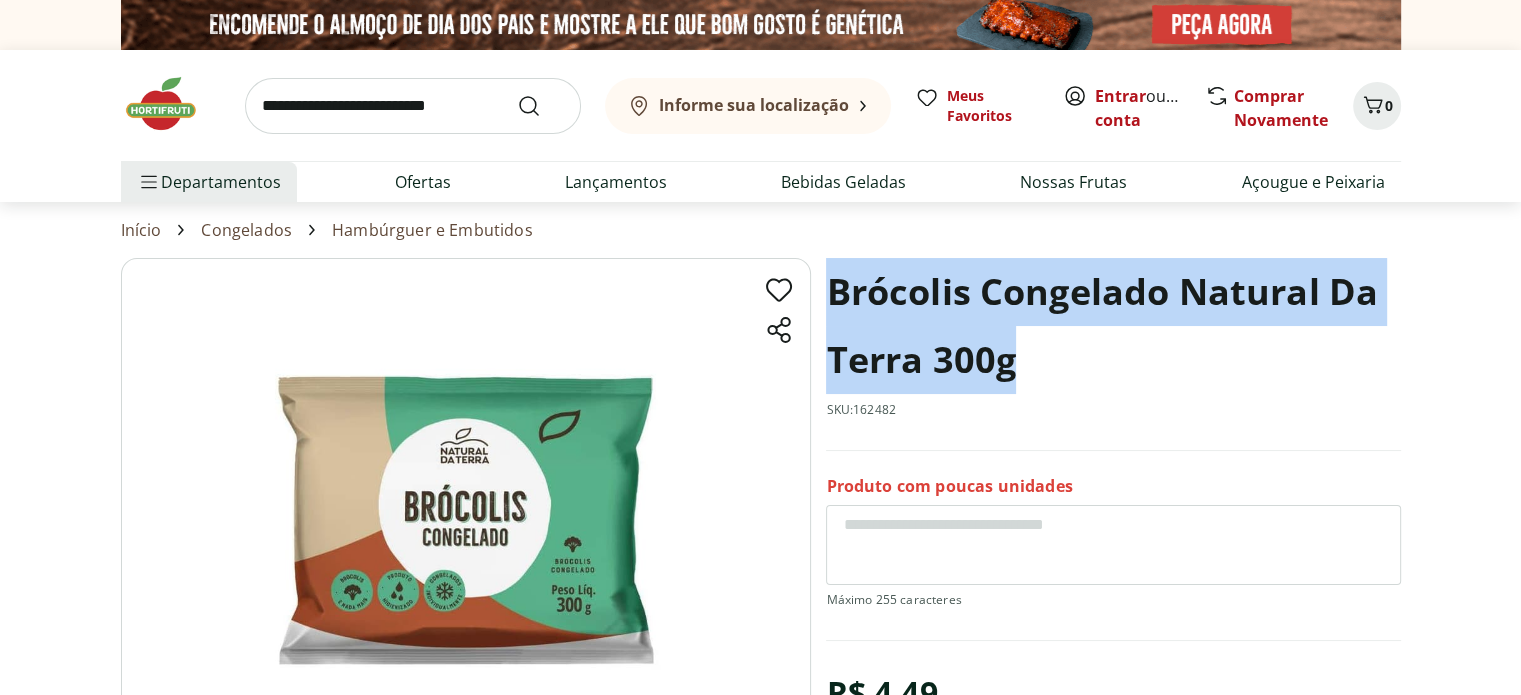 drag, startPoint x: 828, startPoint y: 284, endPoint x: 1026, endPoint y: 365, distance: 213.92755 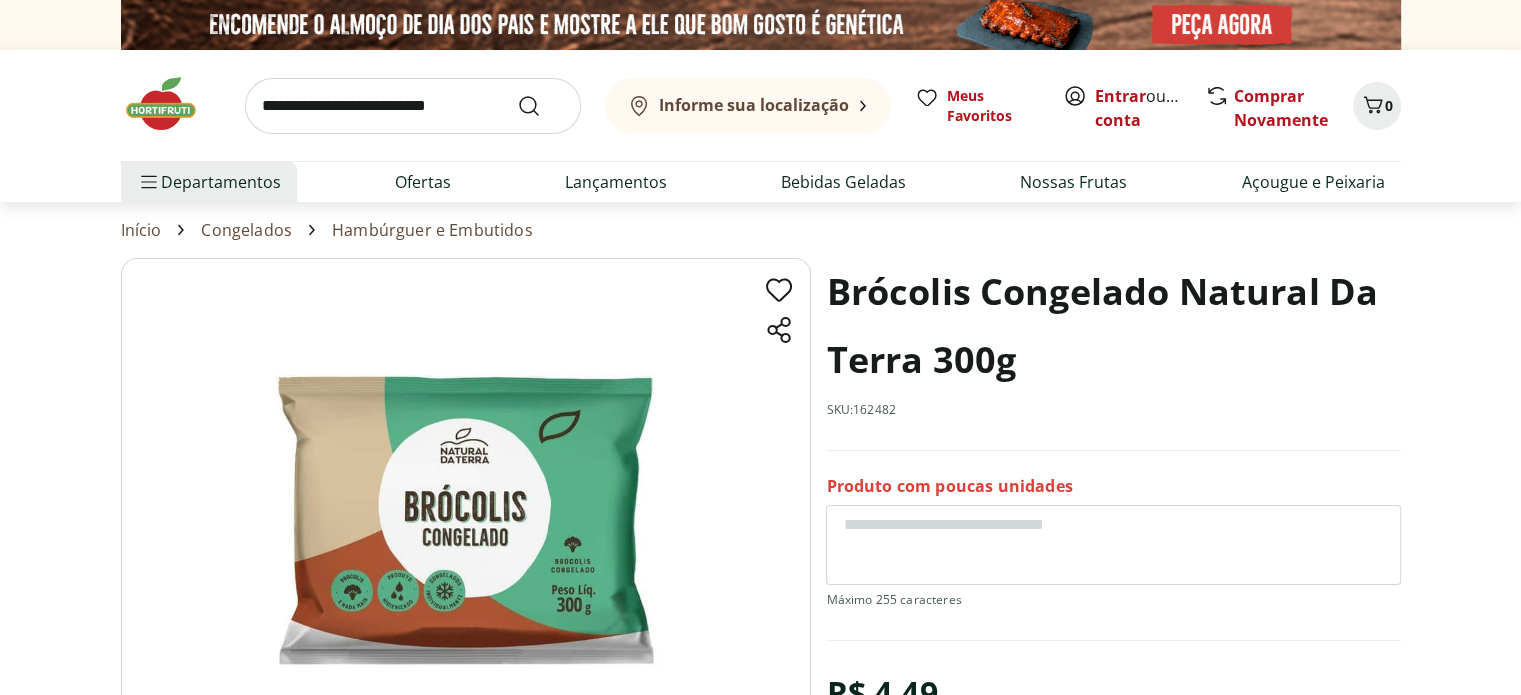 click at bounding box center [413, 106] 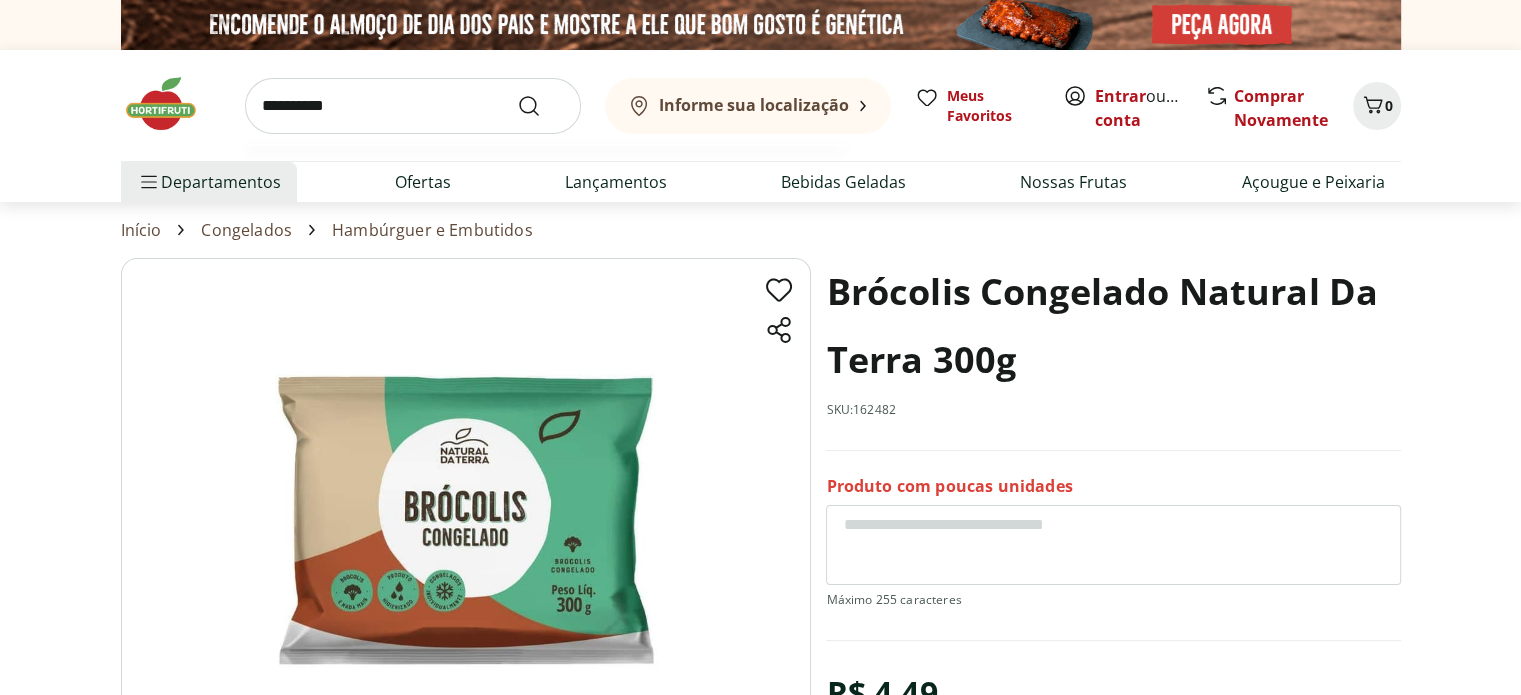 type on "**********" 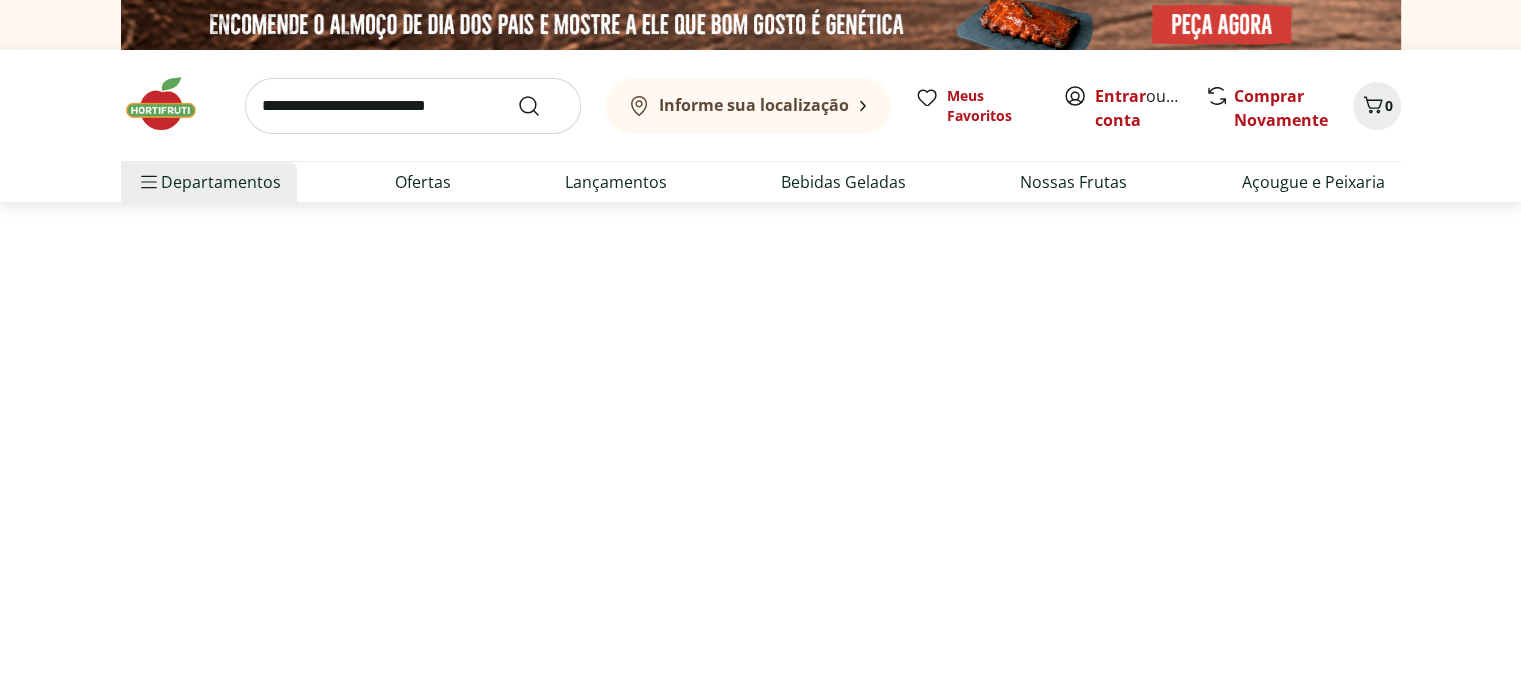 select on "**********" 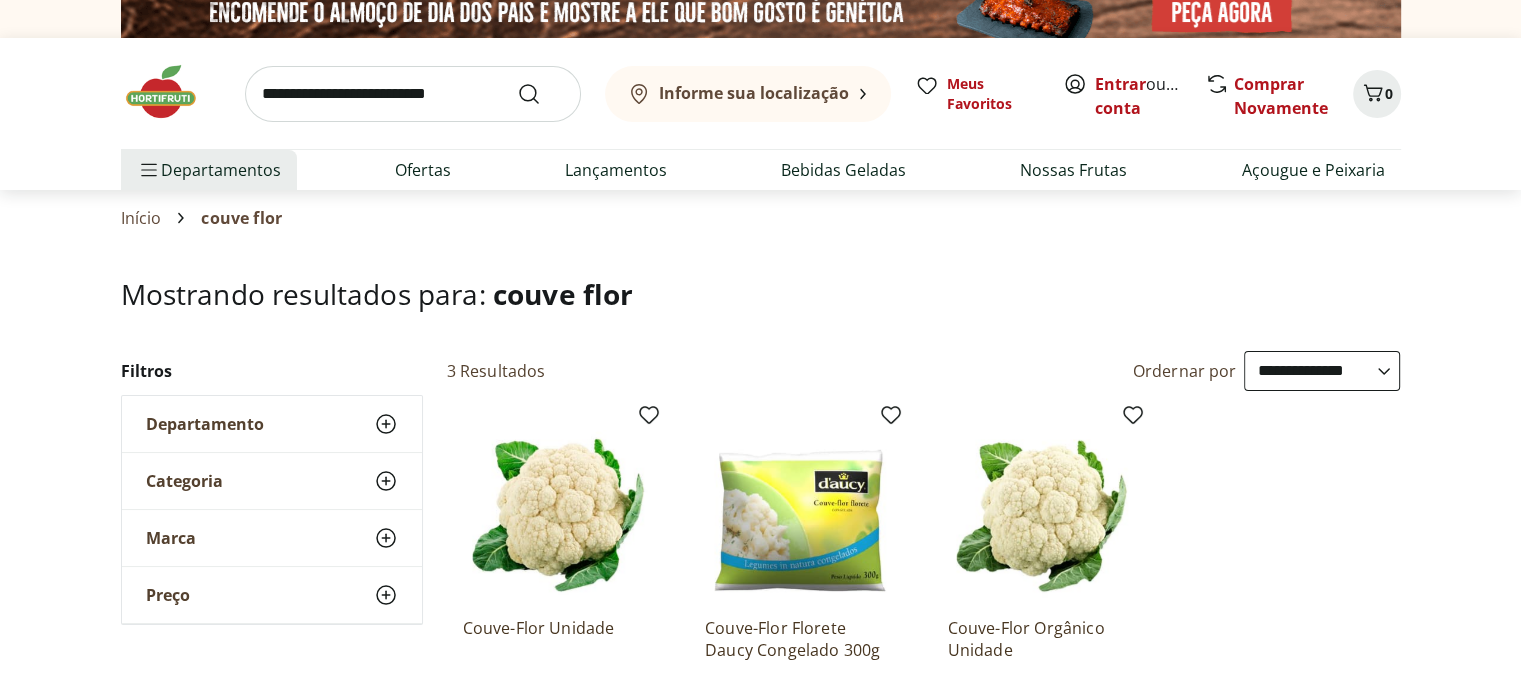 scroll, scrollTop: 0, scrollLeft: 0, axis: both 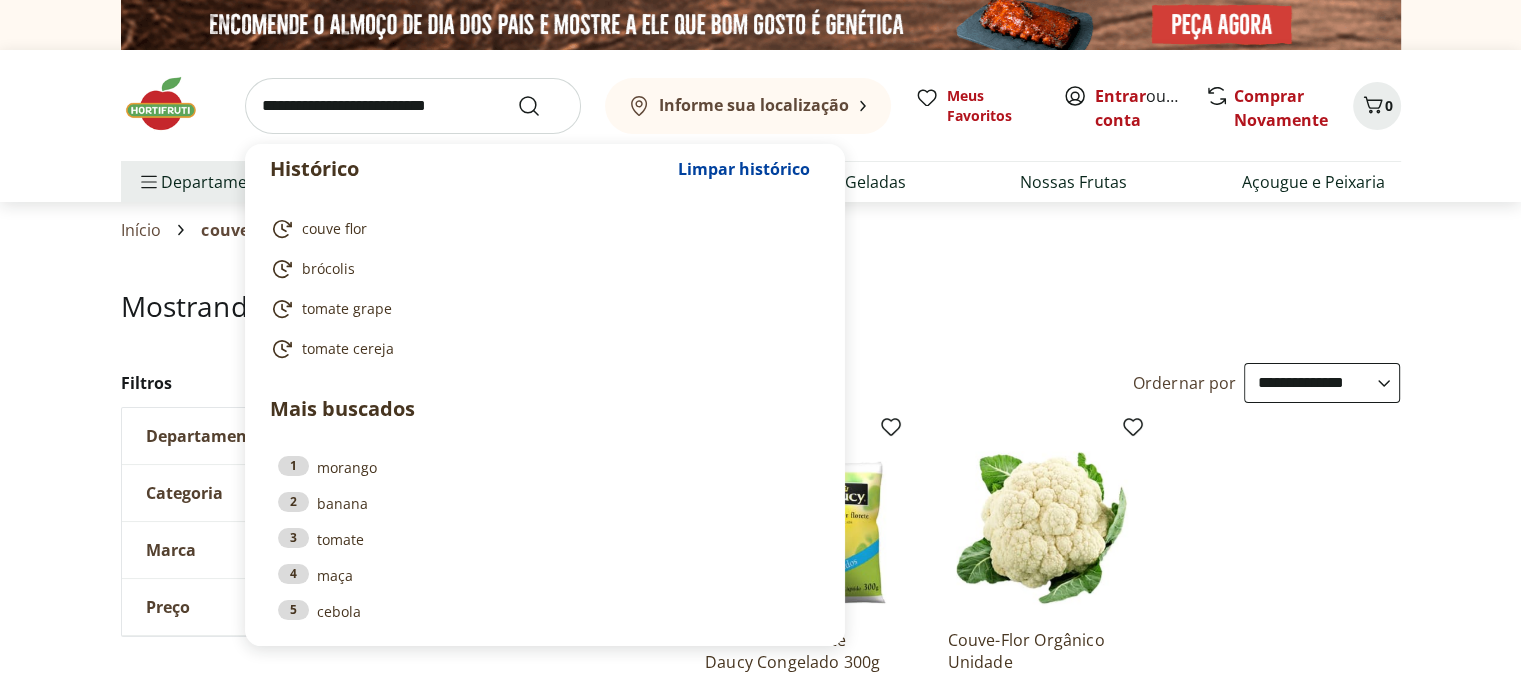 click at bounding box center (413, 106) 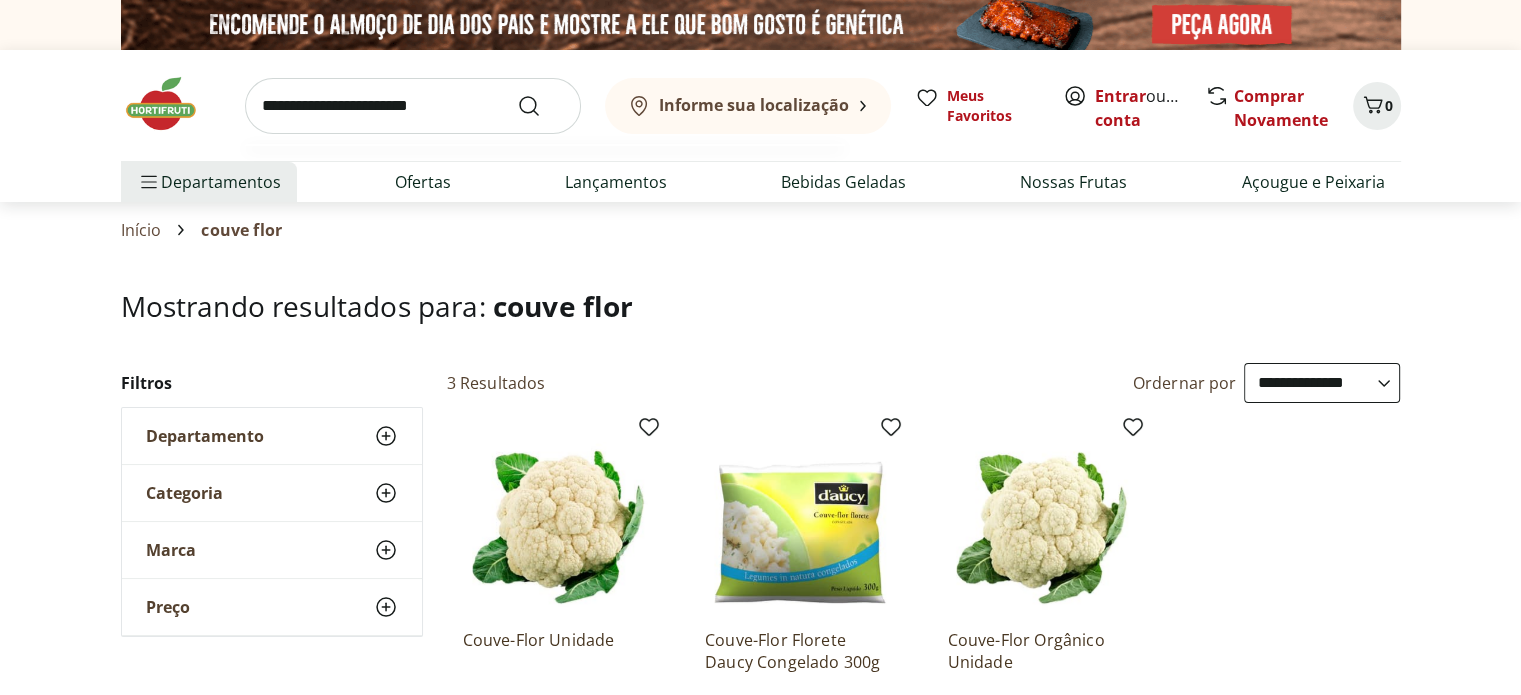 type on "**********" 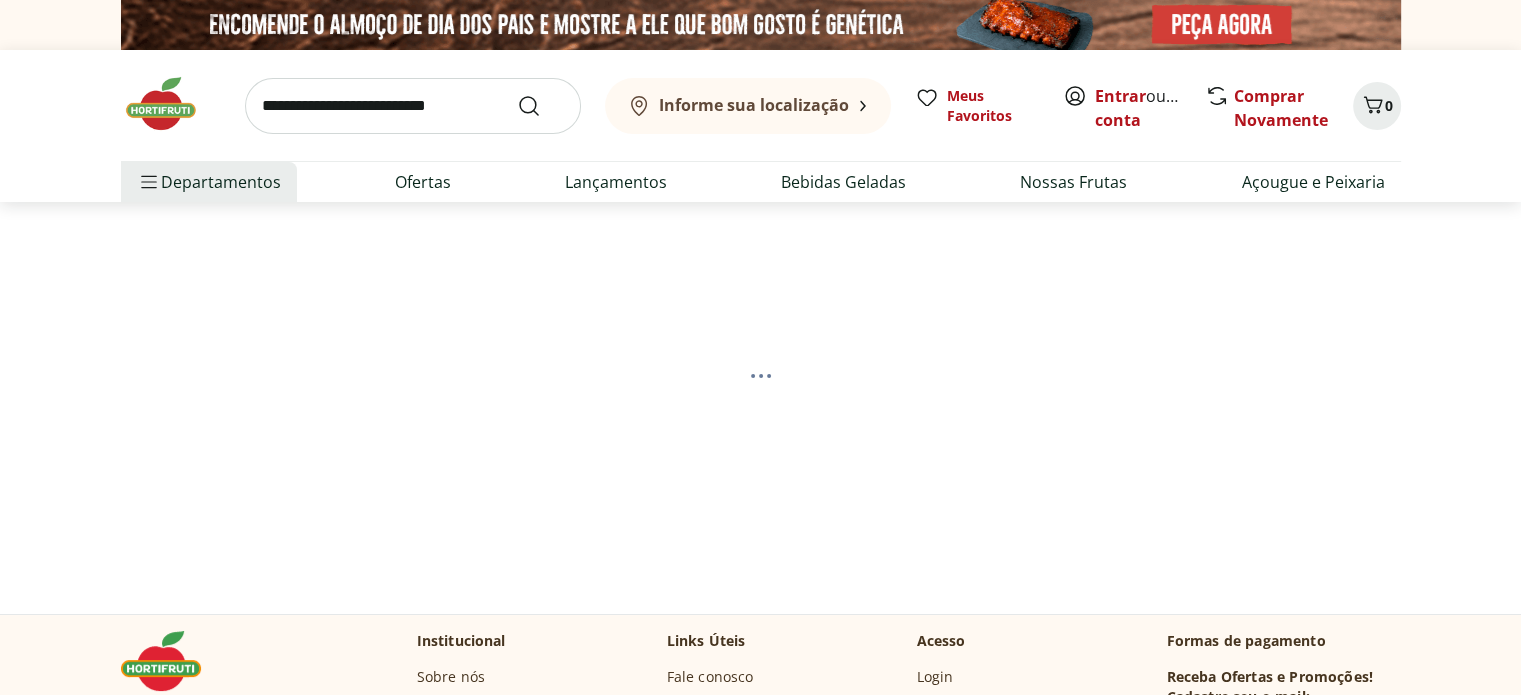 select on "**********" 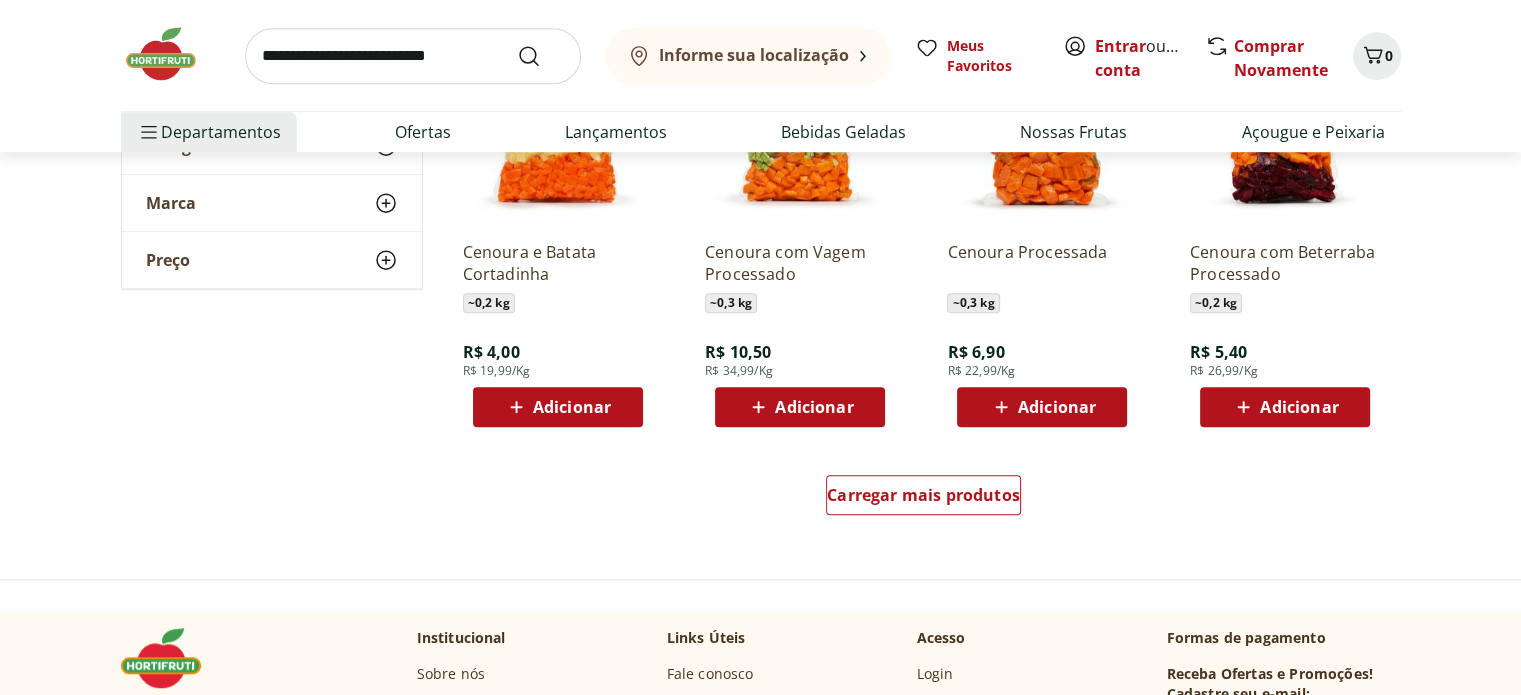 scroll, scrollTop: 1300, scrollLeft: 0, axis: vertical 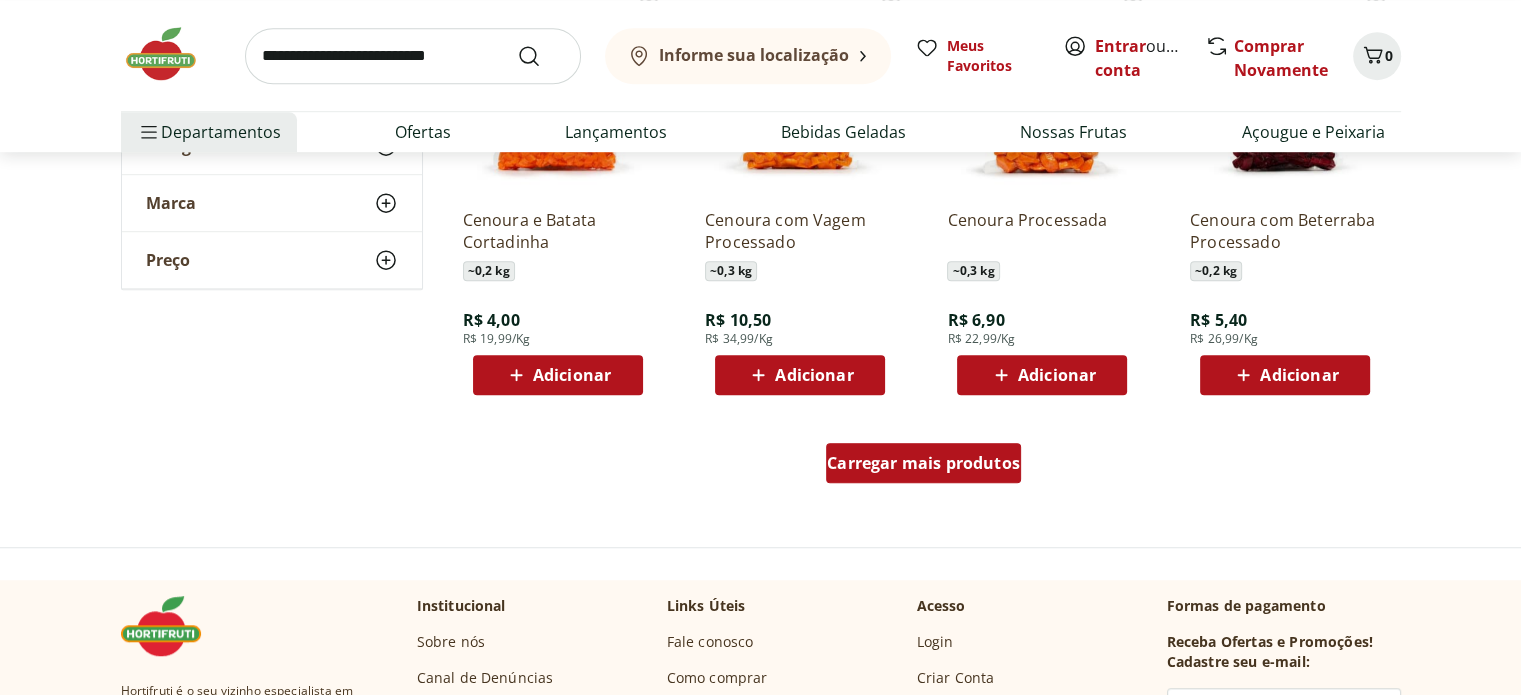 click on "Carregar mais produtos" at bounding box center [923, 463] 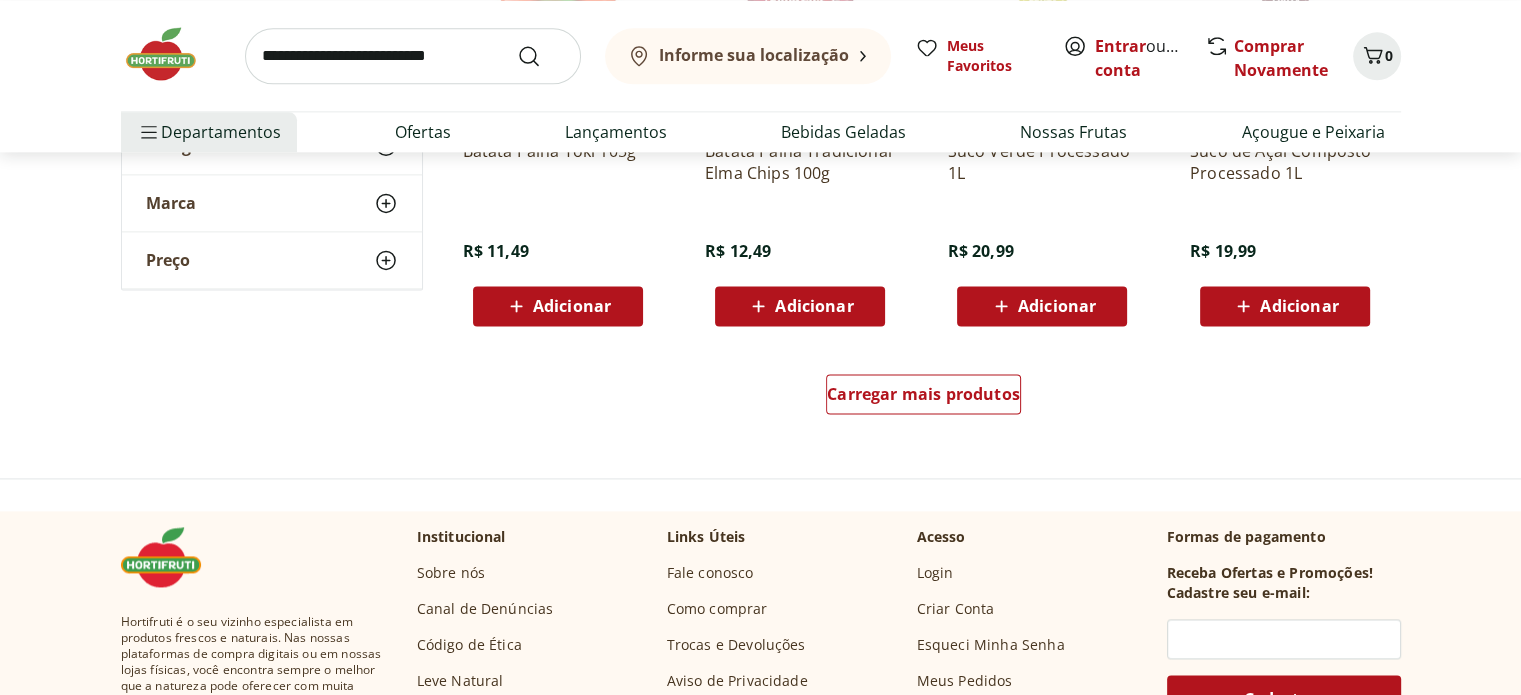 scroll, scrollTop: 2700, scrollLeft: 0, axis: vertical 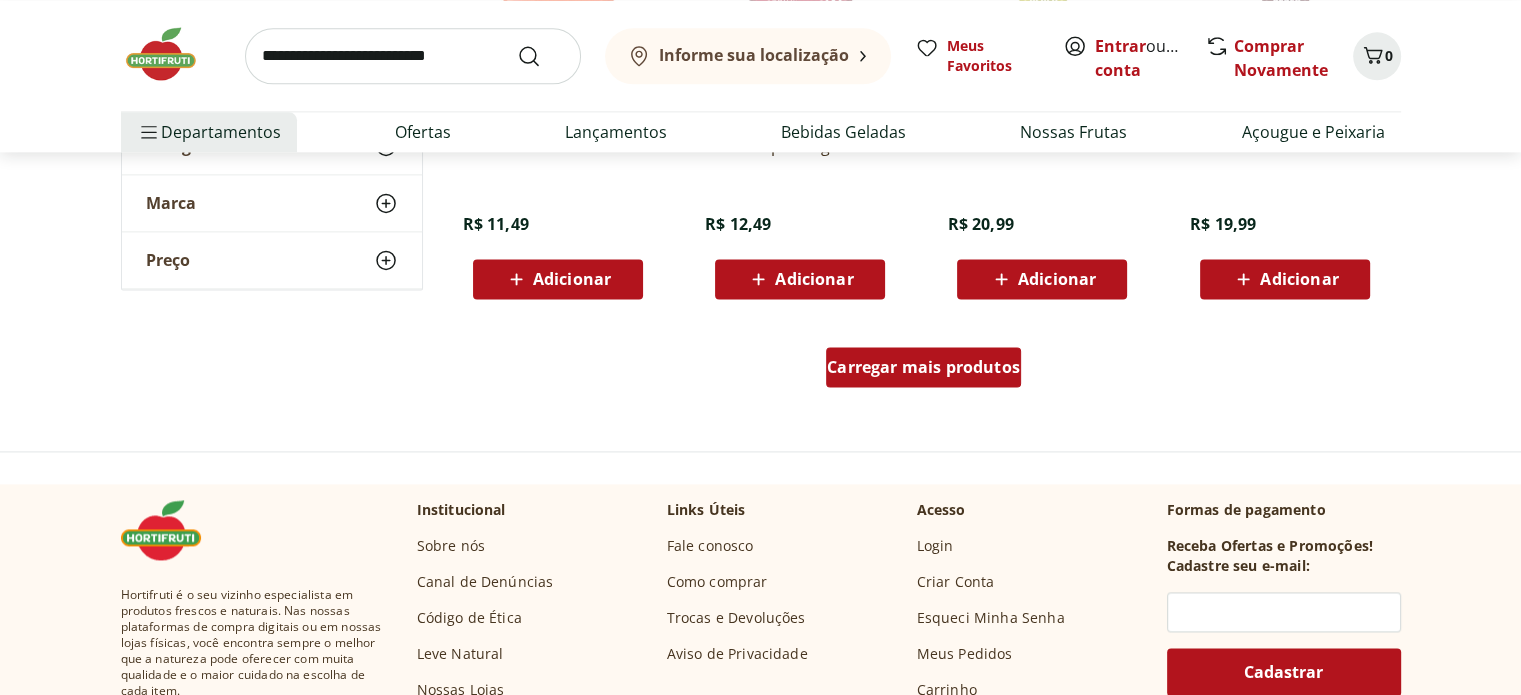 click on "Carregar mais produtos" at bounding box center [923, 367] 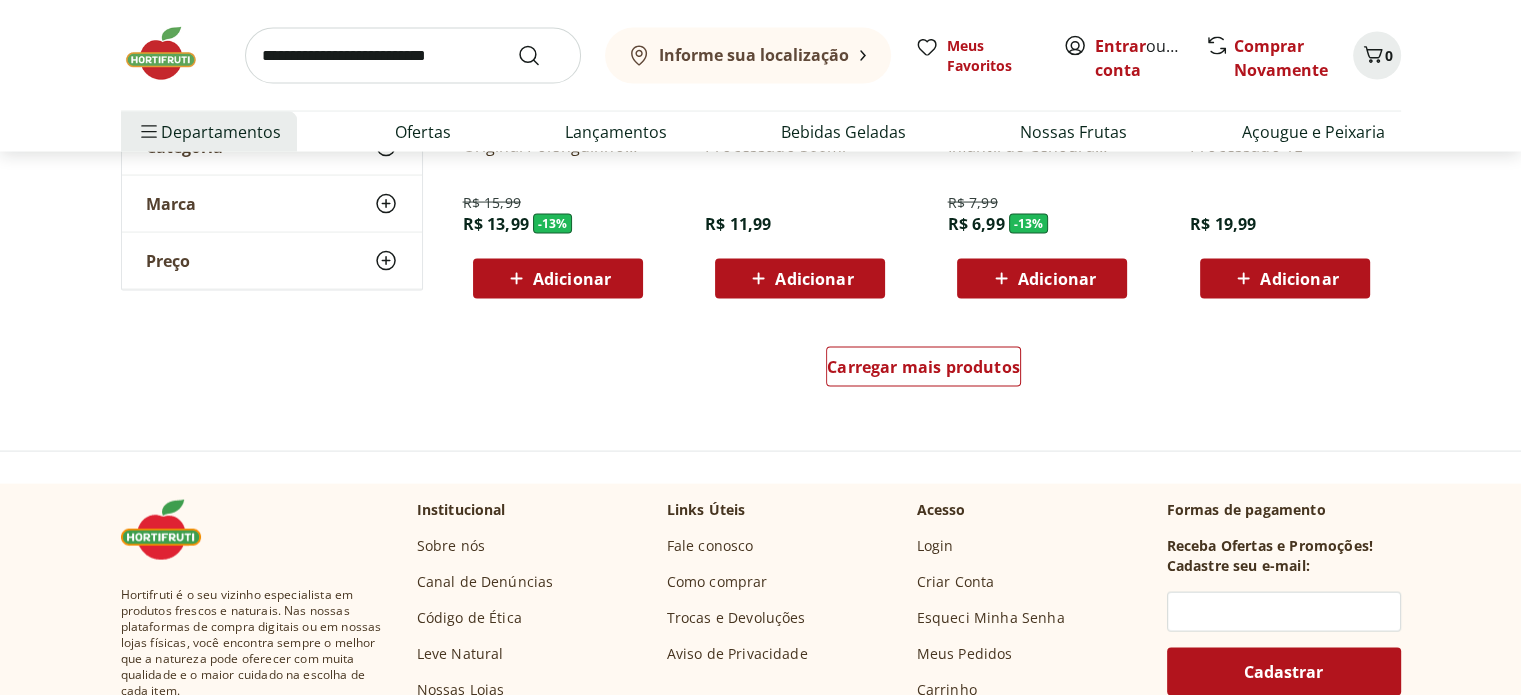 scroll, scrollTop: 4200, scrollLeft: 0, axis: vertical 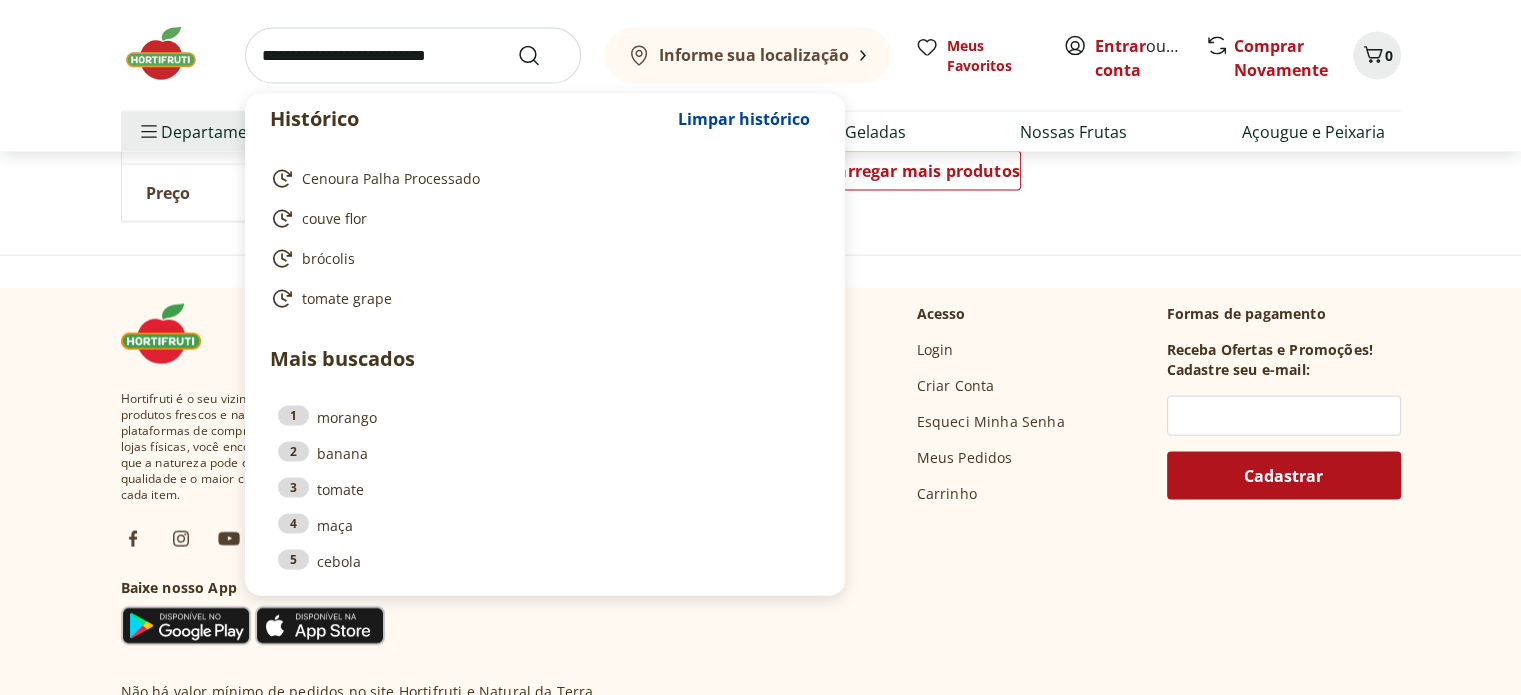 click at bounding box center [413, 56] 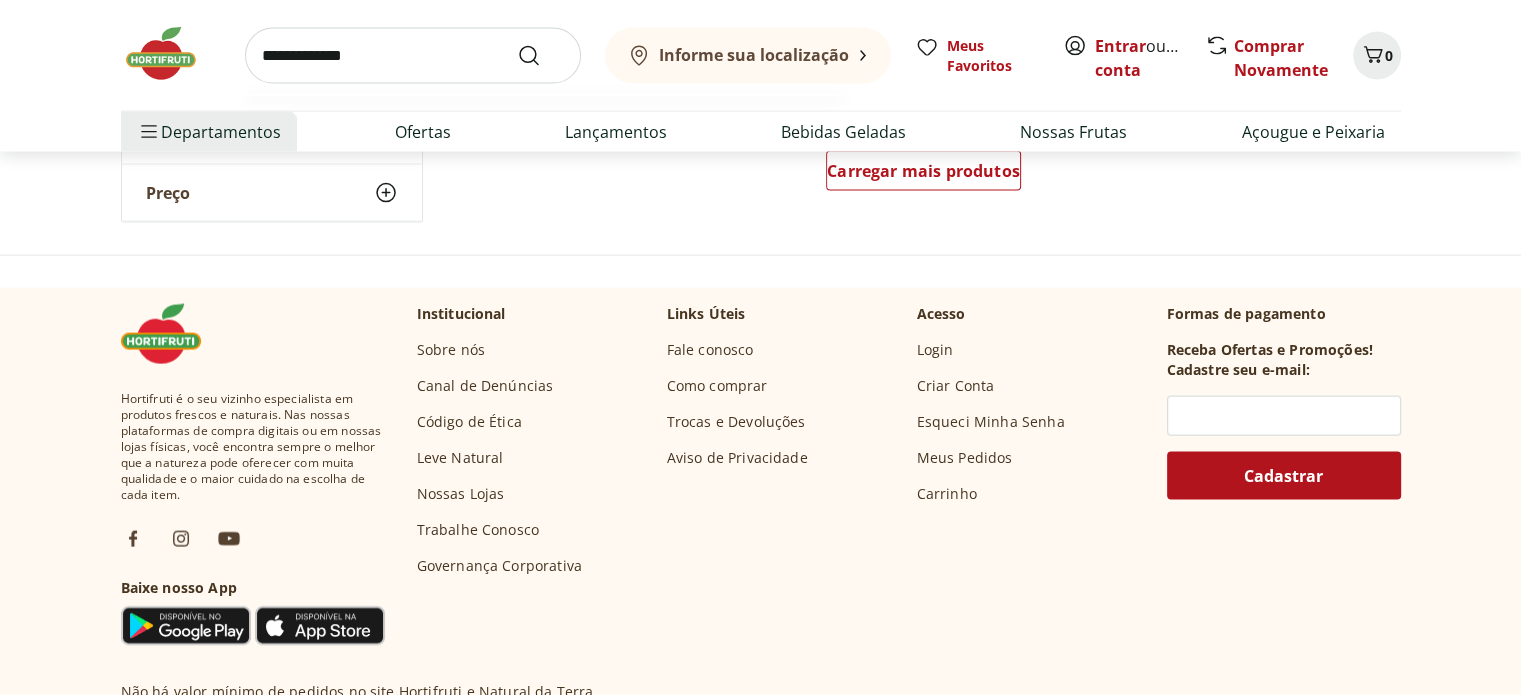 type on "**********" 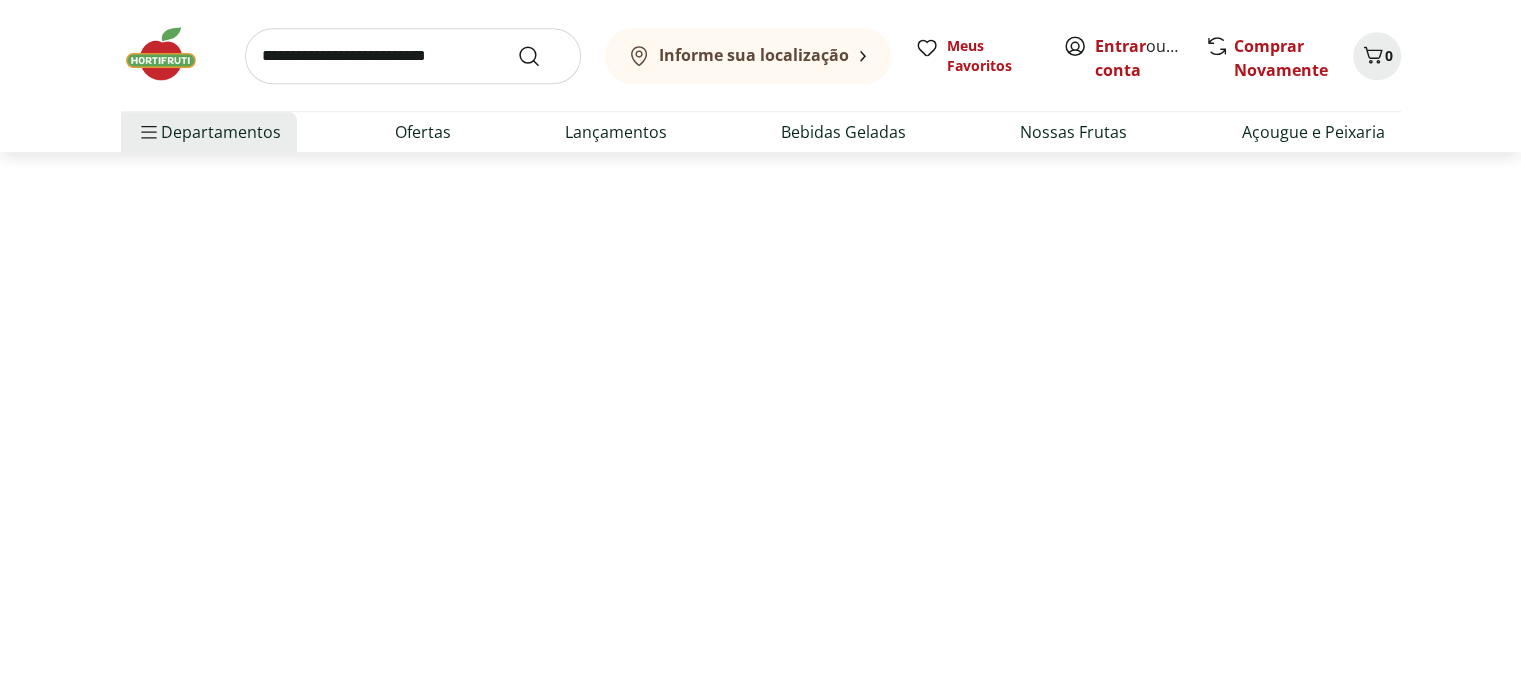 scroll, scrollTop: 0, scrollLeft: 0, axis: both 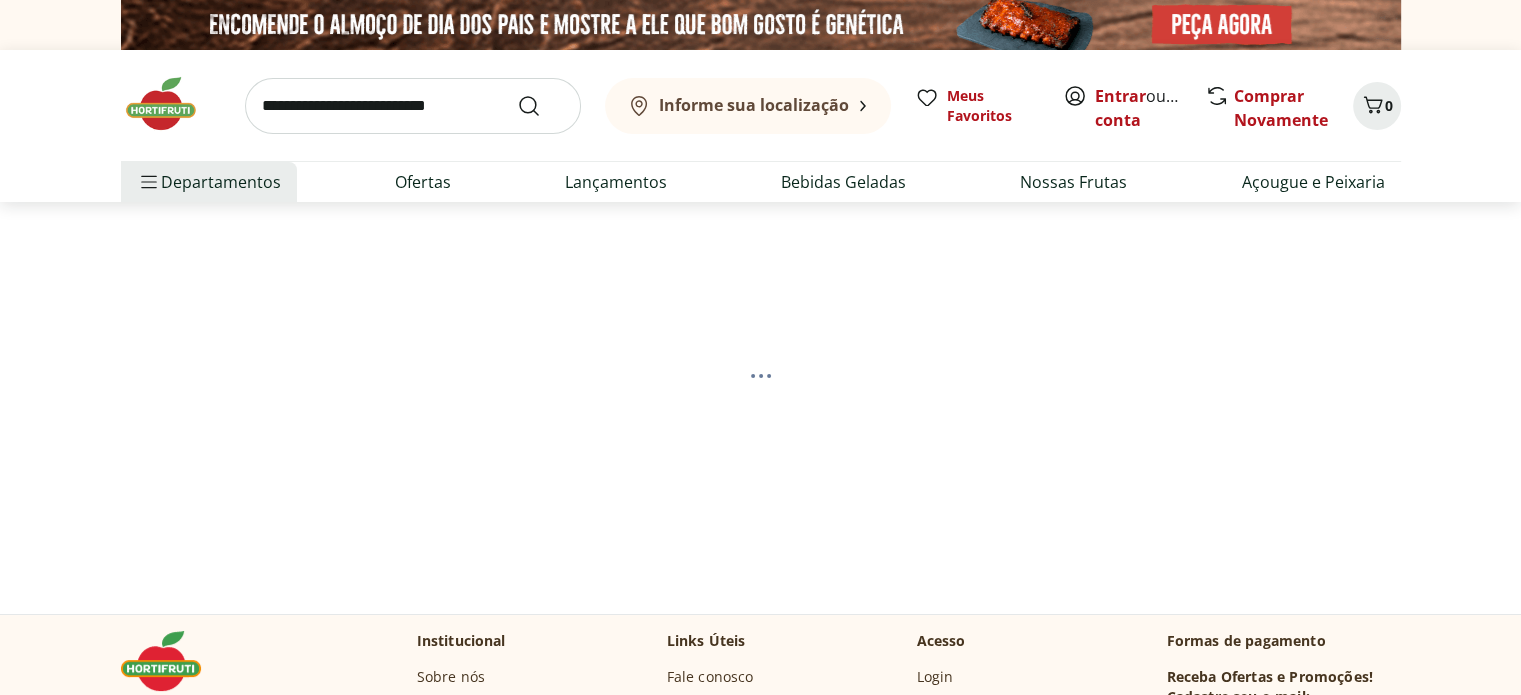 select on "**********" 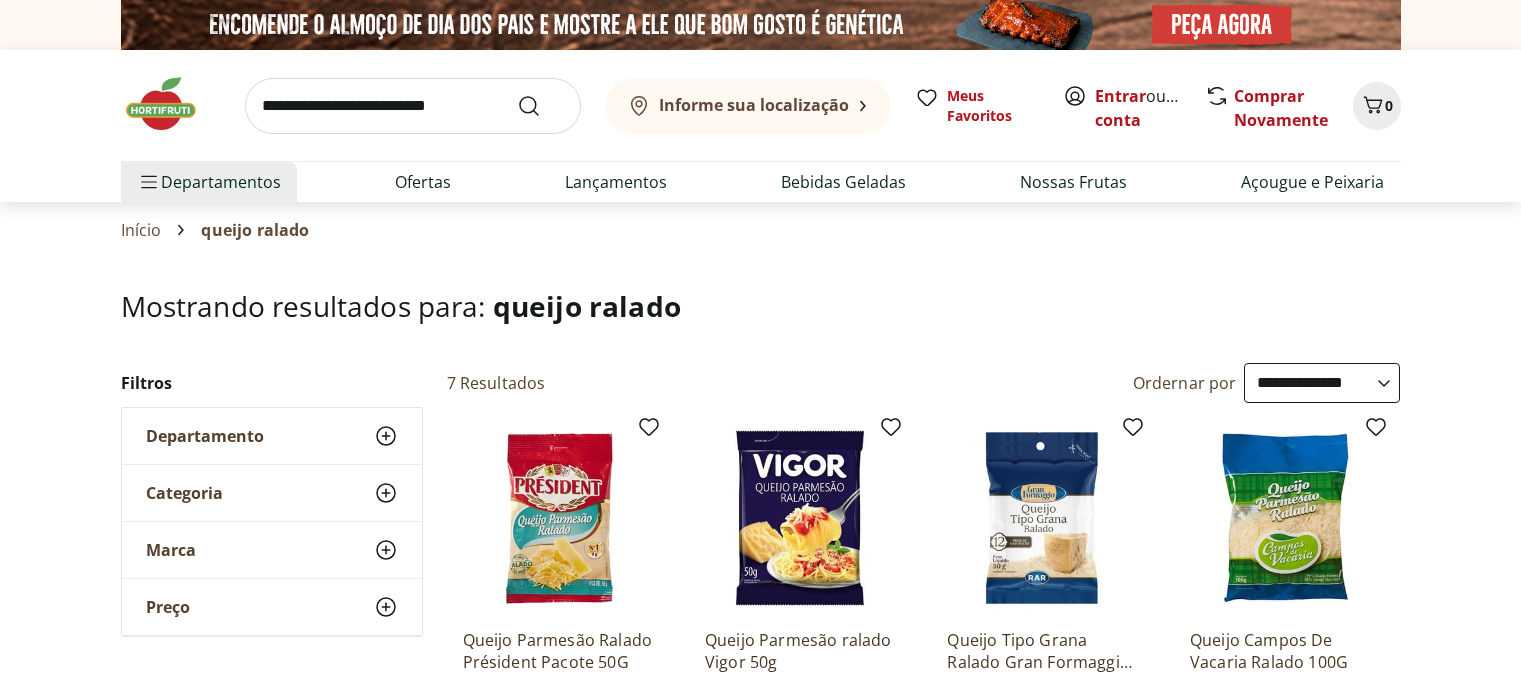 select on "**********" 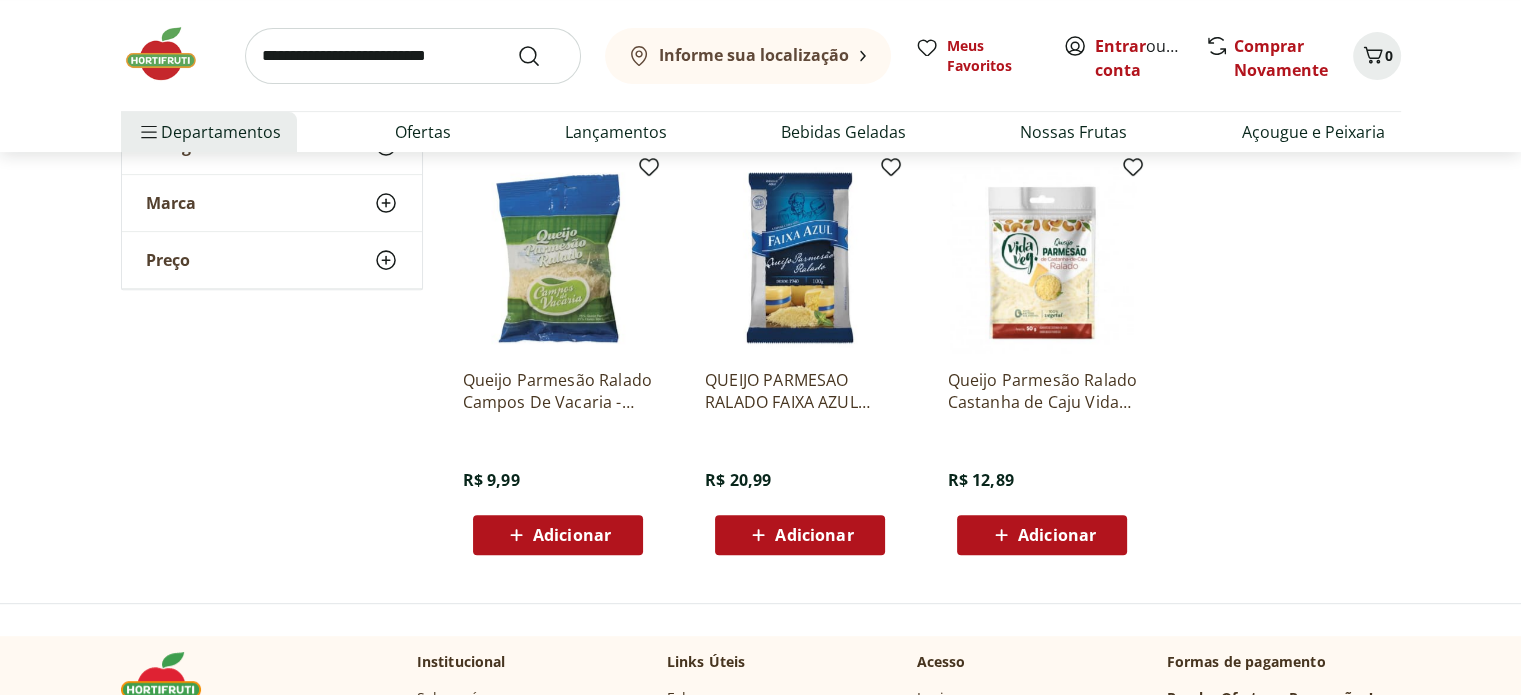 scroll, scrollTop: 0, scrollLeft: 0, axis: both 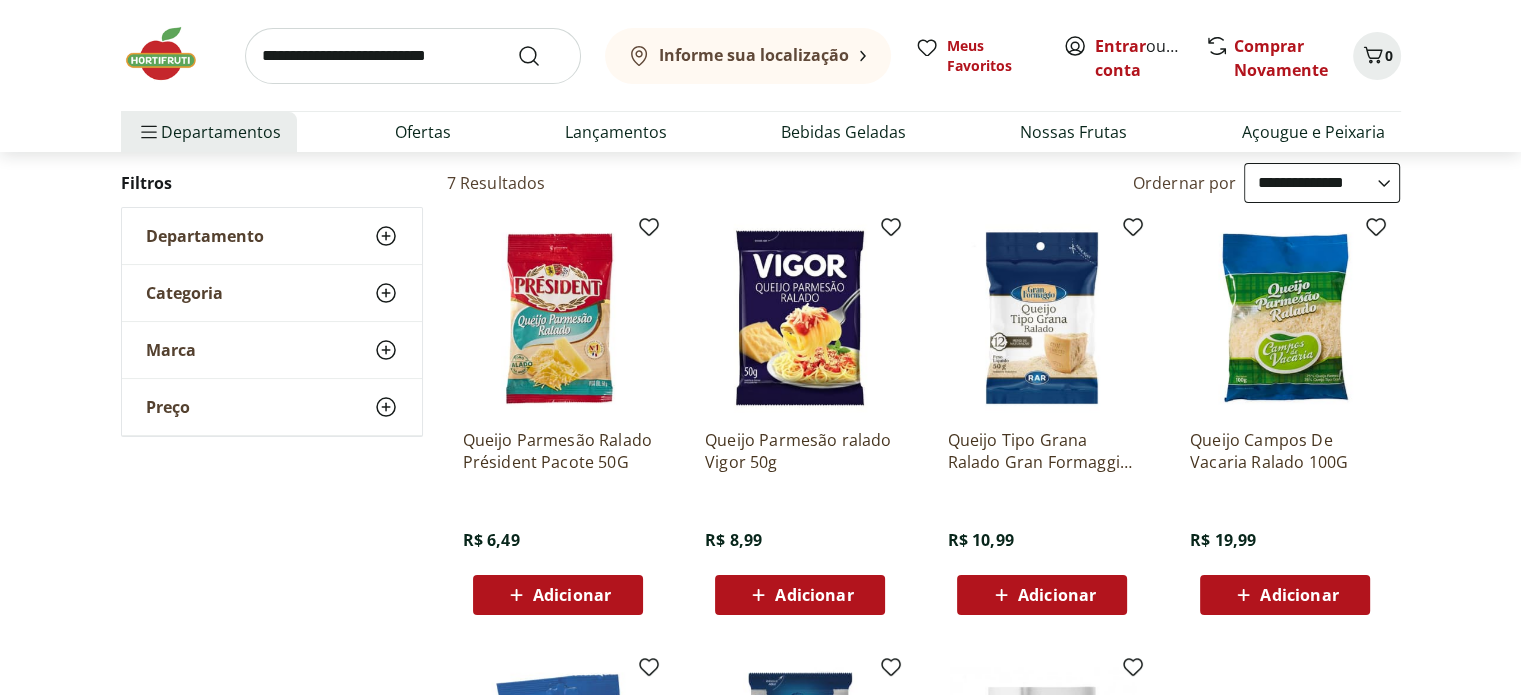 click at bounding box center [558, 318] 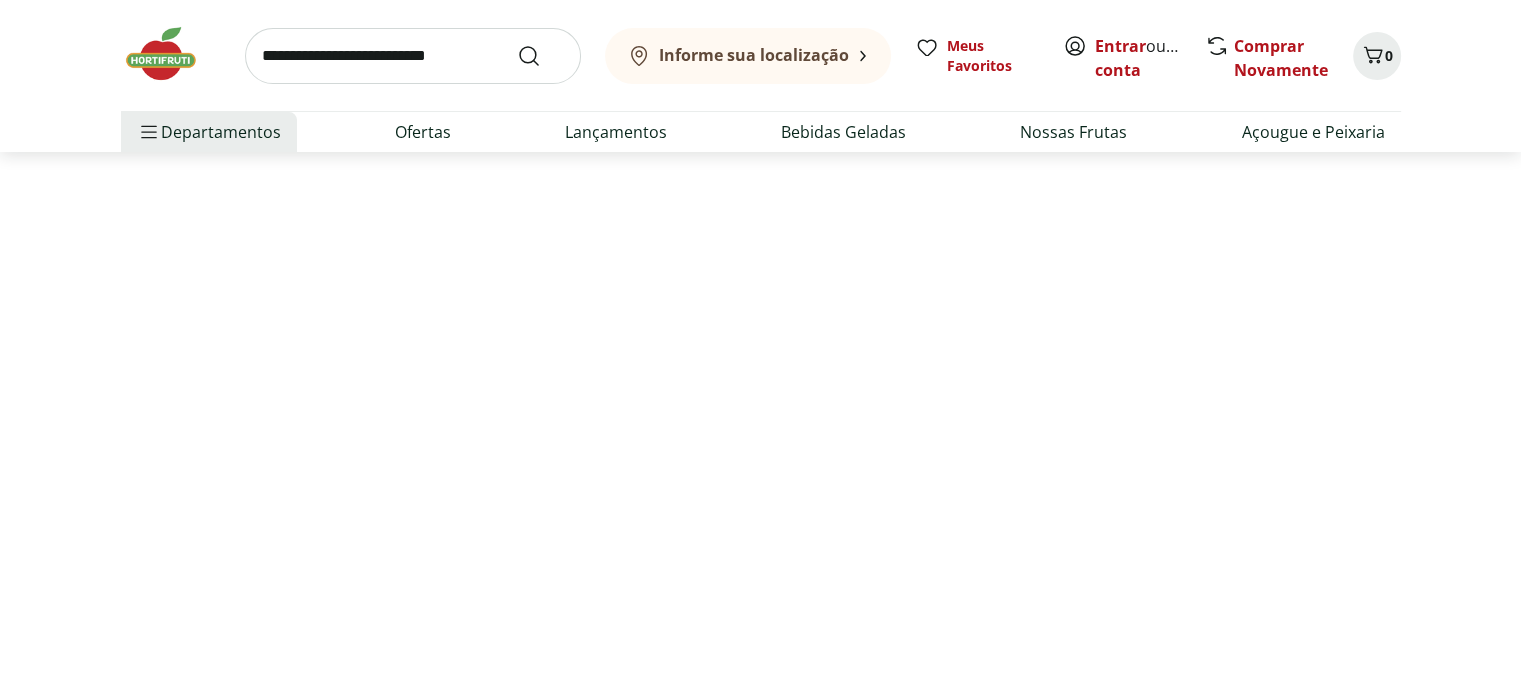 scroll, scrollTop: 0, scrollLeft: 0, axis: both 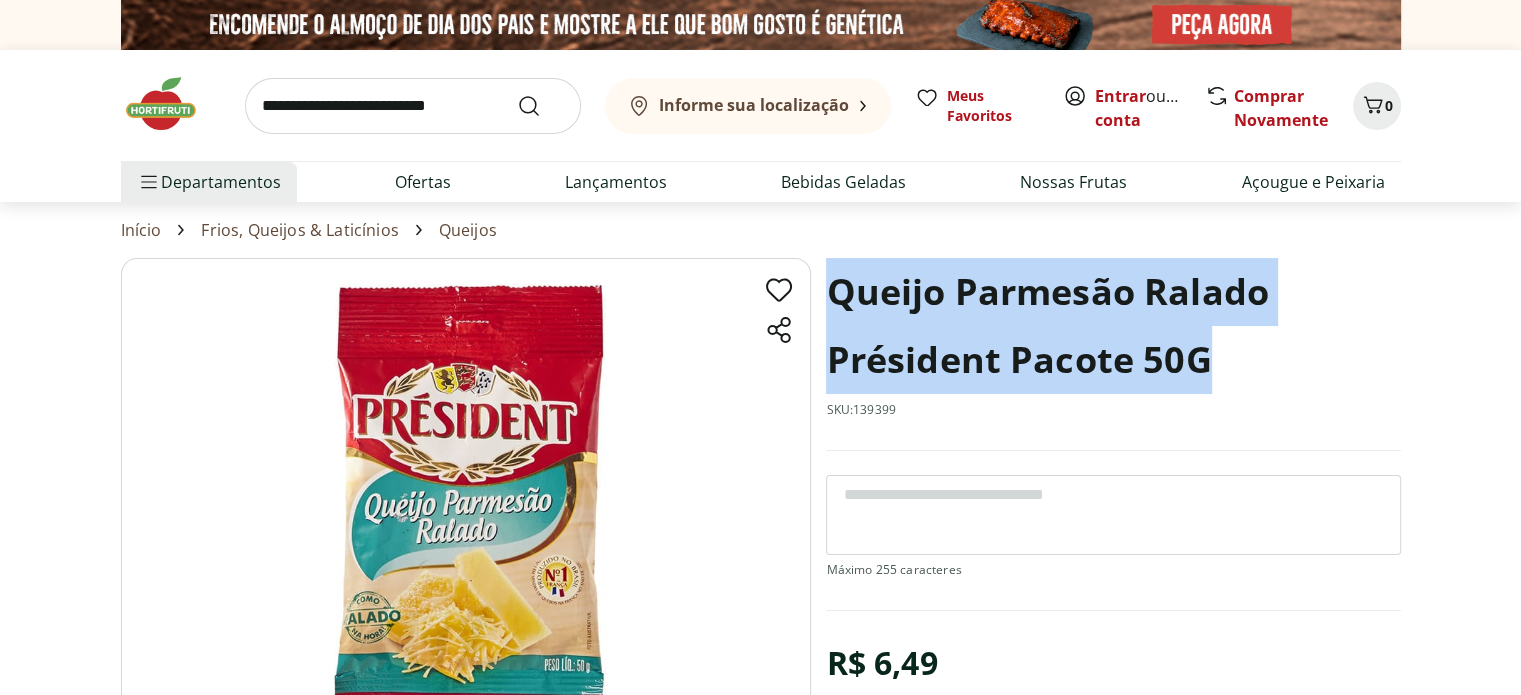 drag, startPoint x: 828, startPoint y: 286, endPoint x: 1224, endPoint y: 353, distance: 401.62793 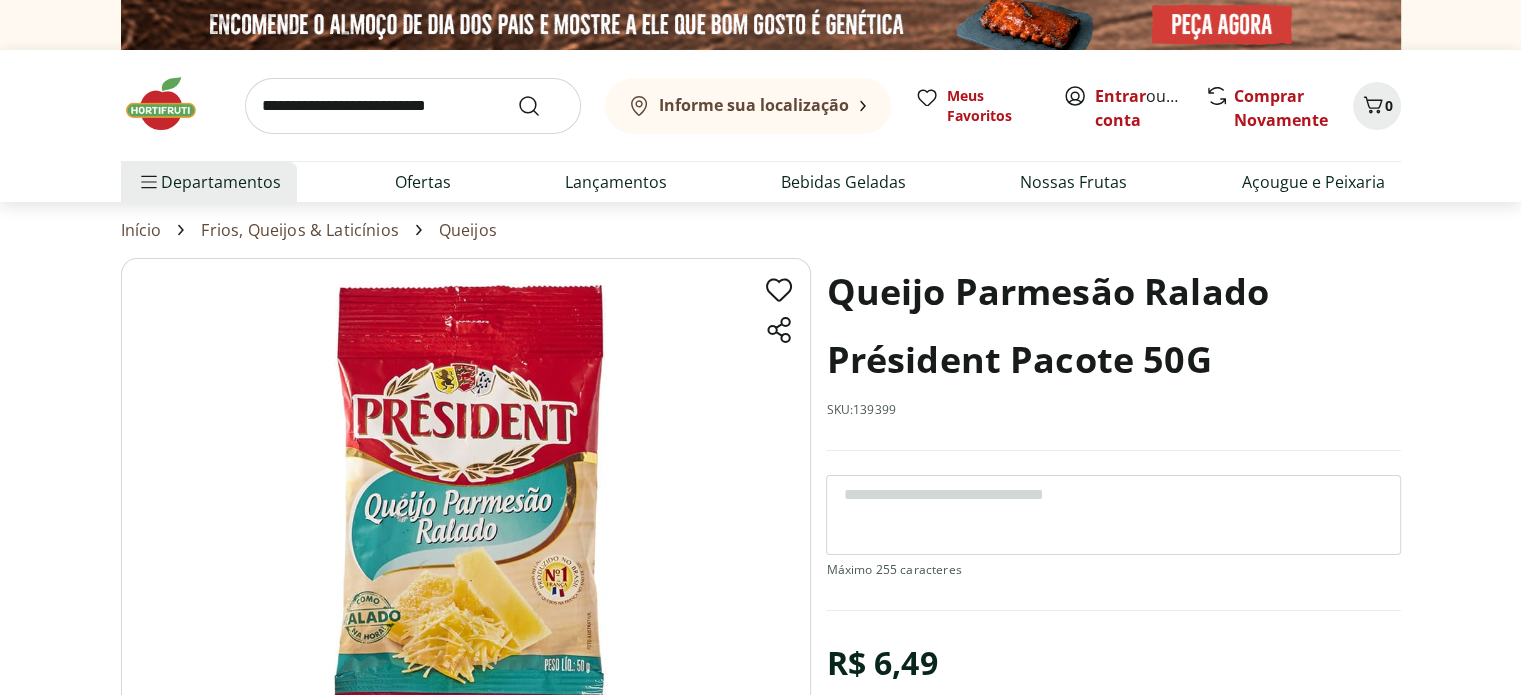 click at bounding box center (413, 106) 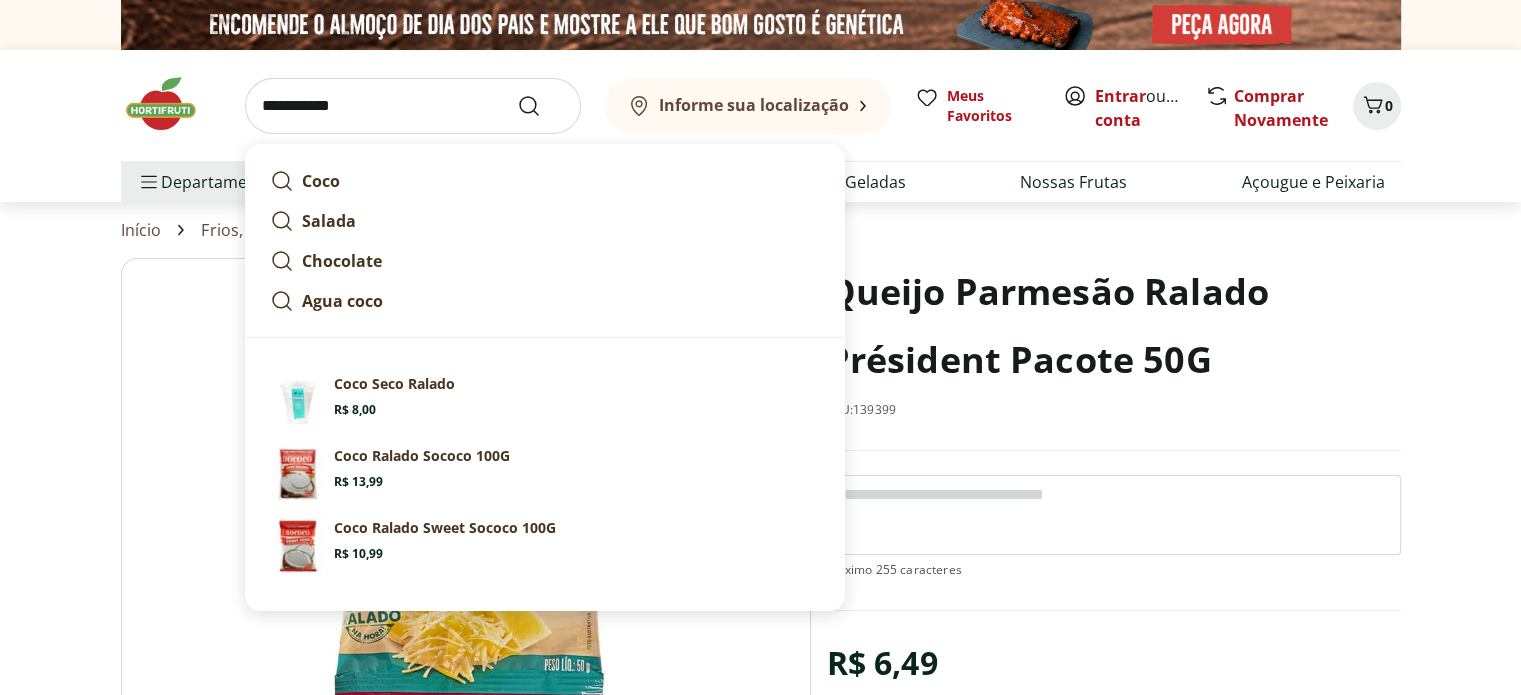 type on "**********" 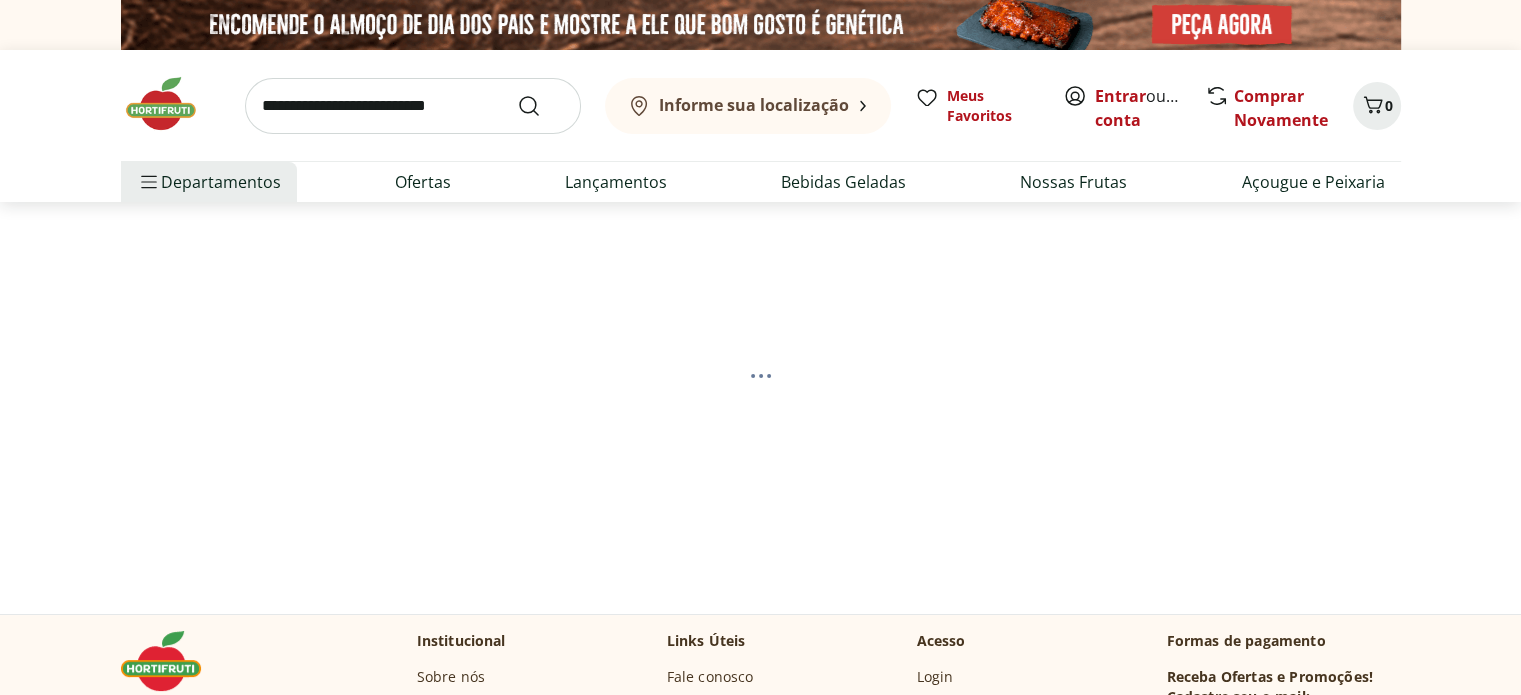 select on "**********" 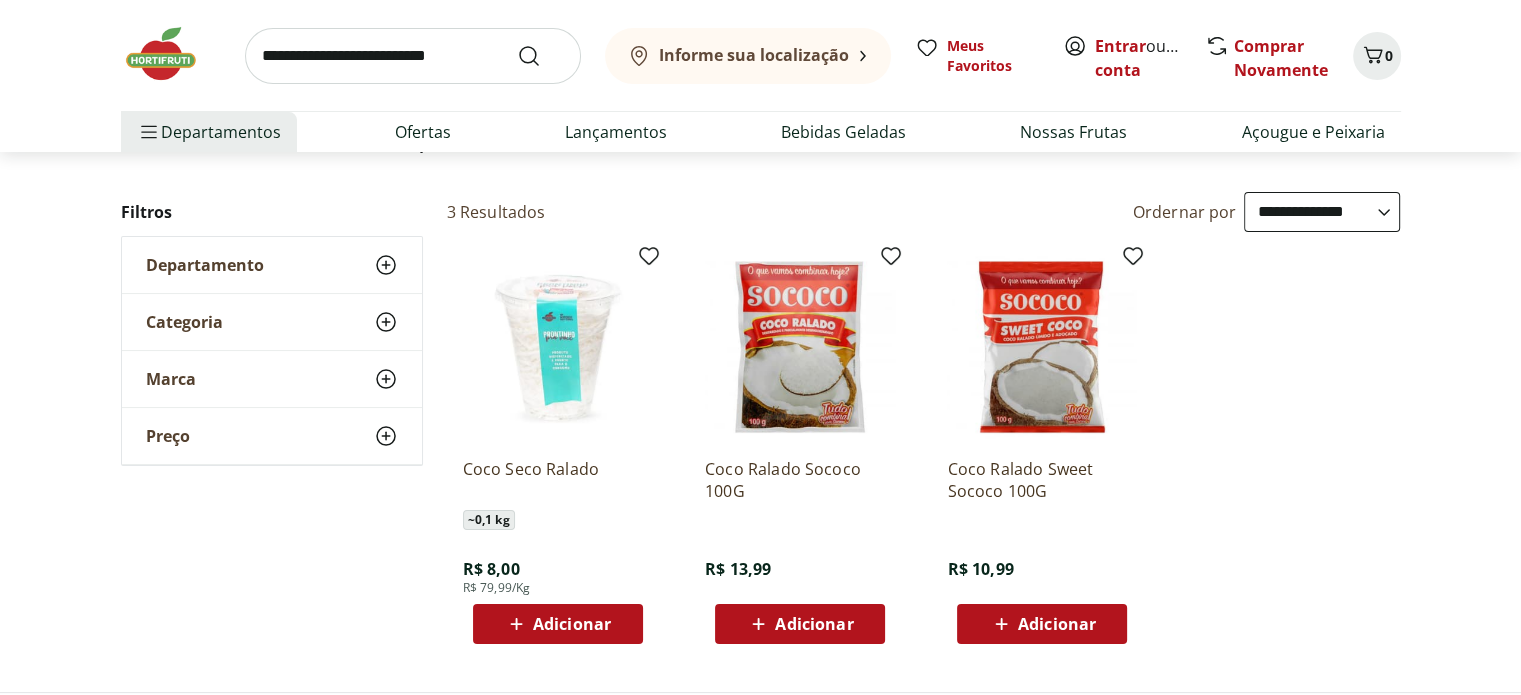scroll, scrollTop: 200, scrollLeft: 0, axis: vertical 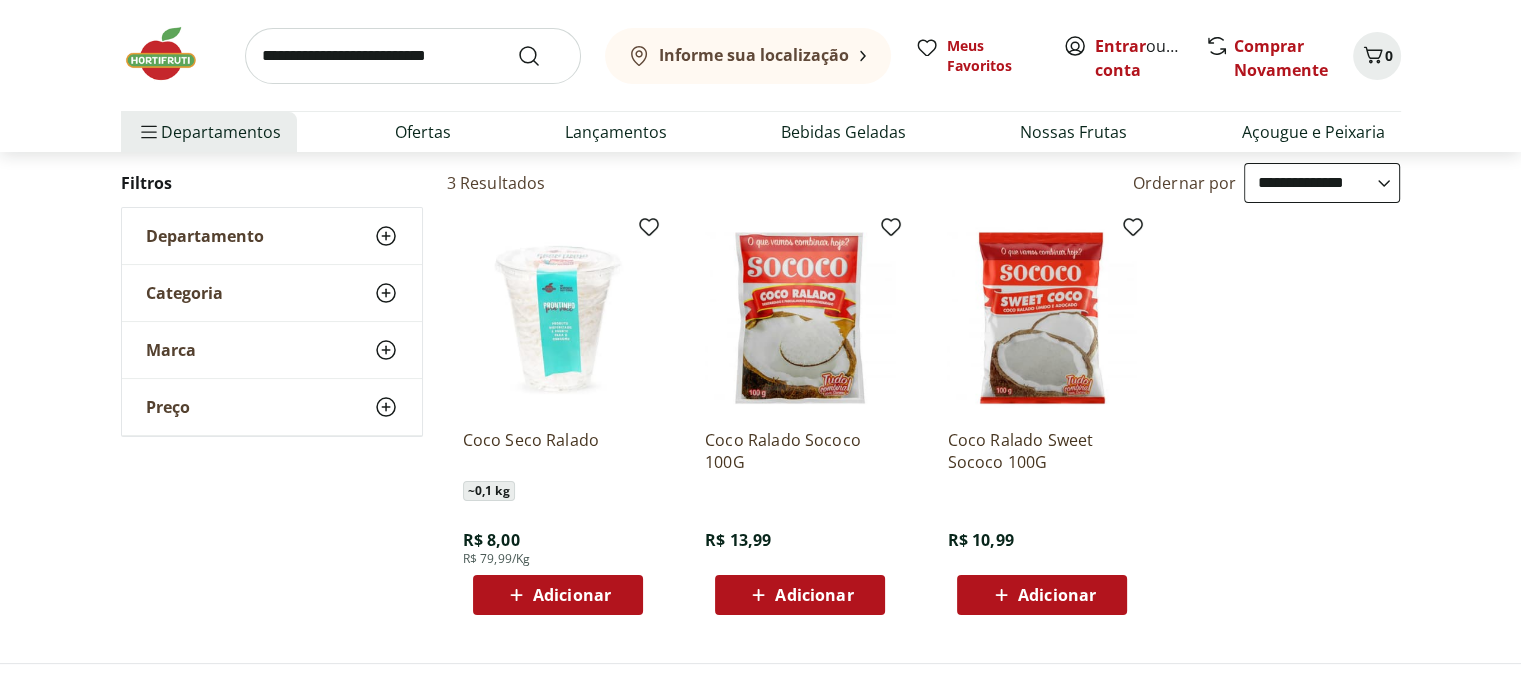 click at bounding box center [558, 318] 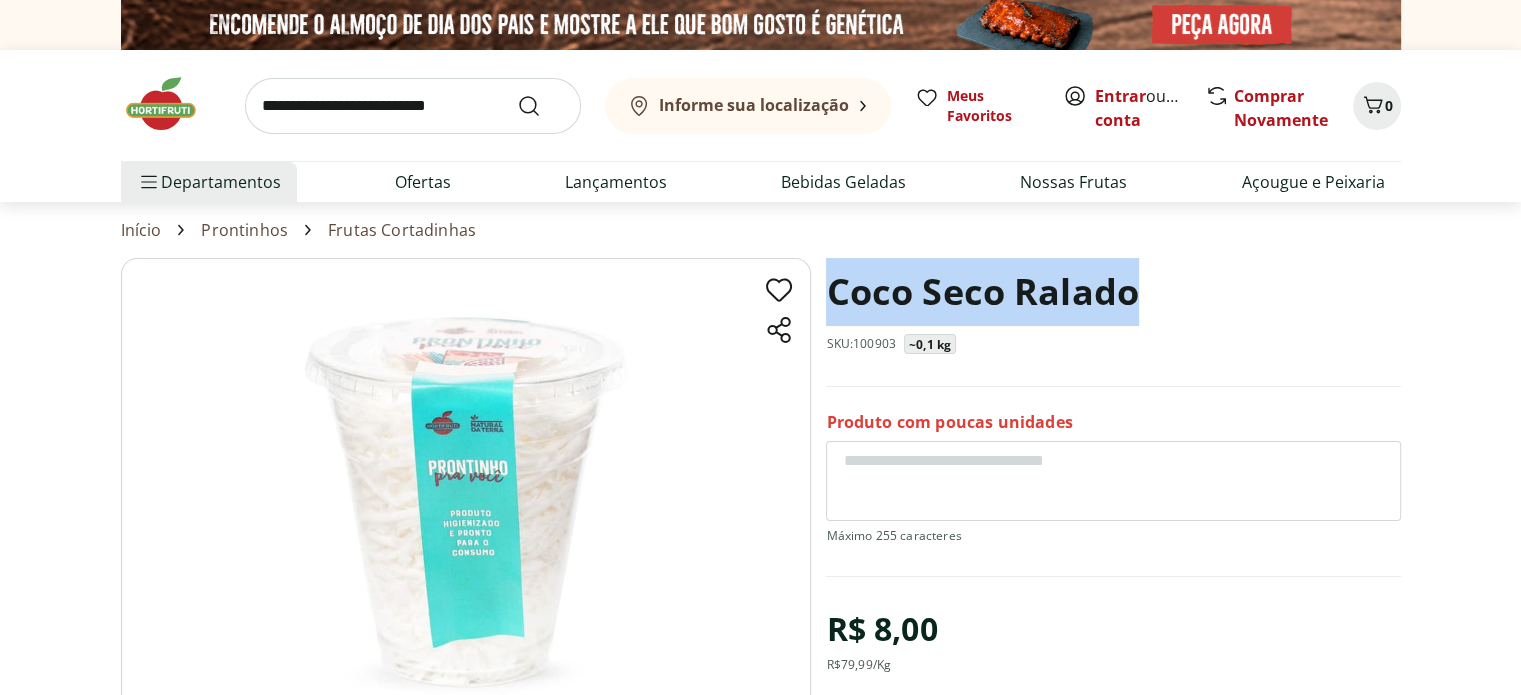 drag, startPoint x: 828, startPoint y: 285, endPoint x: 1139, endPoint y: 287, distance: 311.00644 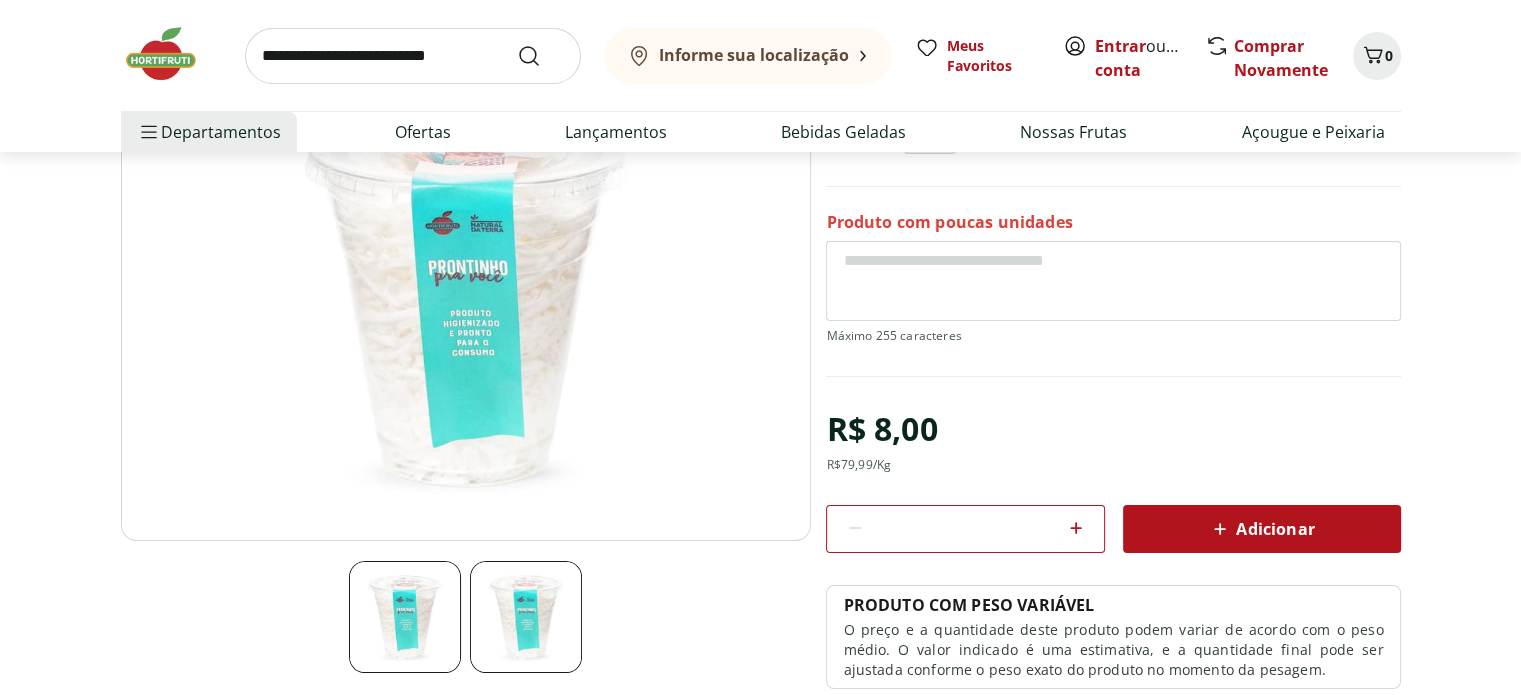 select on "**********" 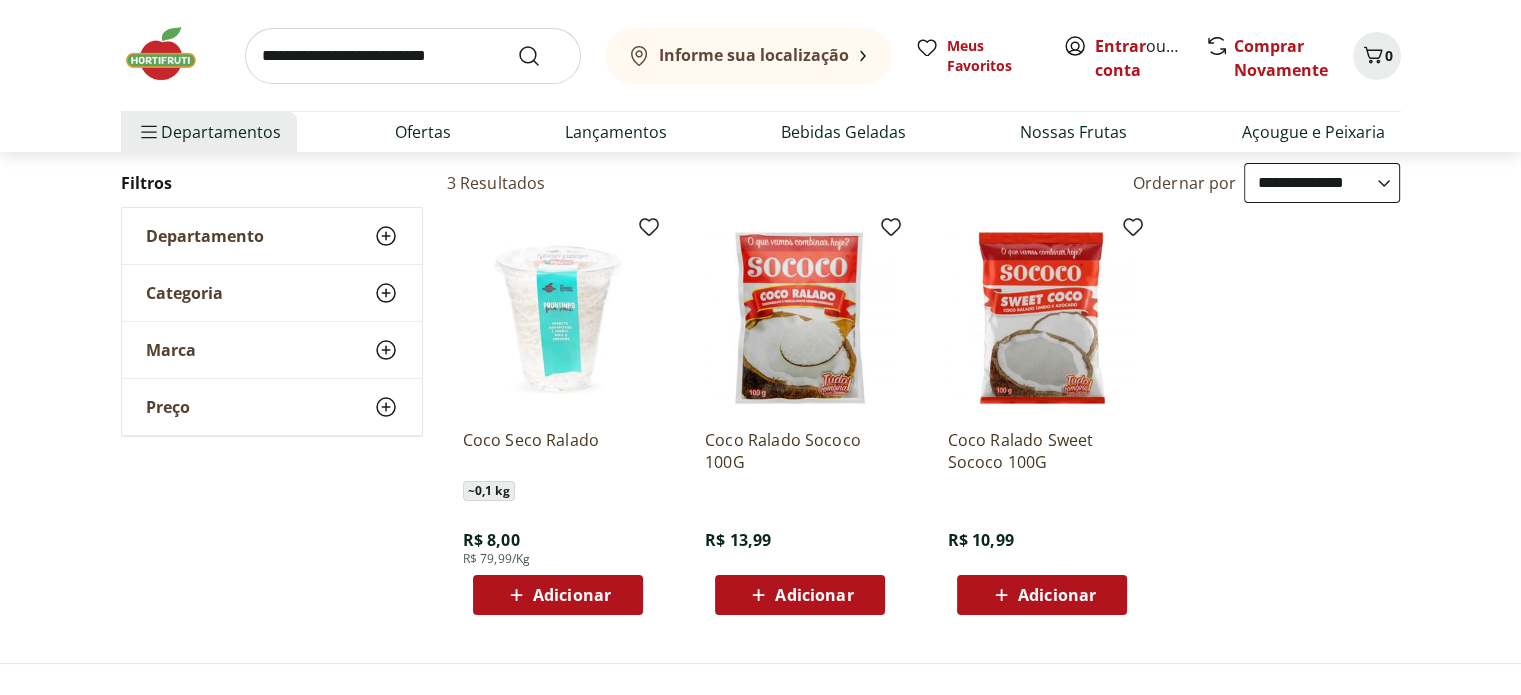 click at bounding box center (558, 318) 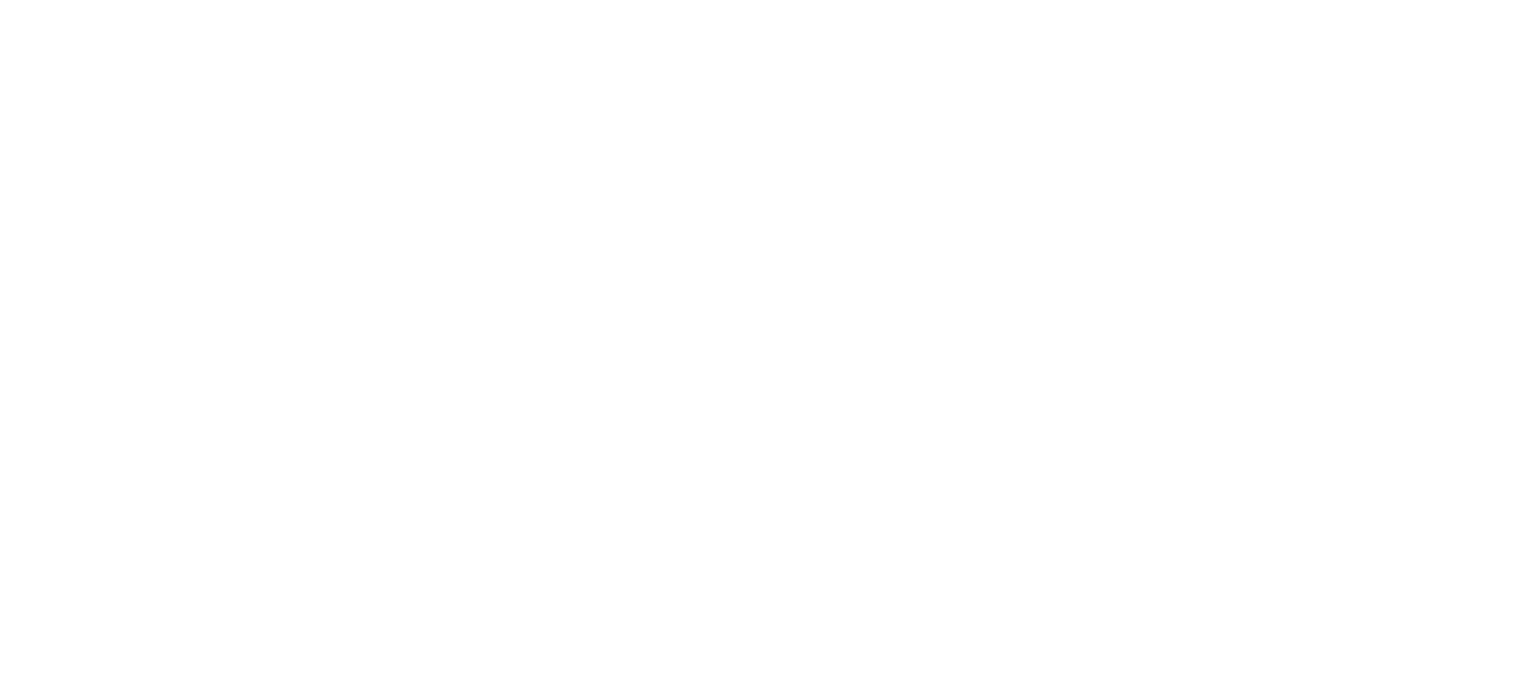 scroll, scrollTop: 0, scrollLeft: 0, axis: both 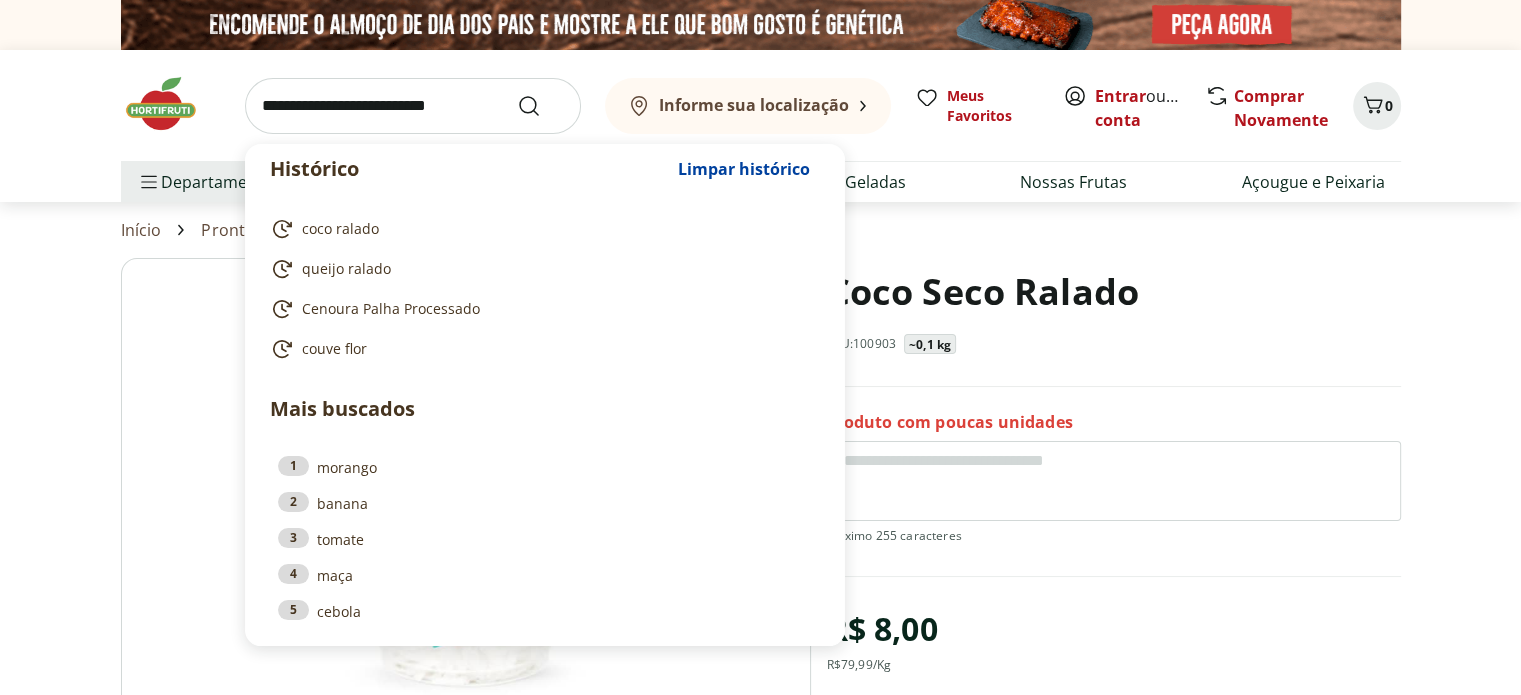 click at bounding box center (413, 106) 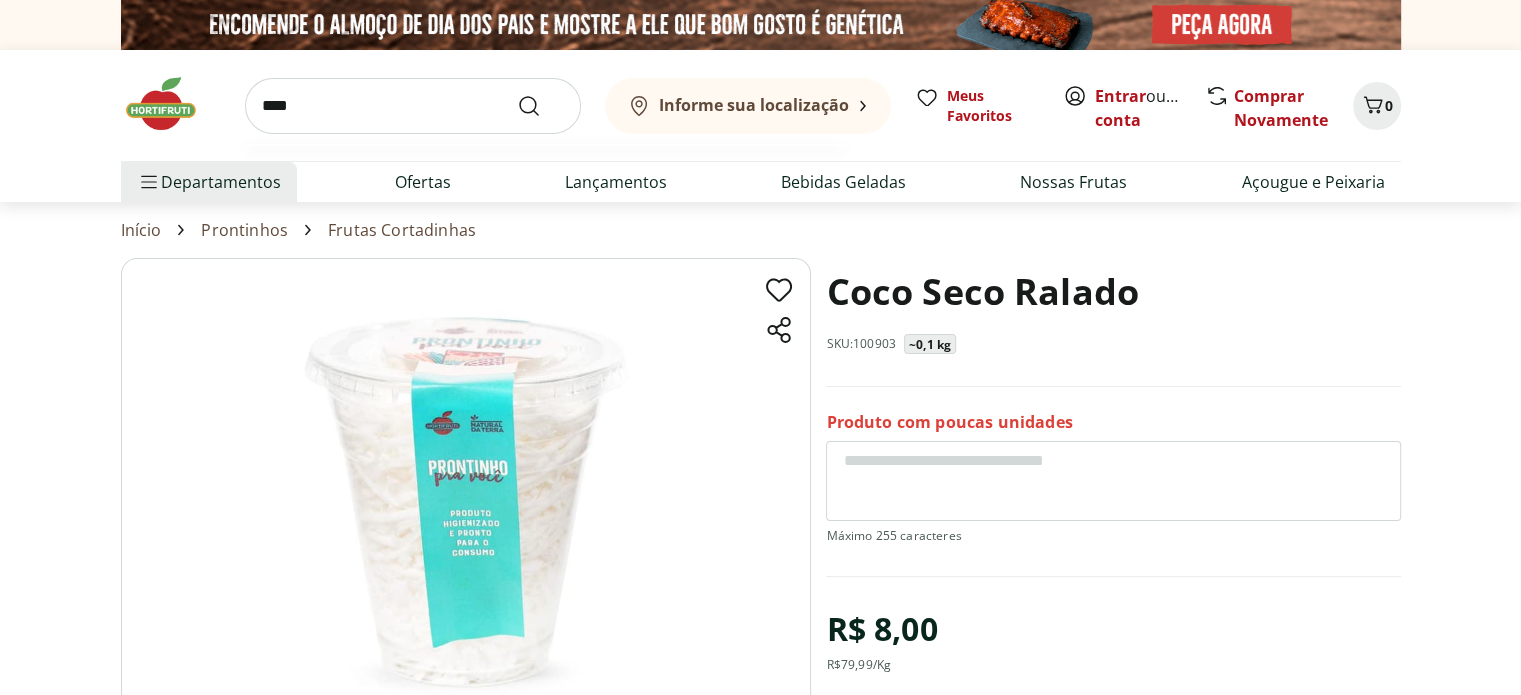 type on "****" 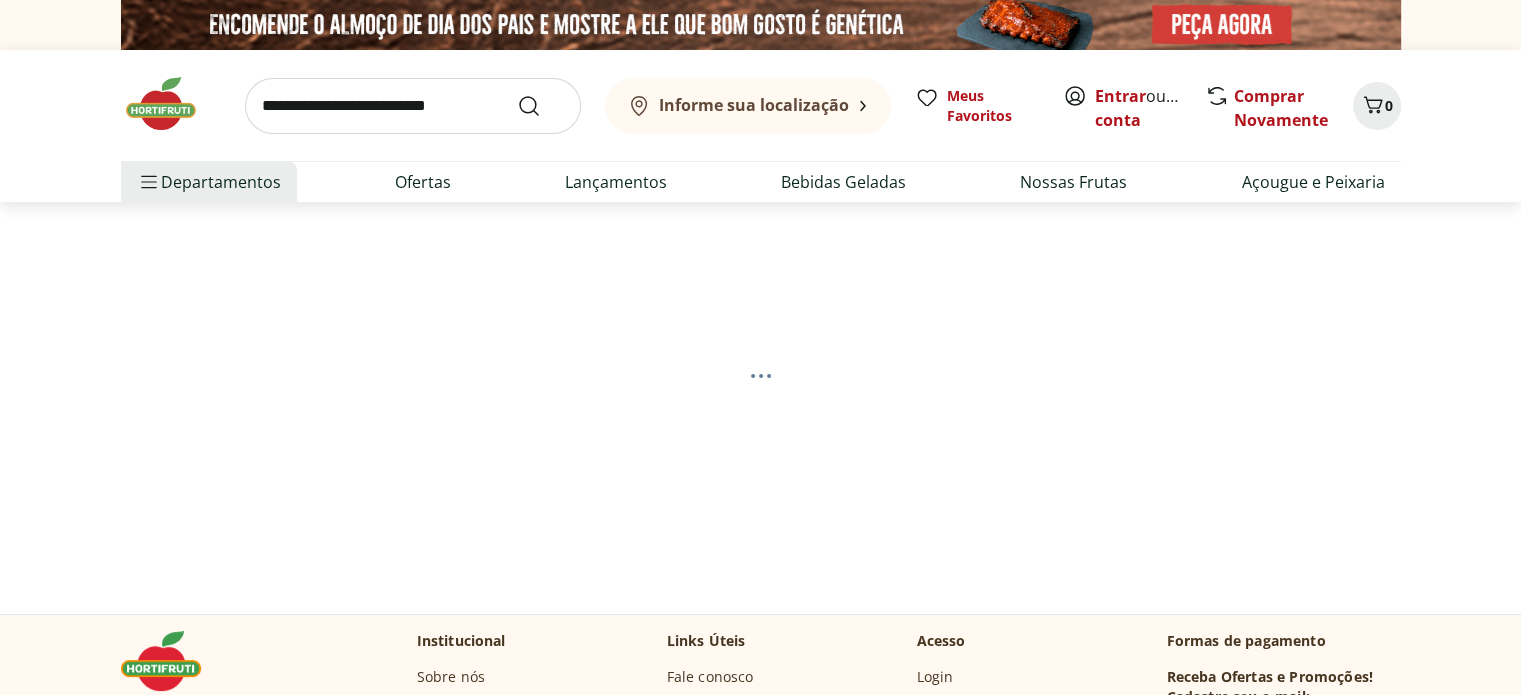 select on "**********" 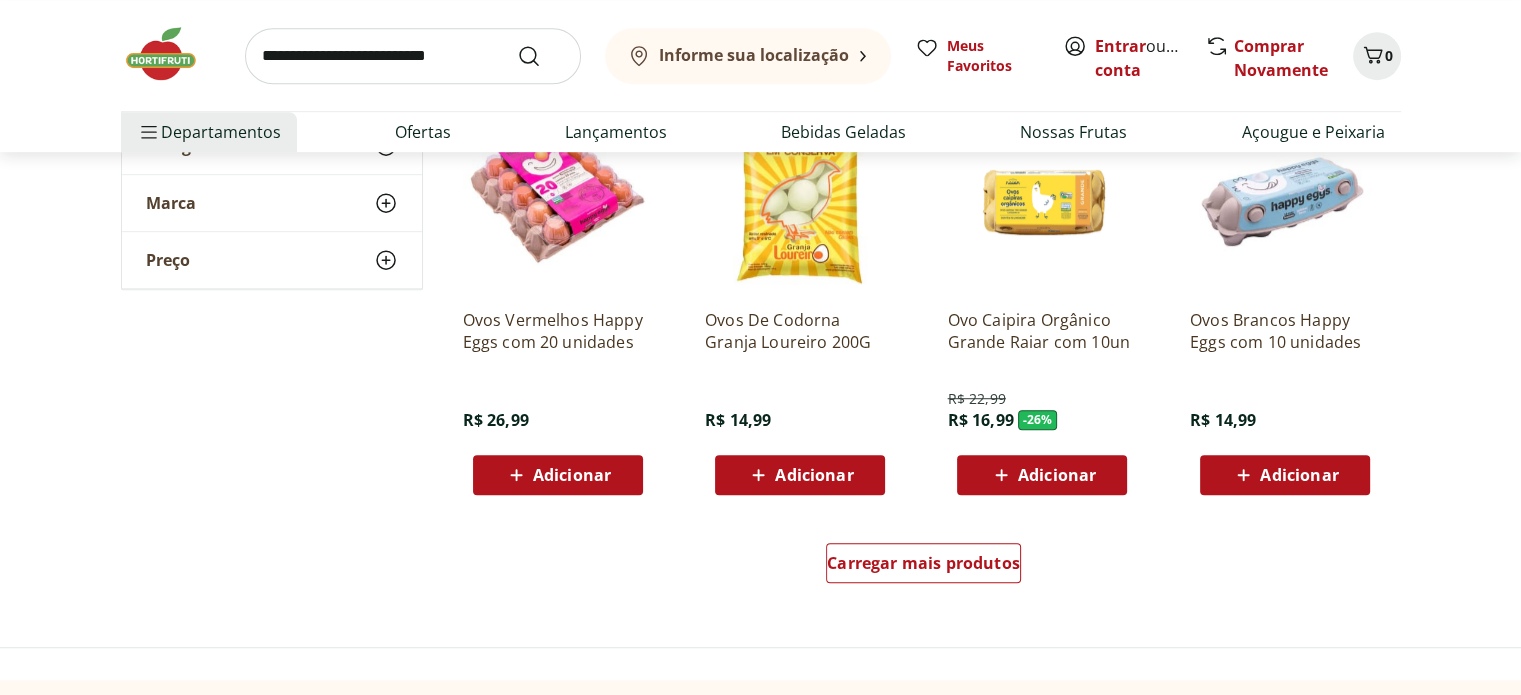 scroll, scrollTop: 1300, scrollLeft: 0, axis: vertical 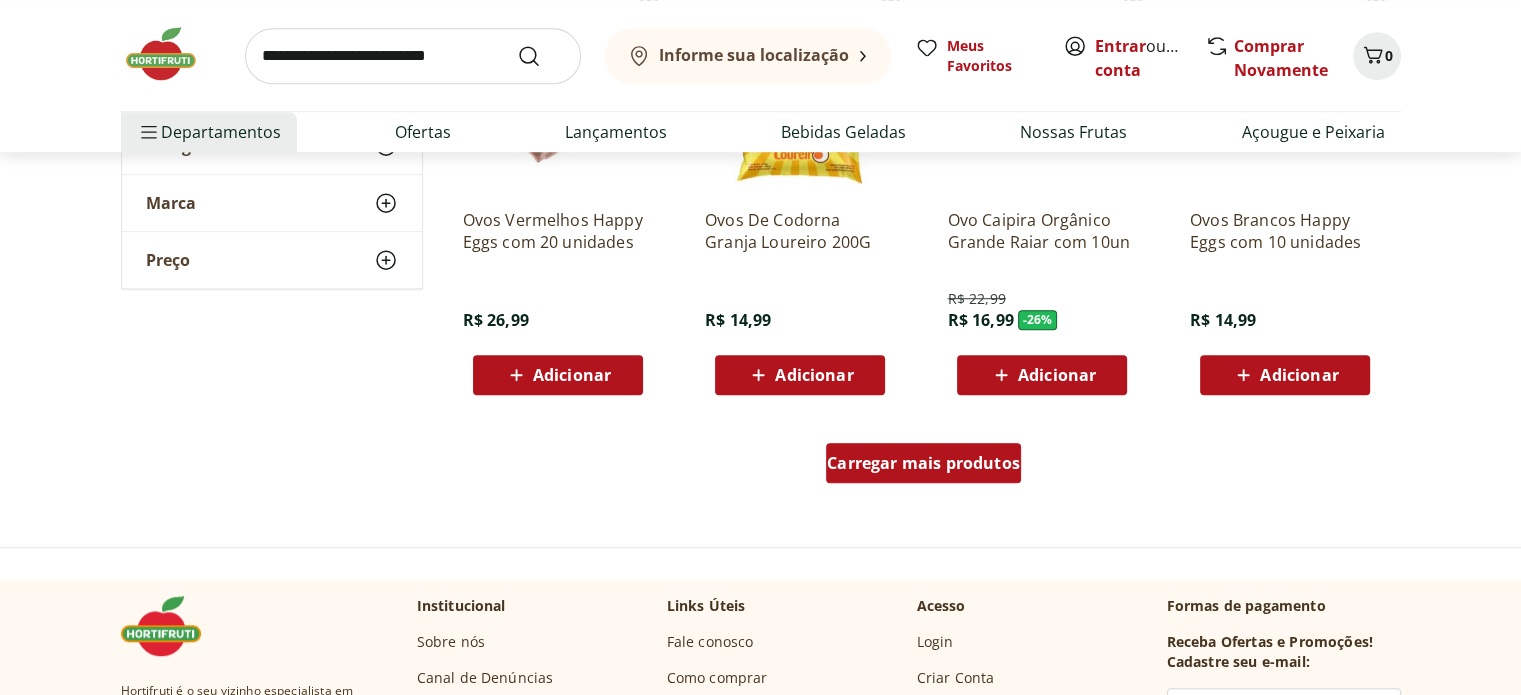 click on "Carregar mais produtos" at bounding box center (923, 463) 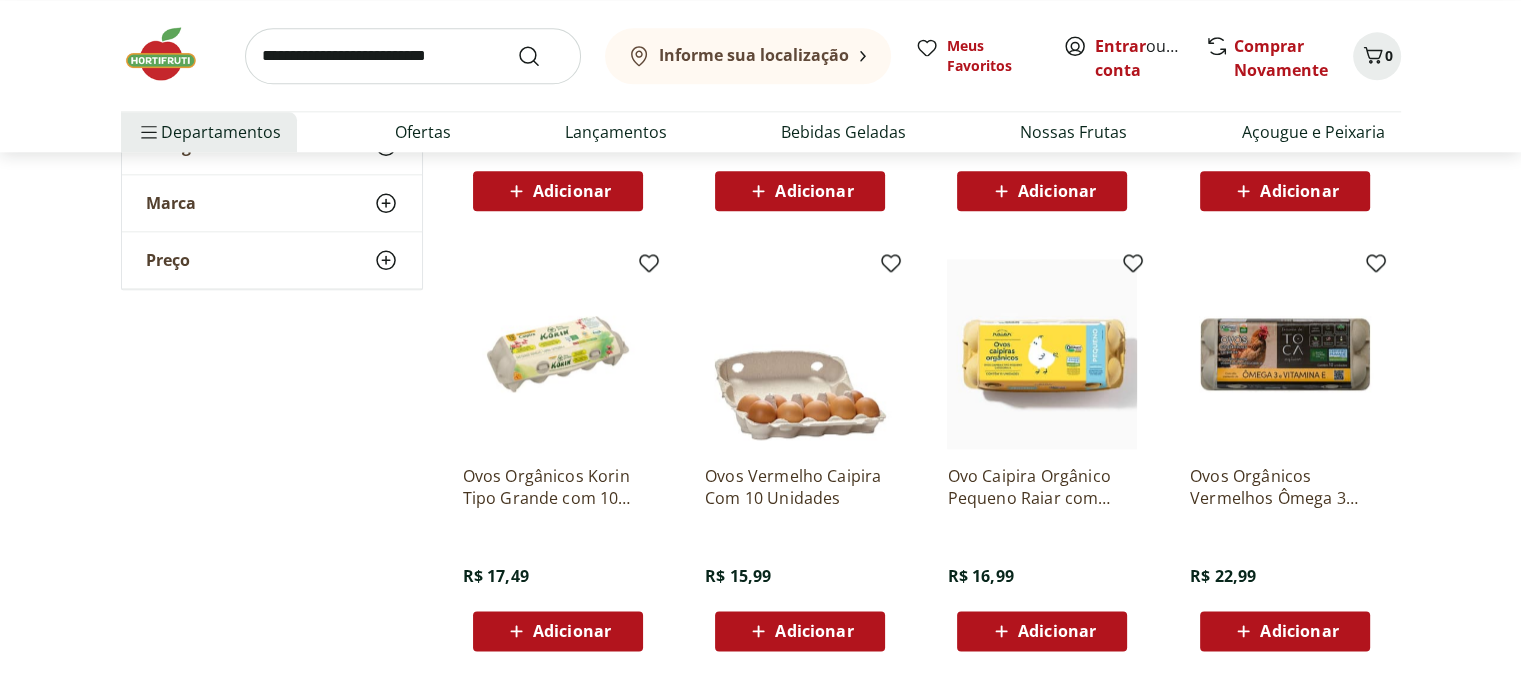 scroll, scrollTop: 2400, scrollLeft: 0, axis: vertical 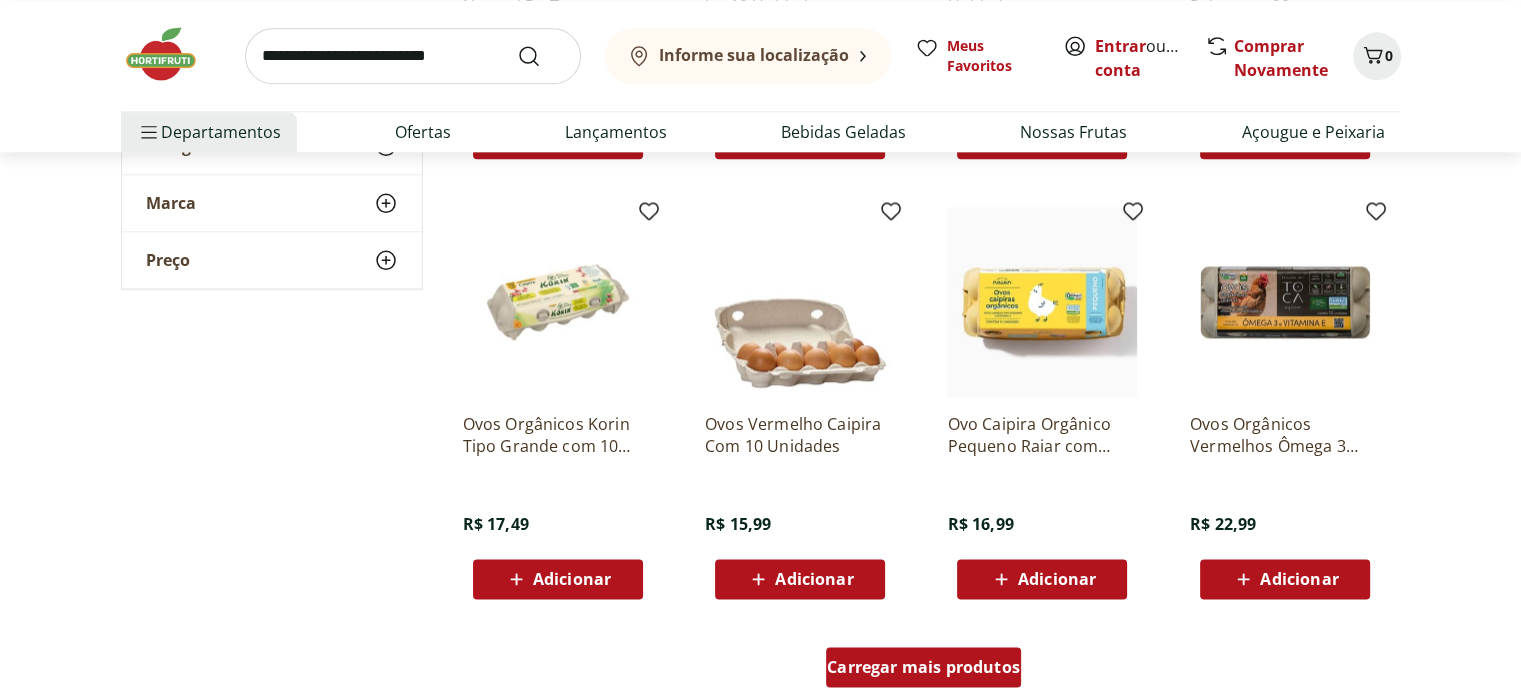 click on "Carregar mais produtos" at bounding box center (923, 667) 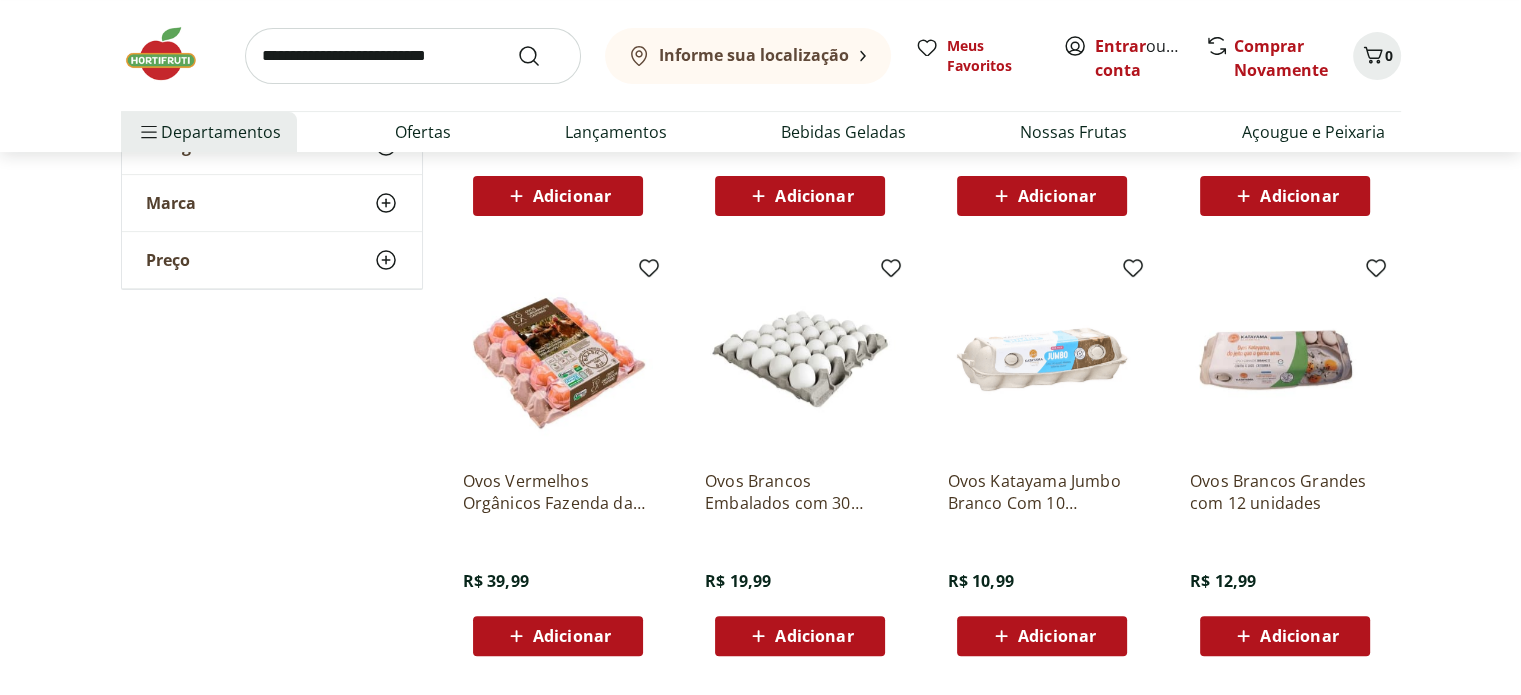 scroll, scrollTop: 700, scrollLeft: 0, axis: vertical 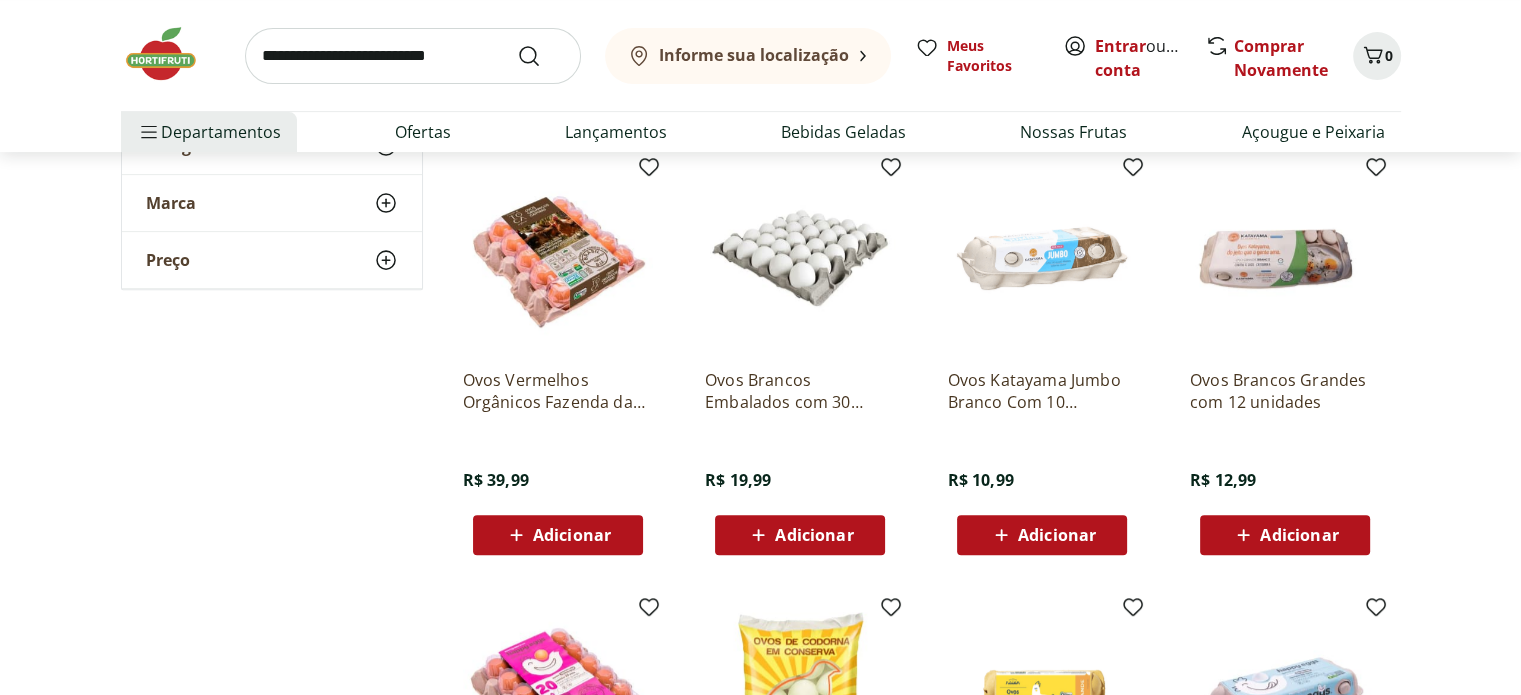 click at bounding box center [800, 258] 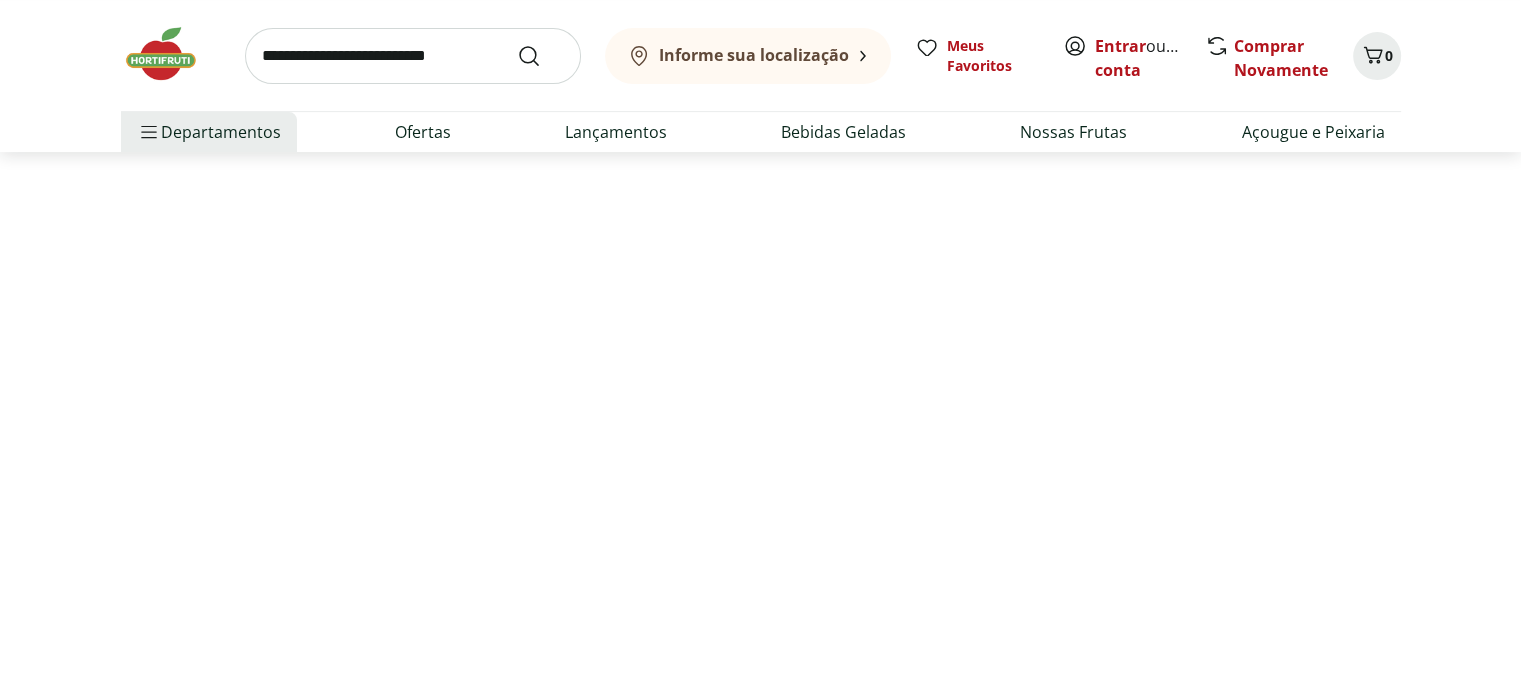 scroll, scrollTop: 0, scrollLeft: 0, axis: both 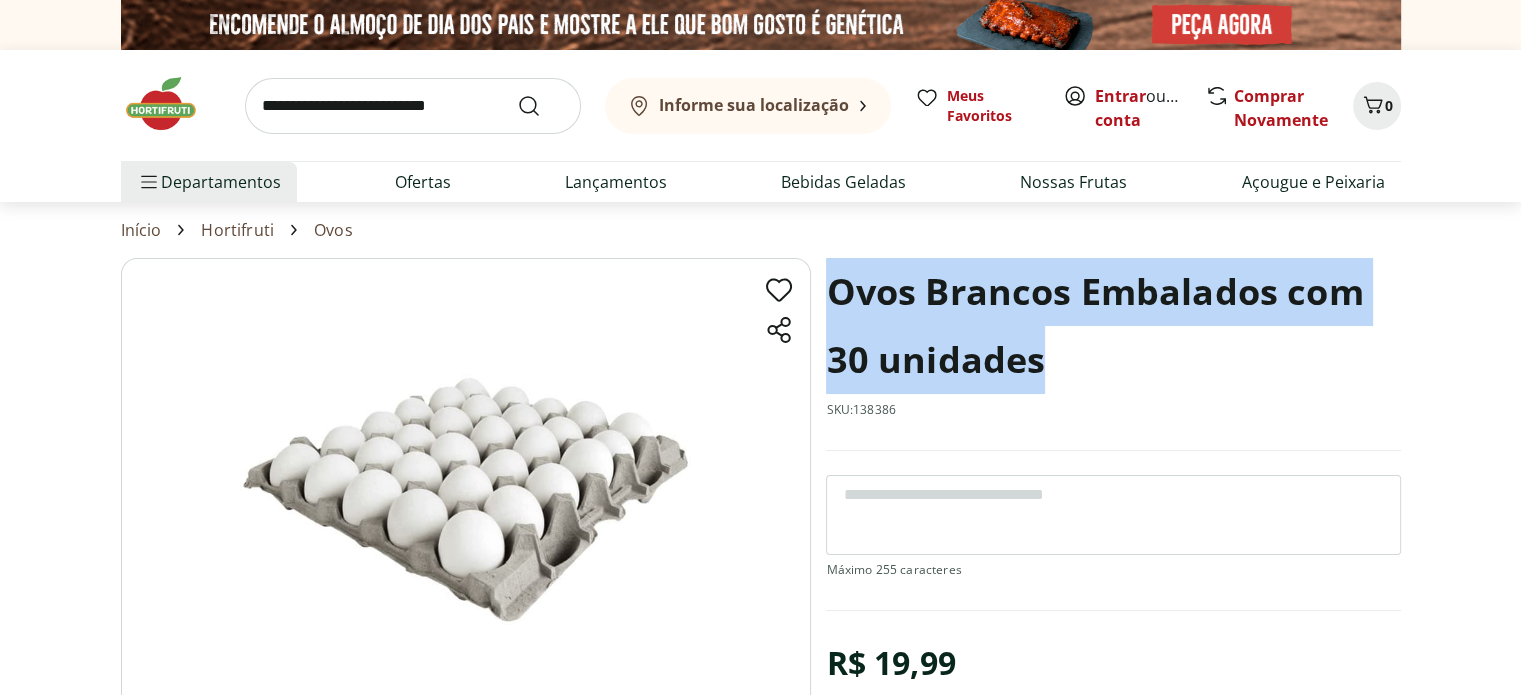 drag, startPoint x: 960, startPoint y: 319, endPoint x: 1053, endPoint y: 368, distance: 105.11898 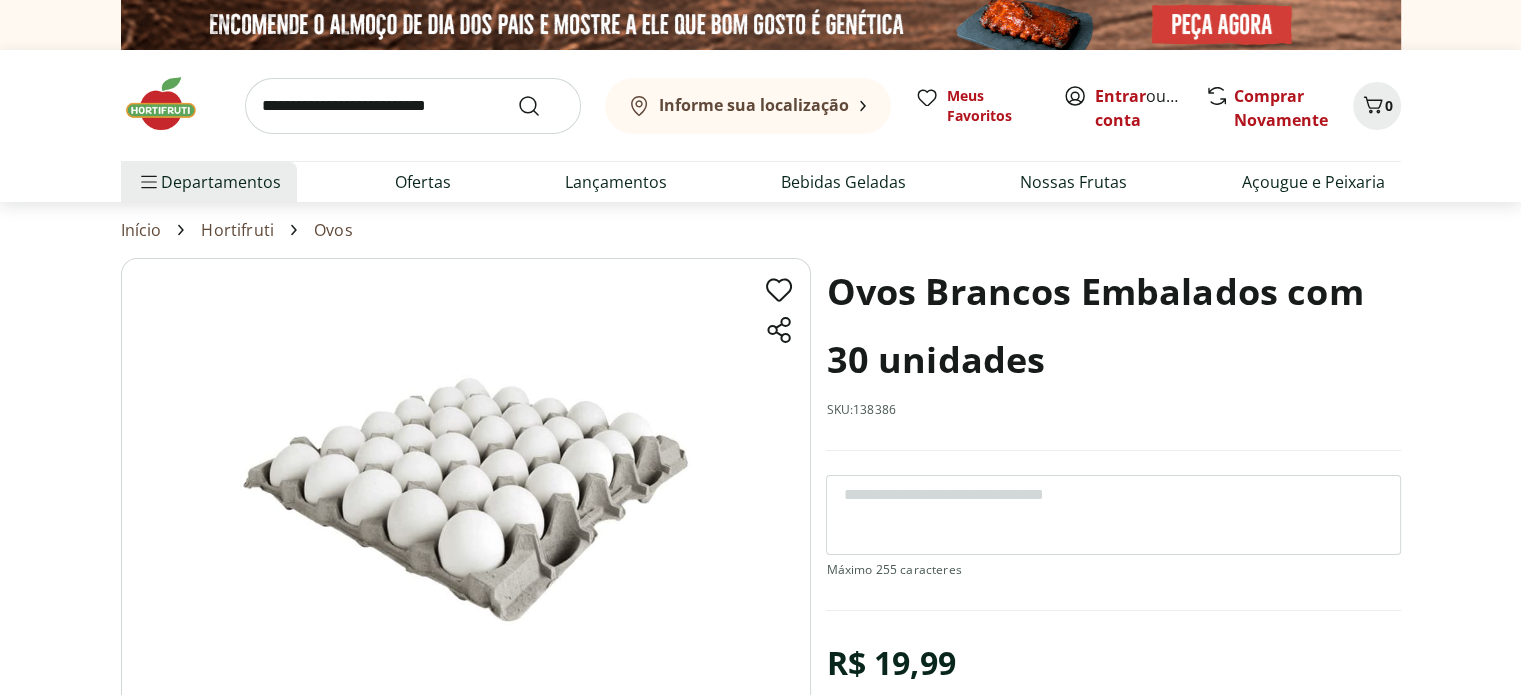 click at bounding box center (413, 106) 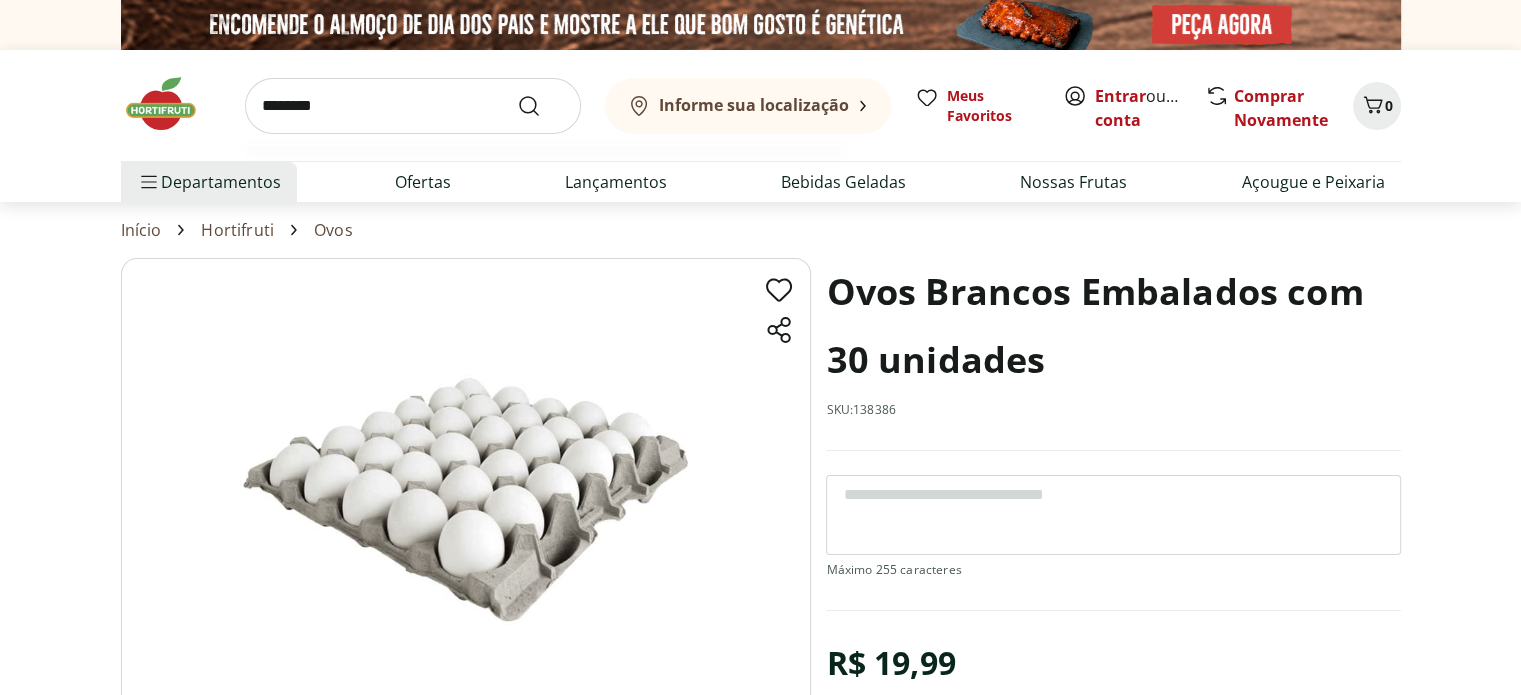 type on "********" 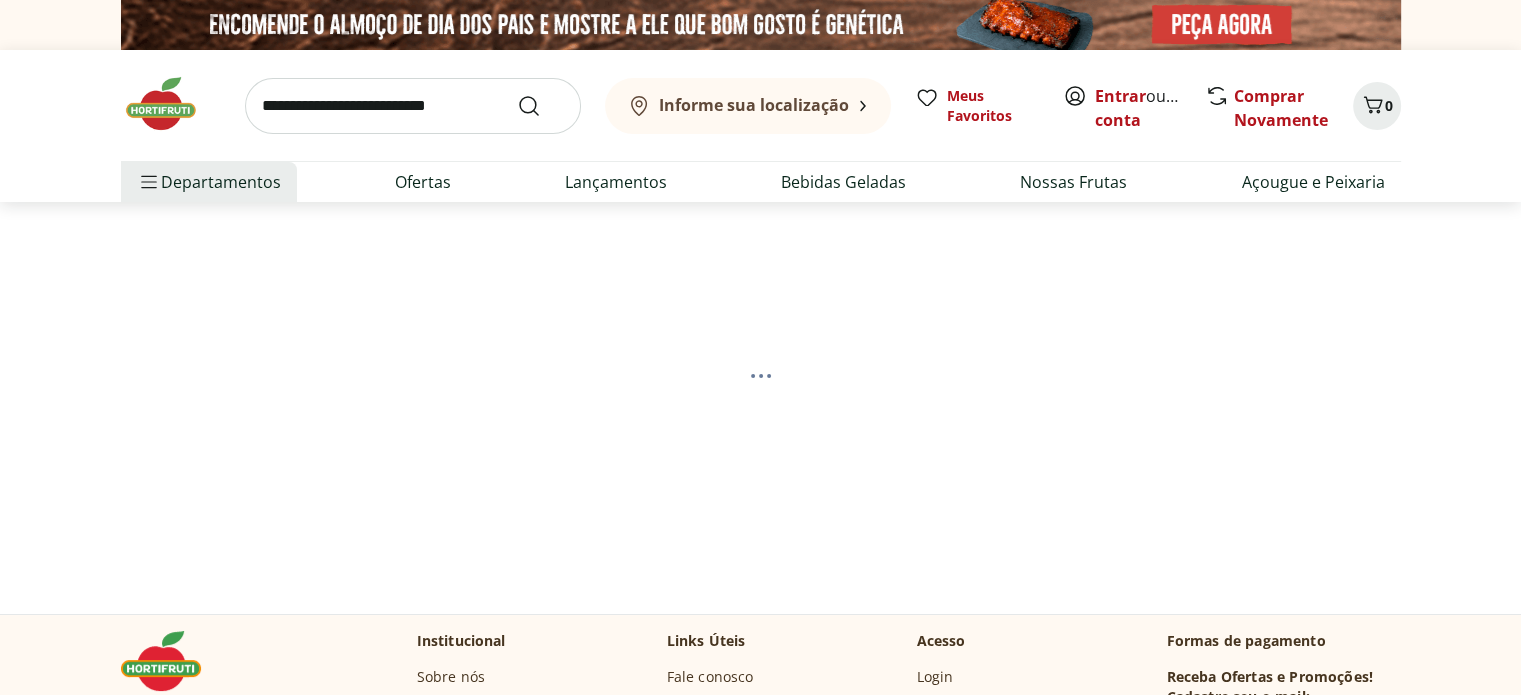 select on "**********" 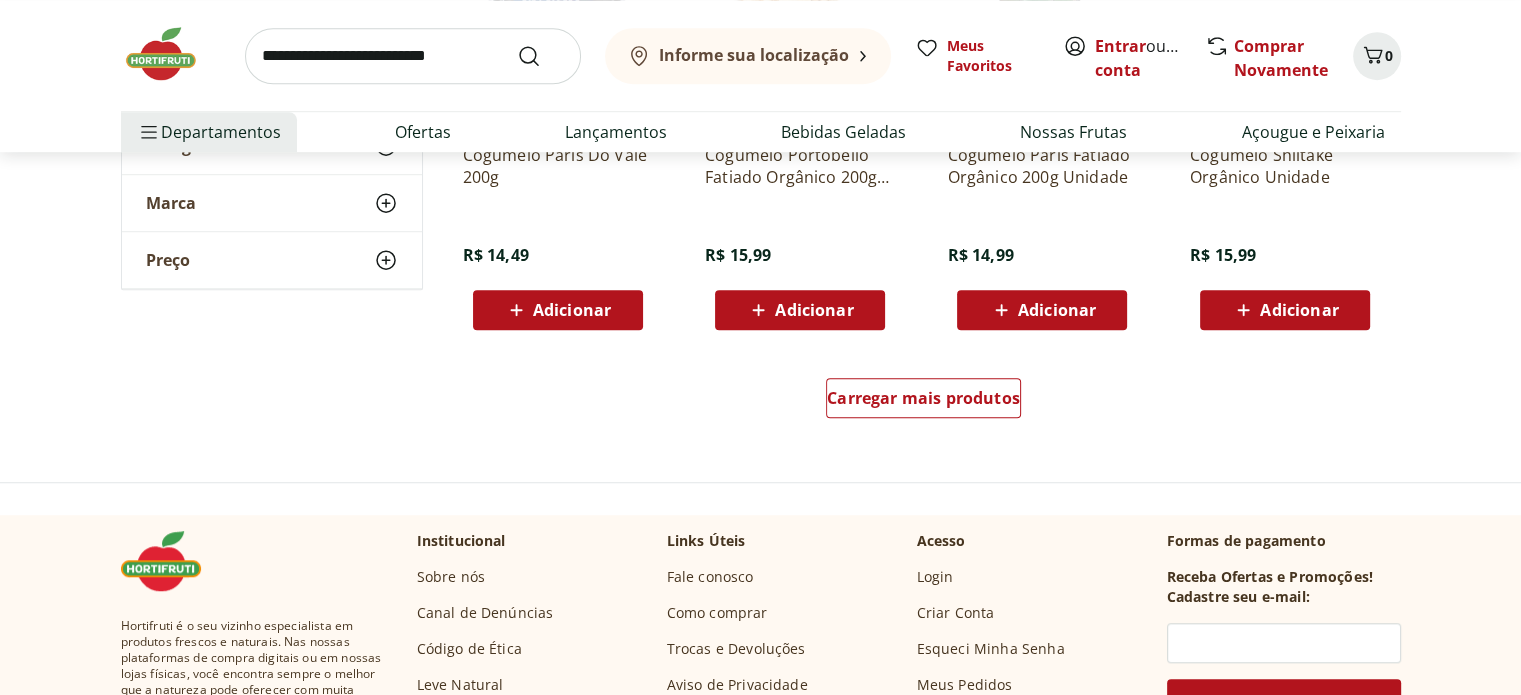 scroll, scrollTop: 1400, scrollLeft: 0, axis: vertical 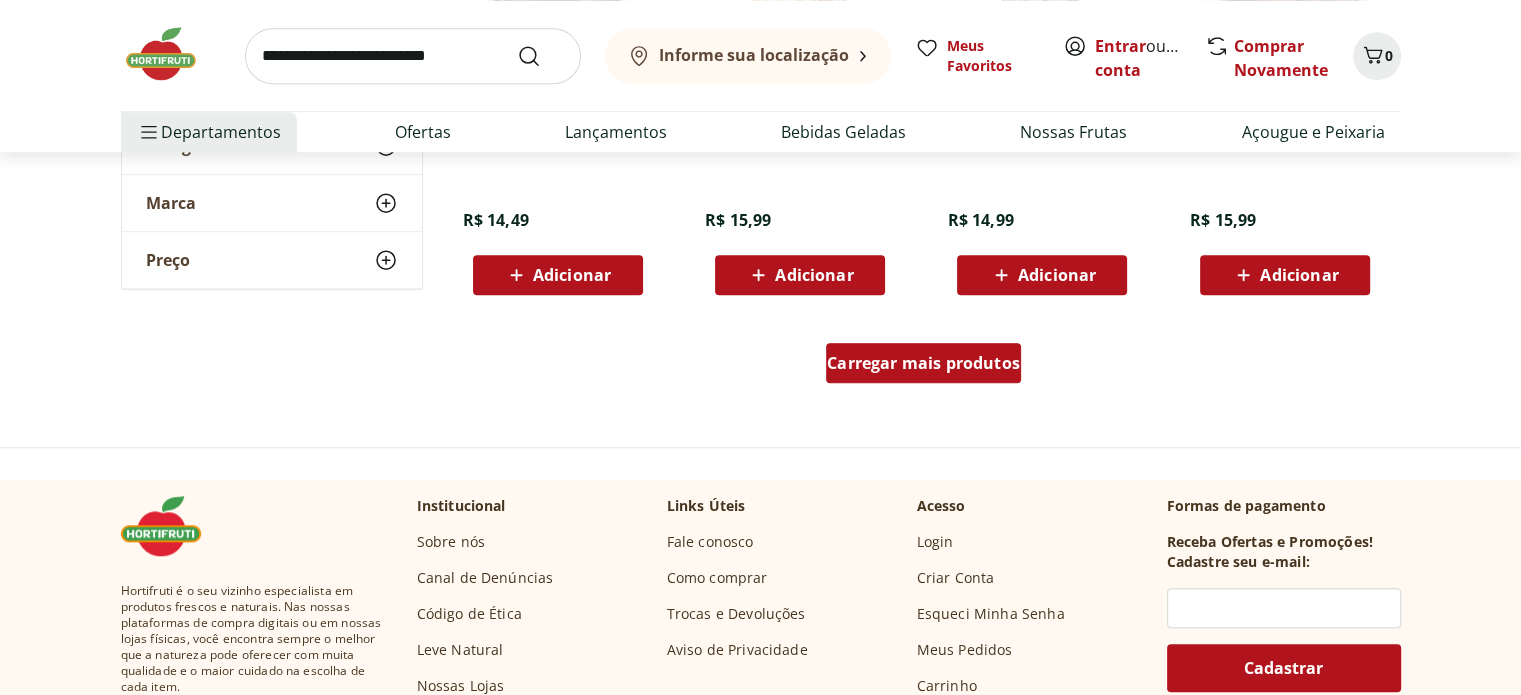 click on "Carregar mais produtos" at bounding box center [923, 363] 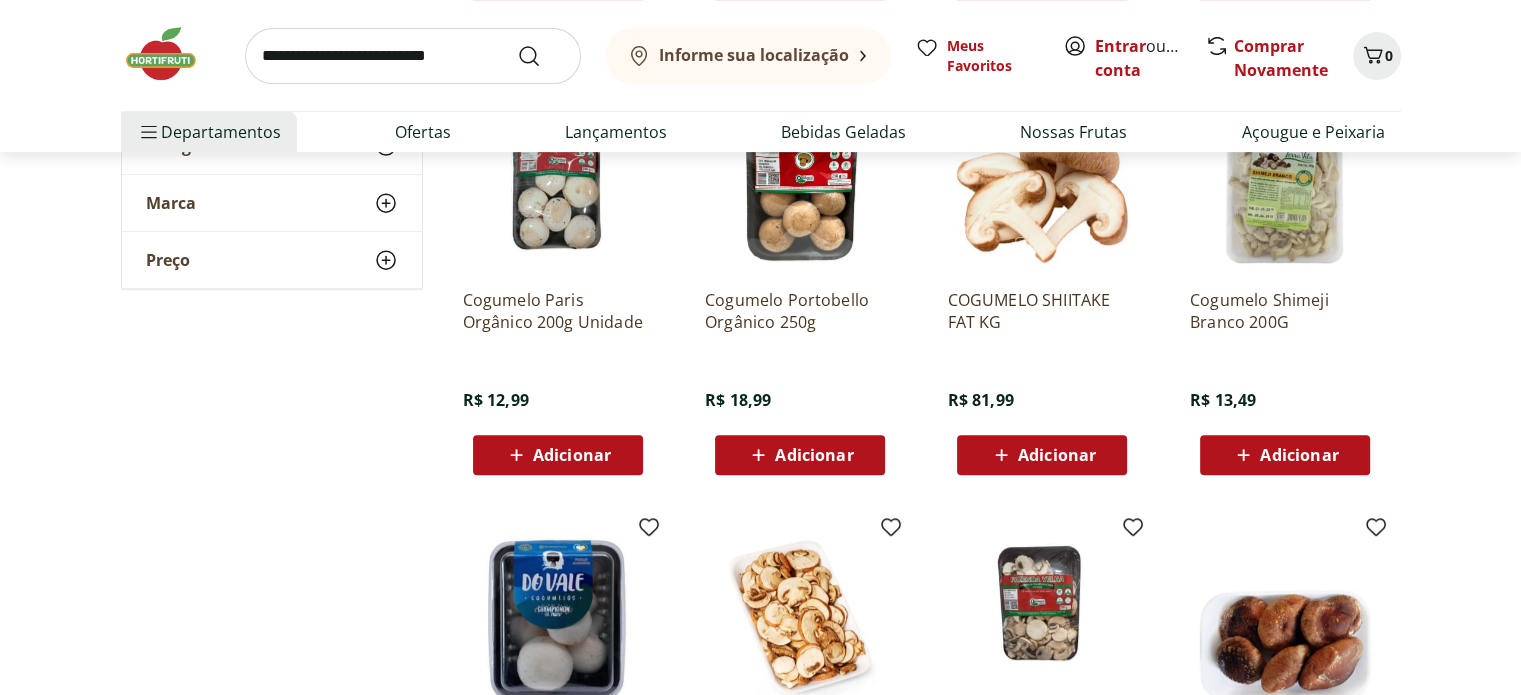 scroll, scrollTop: 700, scrollLeft: 0, axis: vertical 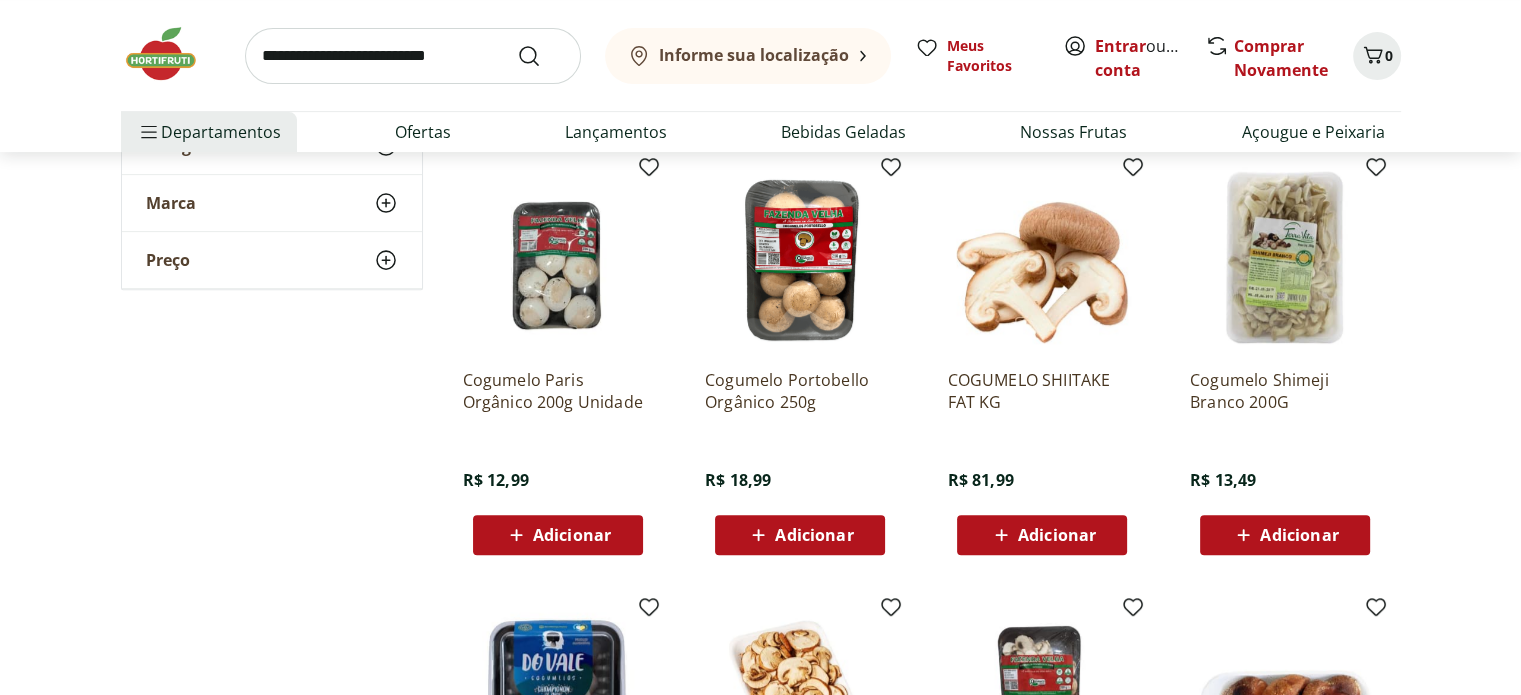 click at bounding box center [558, 258] 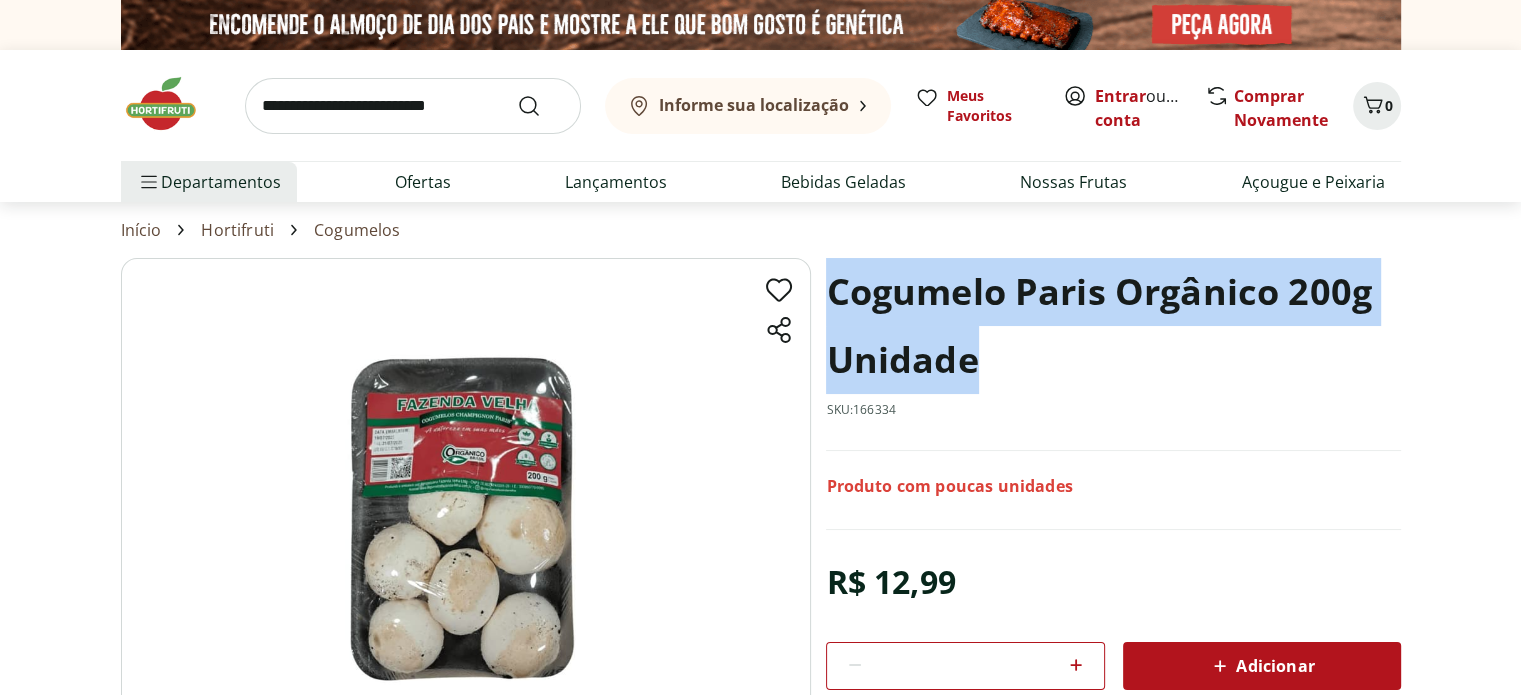 drag, startPoint x: 826, startPoint y: 295, endPoint x: 976, endPoint y: 345, distance: 158.11388 